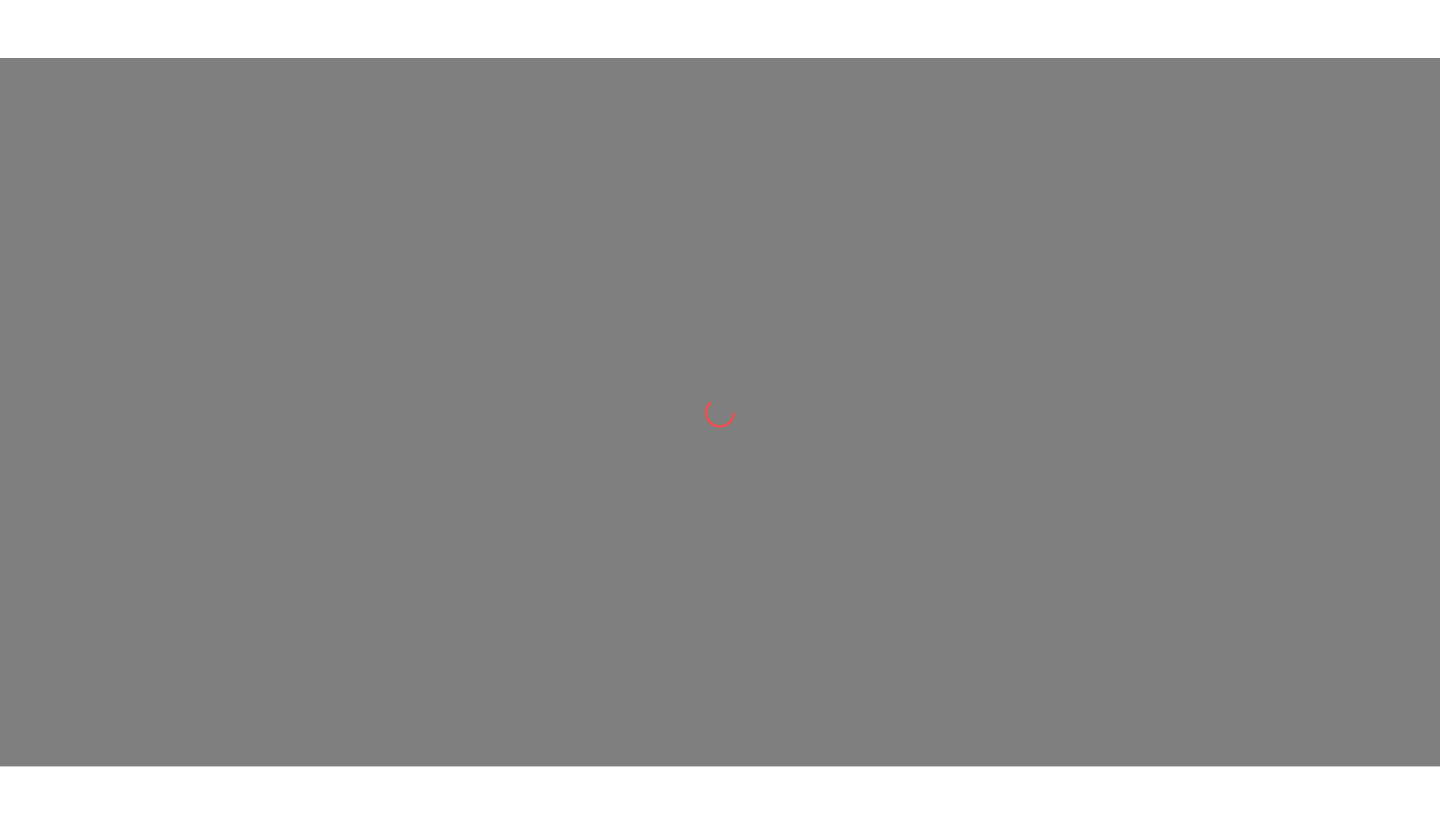 scroll, scrollTop: 0, scrollLeft: 0, axis: both 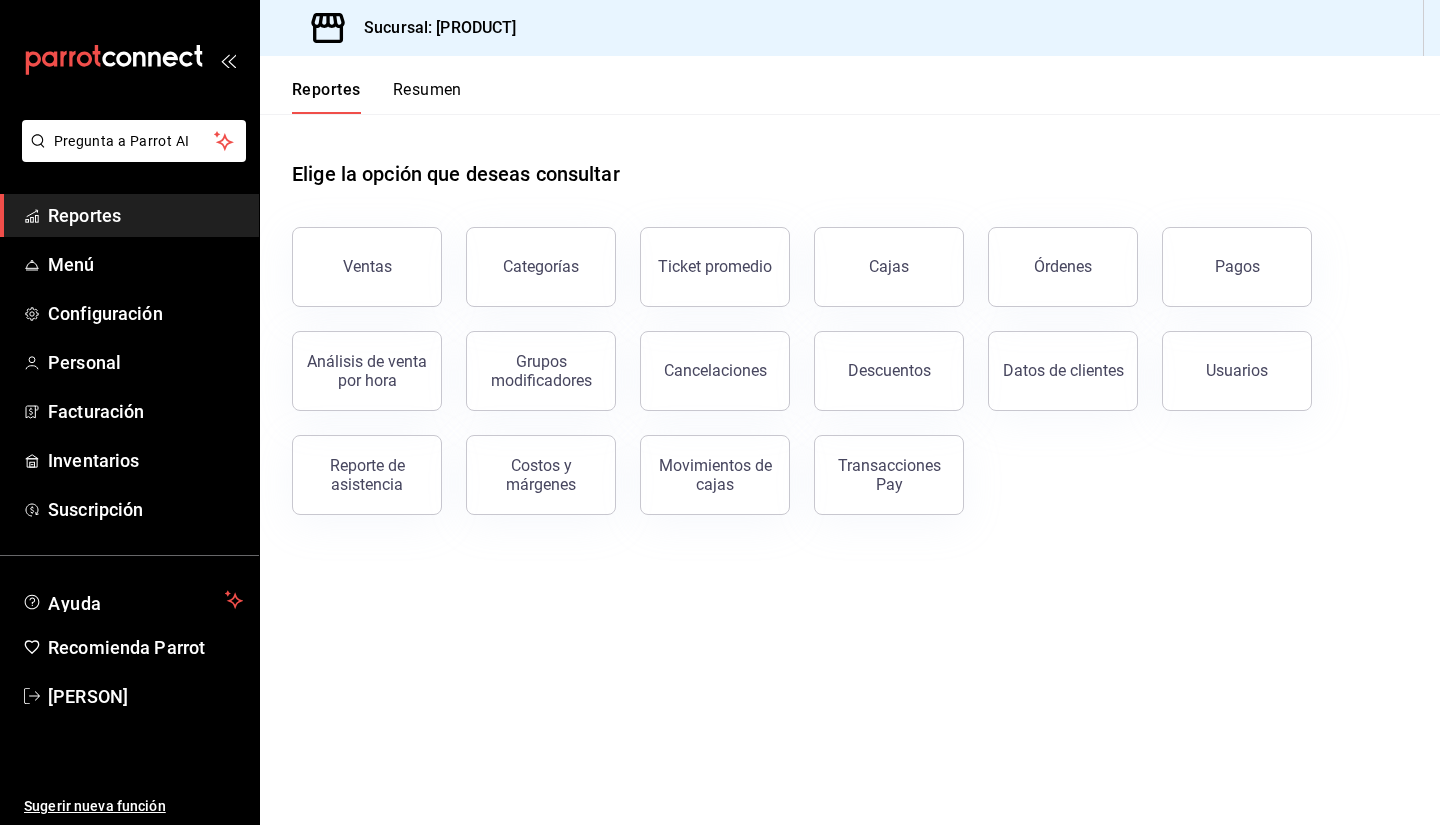 click on "Resumen" at bounding box center (427, 97) 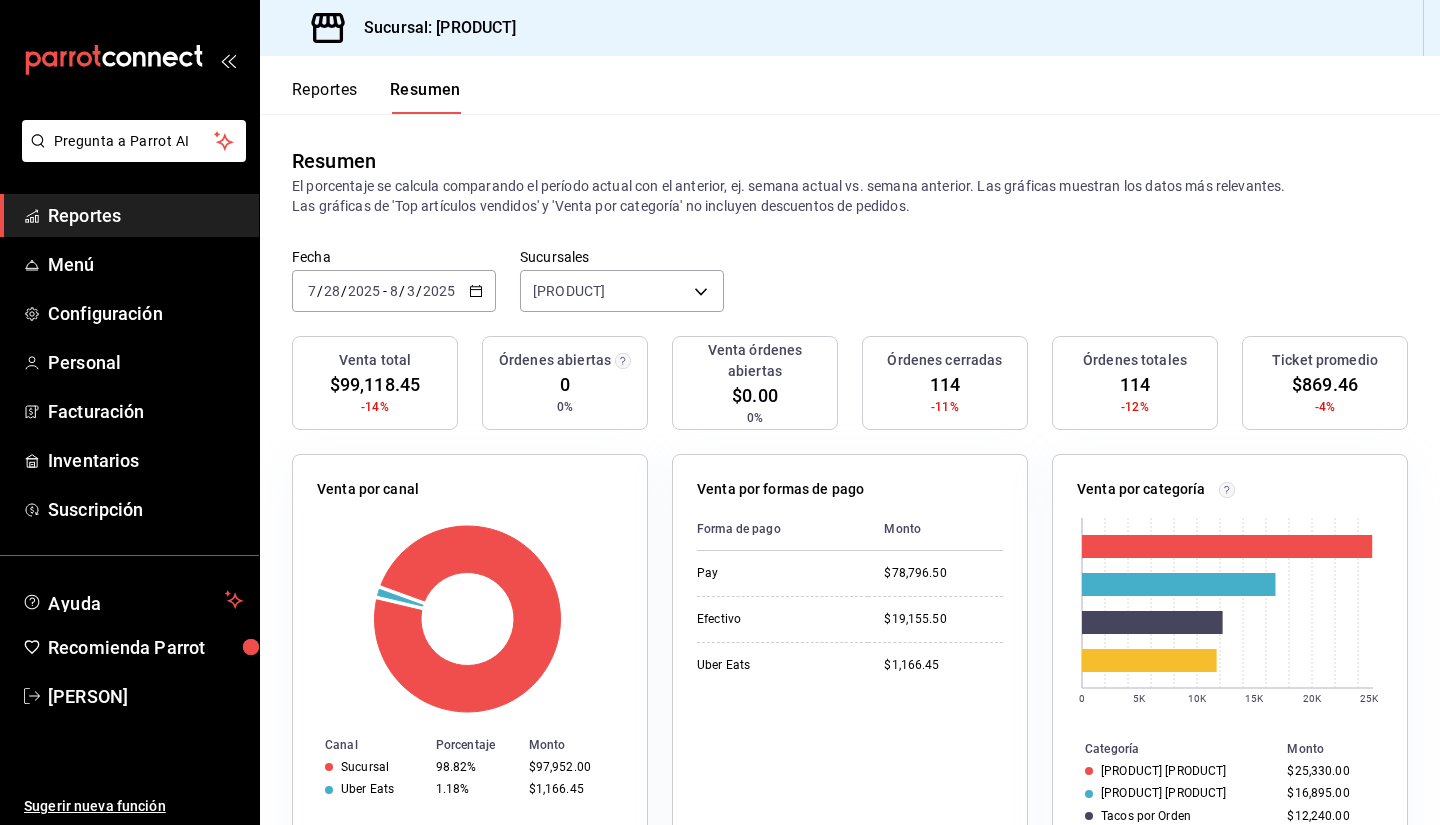 click on "Reportes" at bounding box center (325, 97) 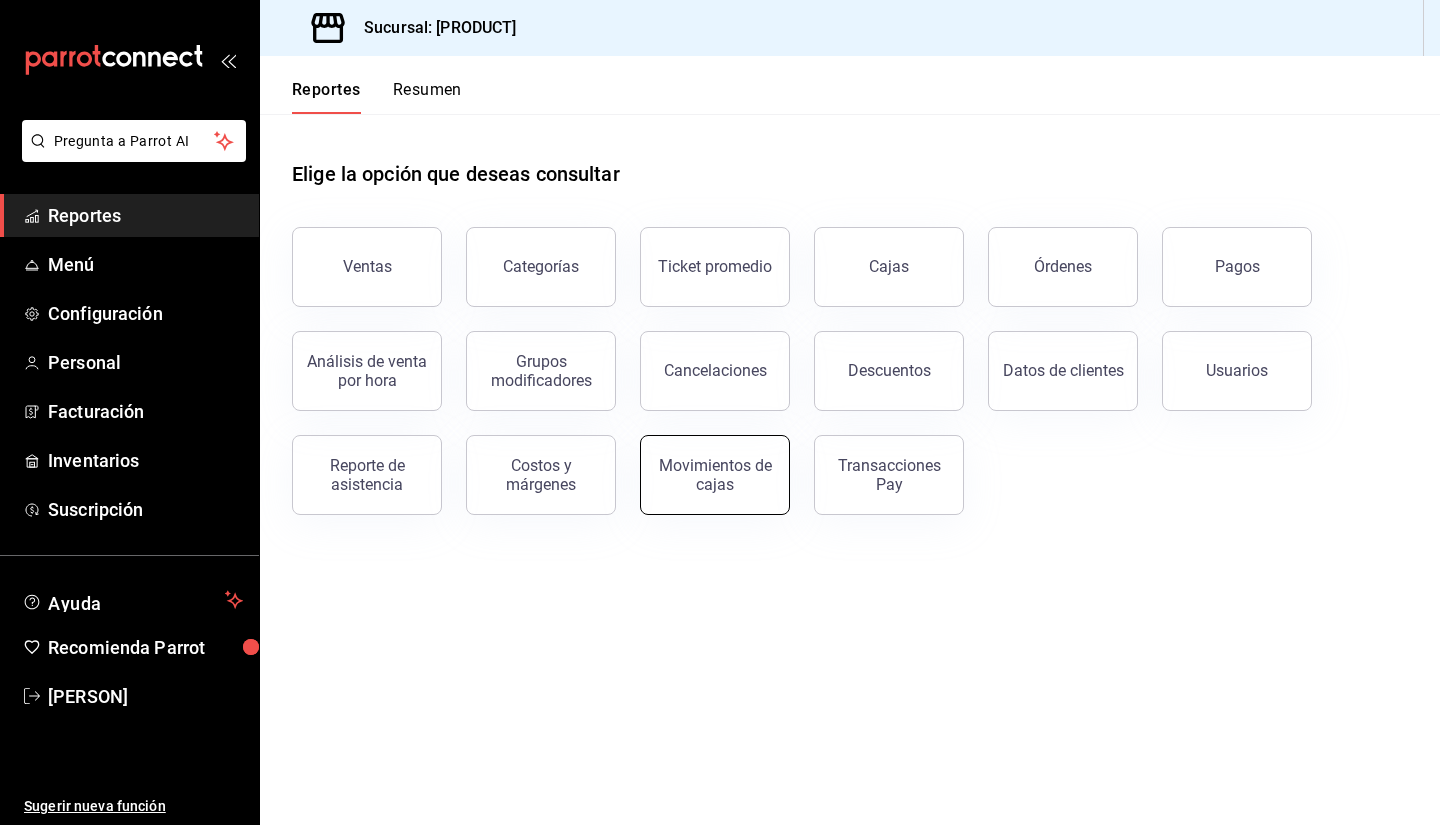 click on "Movimientos de cajas" at bounding box center [715, 475] 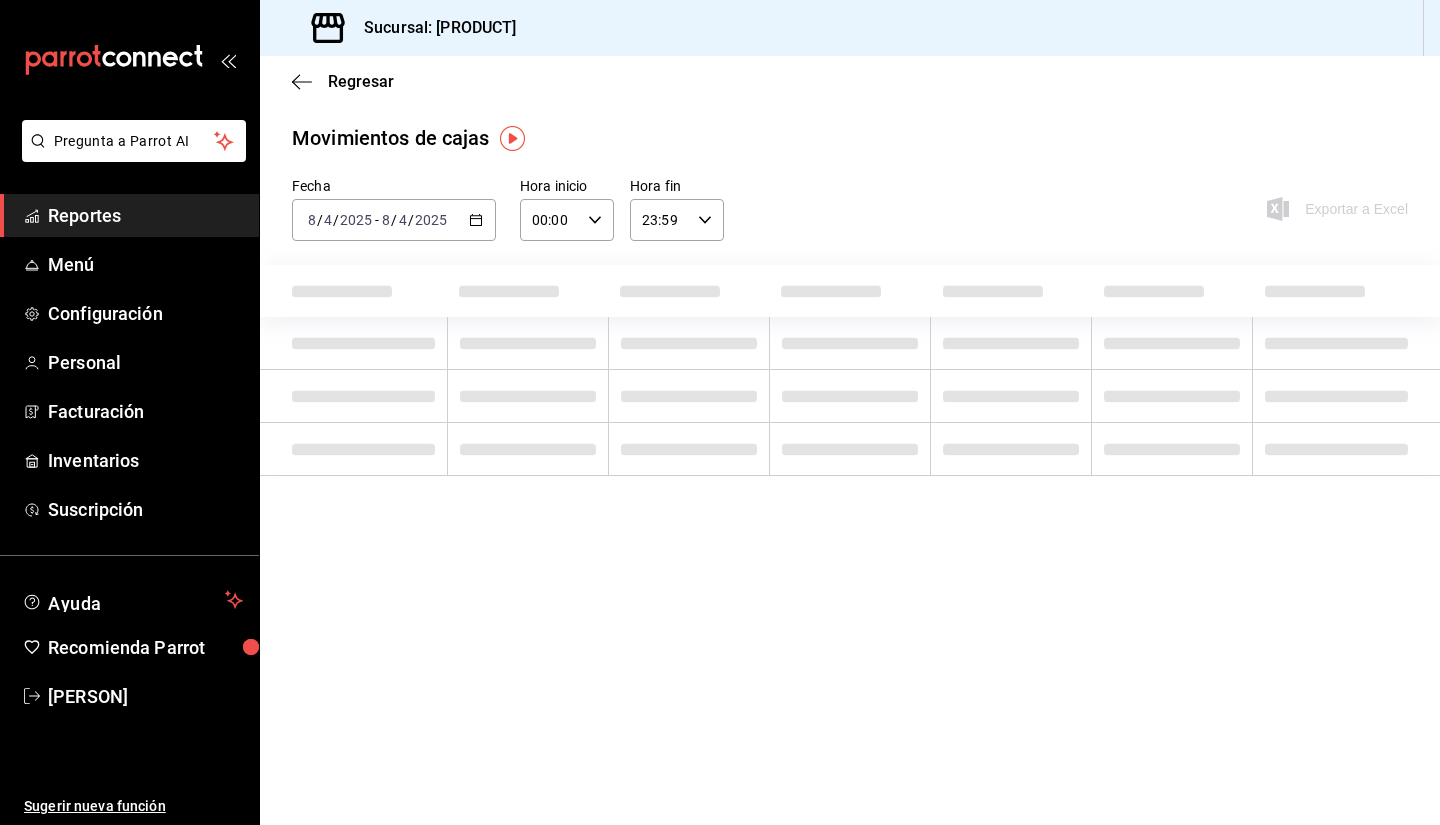 click 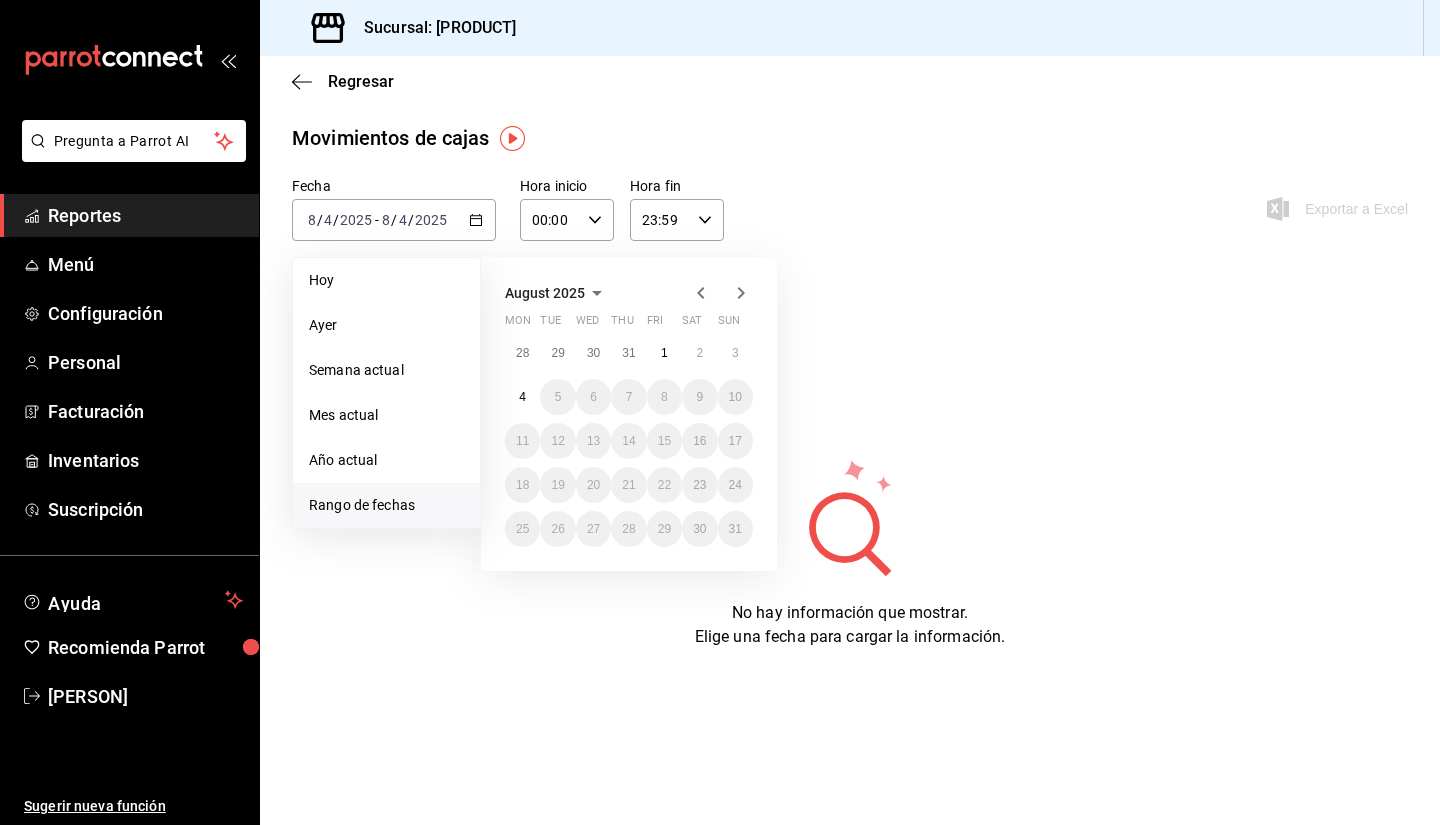 click 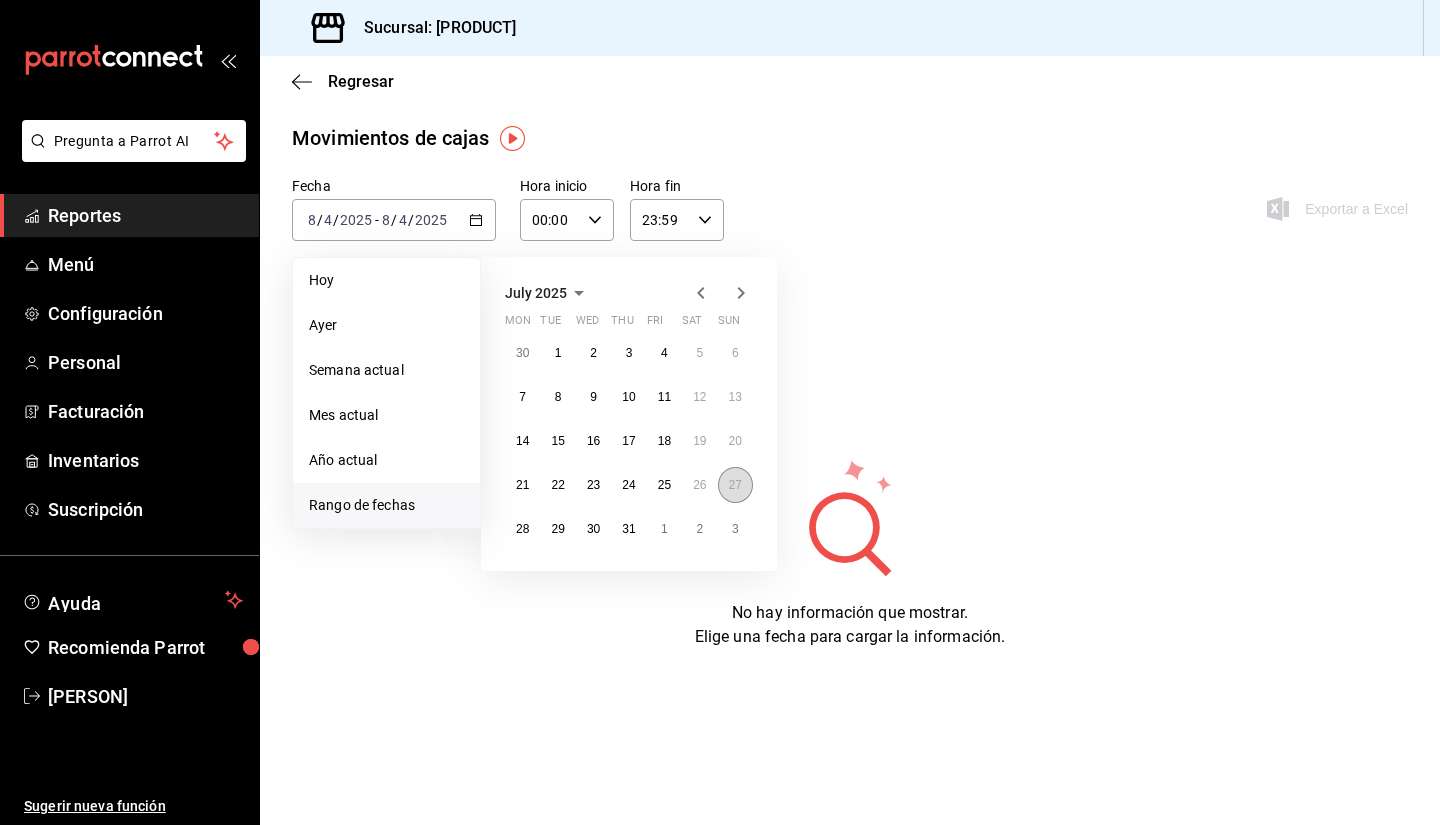 click on "27" at bounding box center [735, 485] 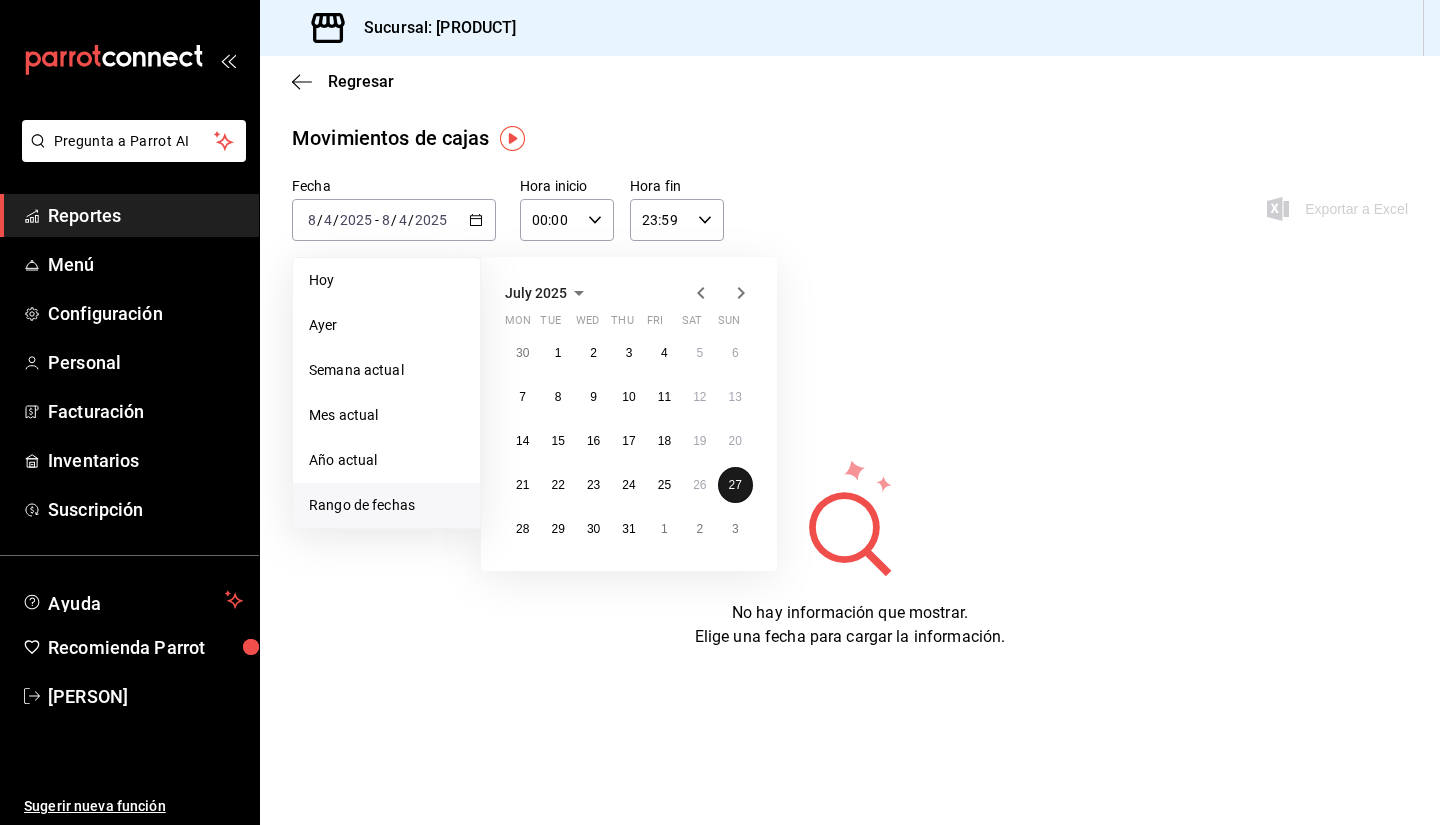 click on "27" at bounding box center (735, 485) 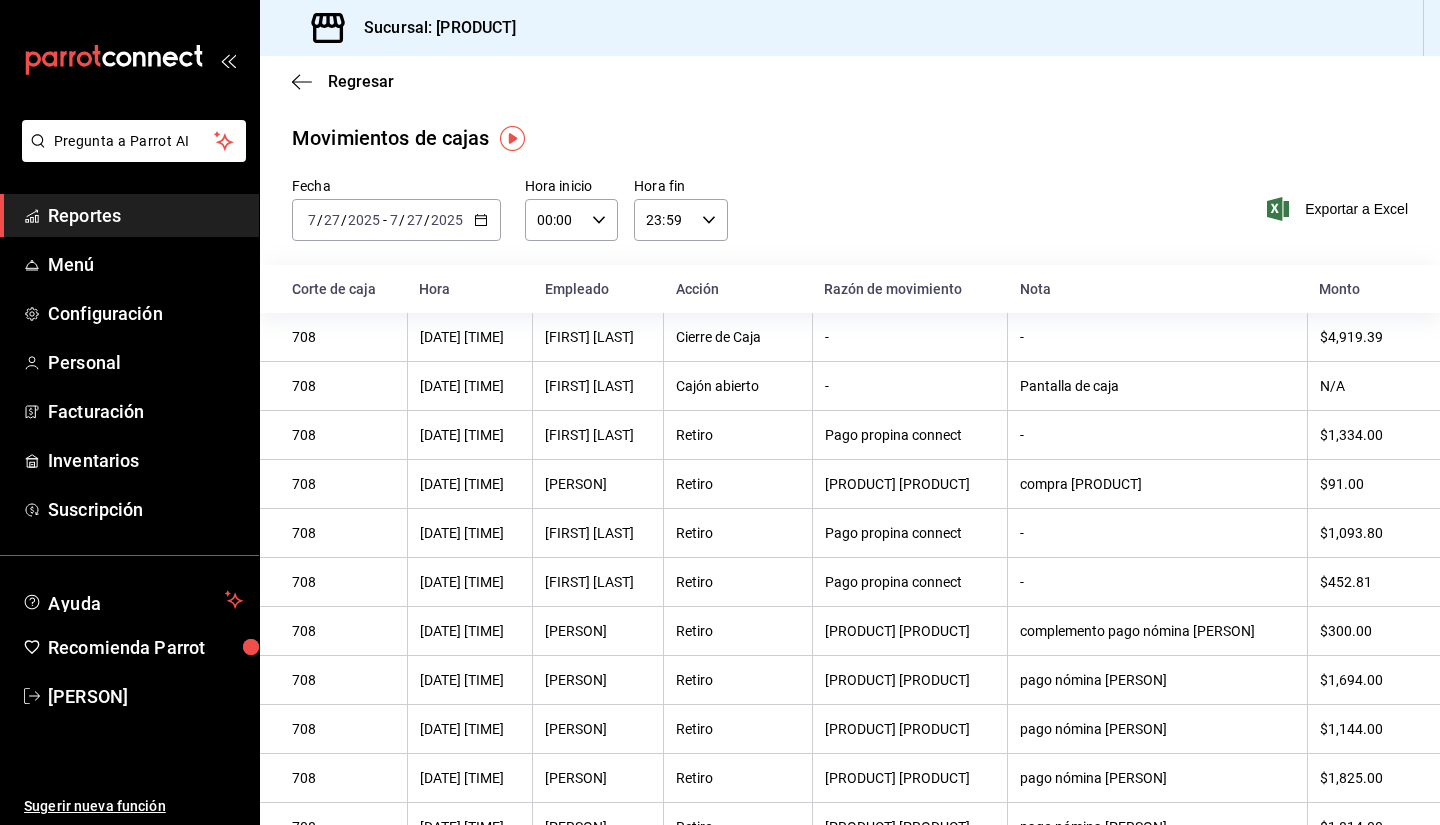 click 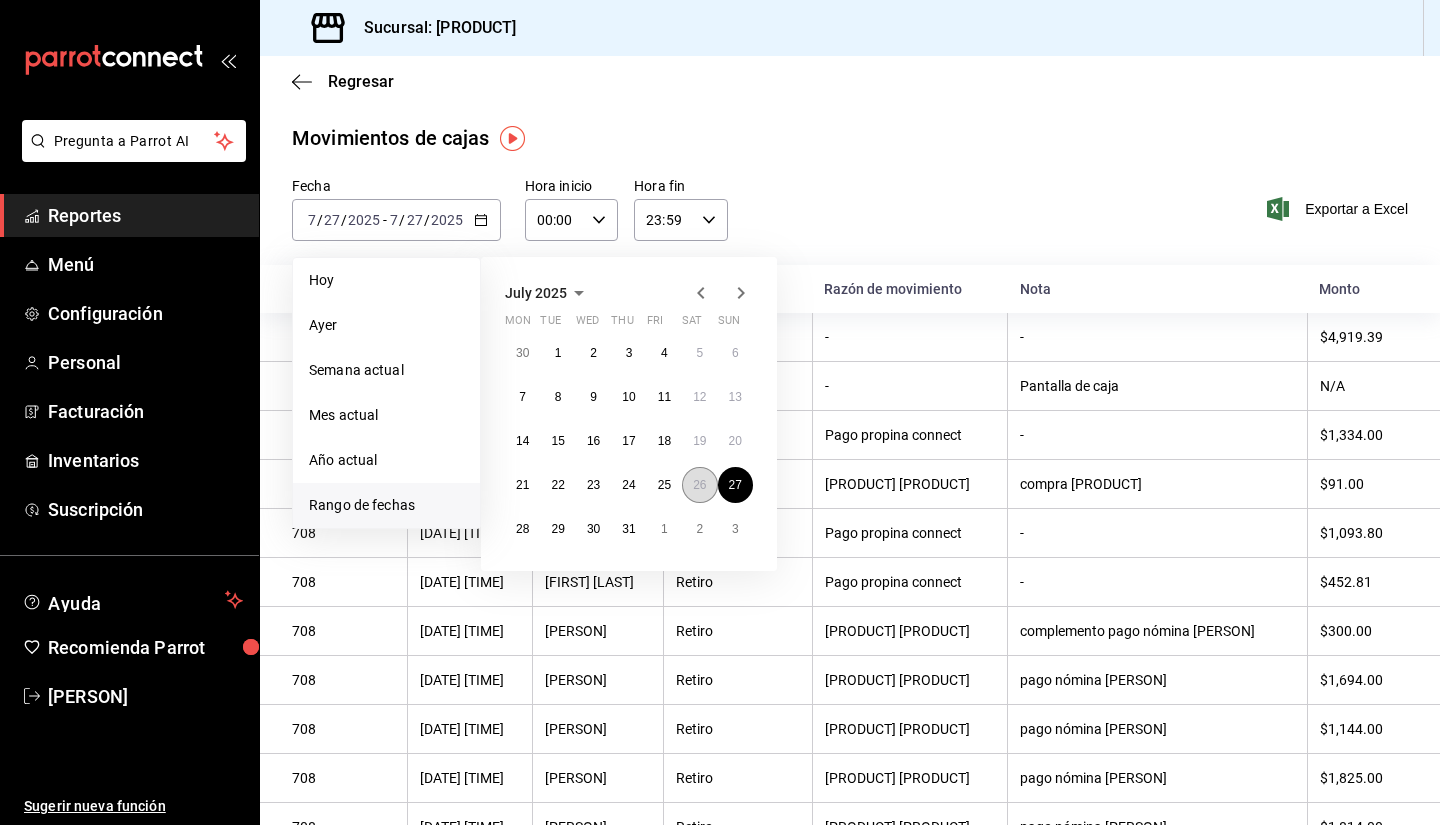 click on "26" at bounding box center (699, 485) 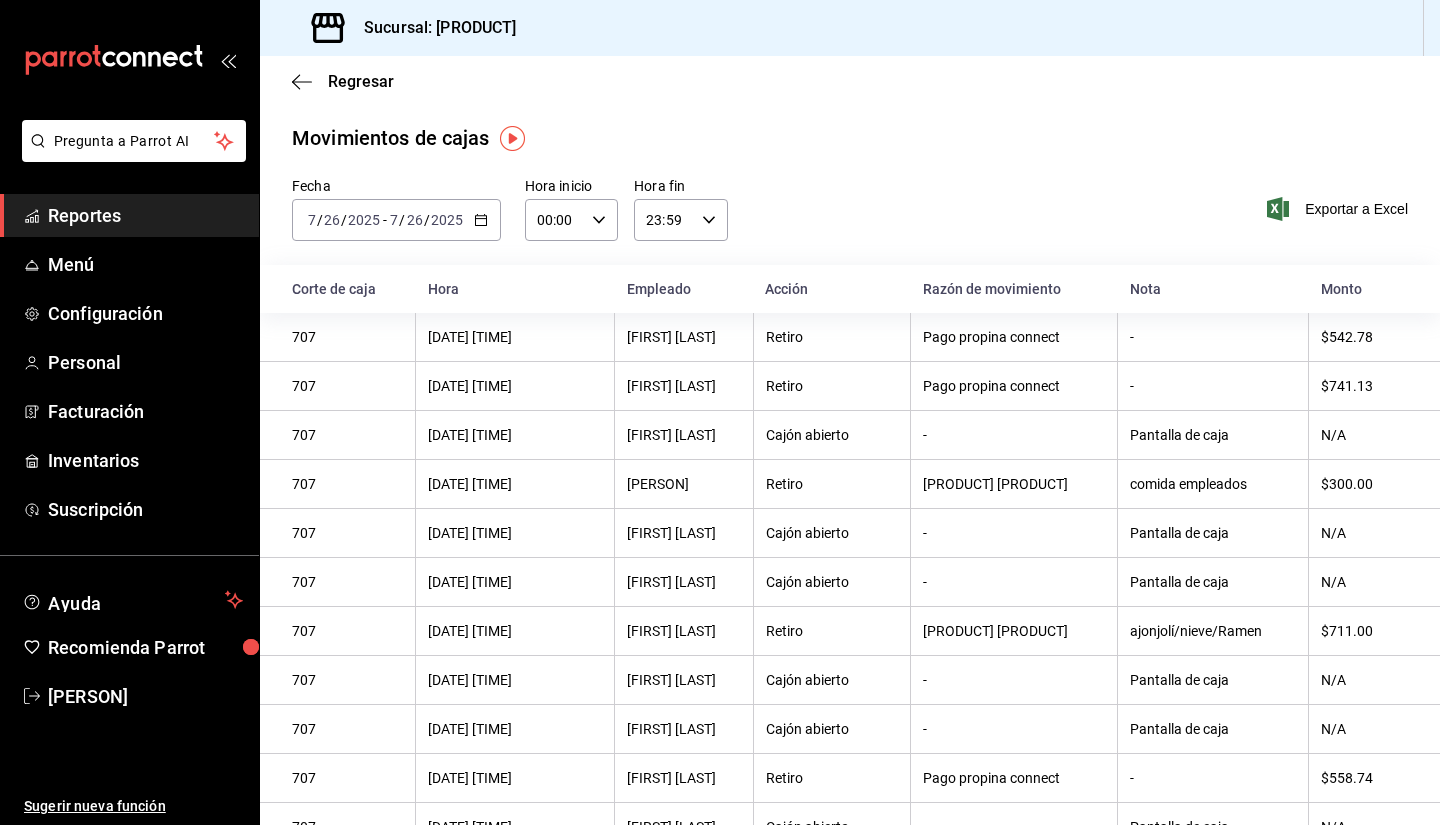 click 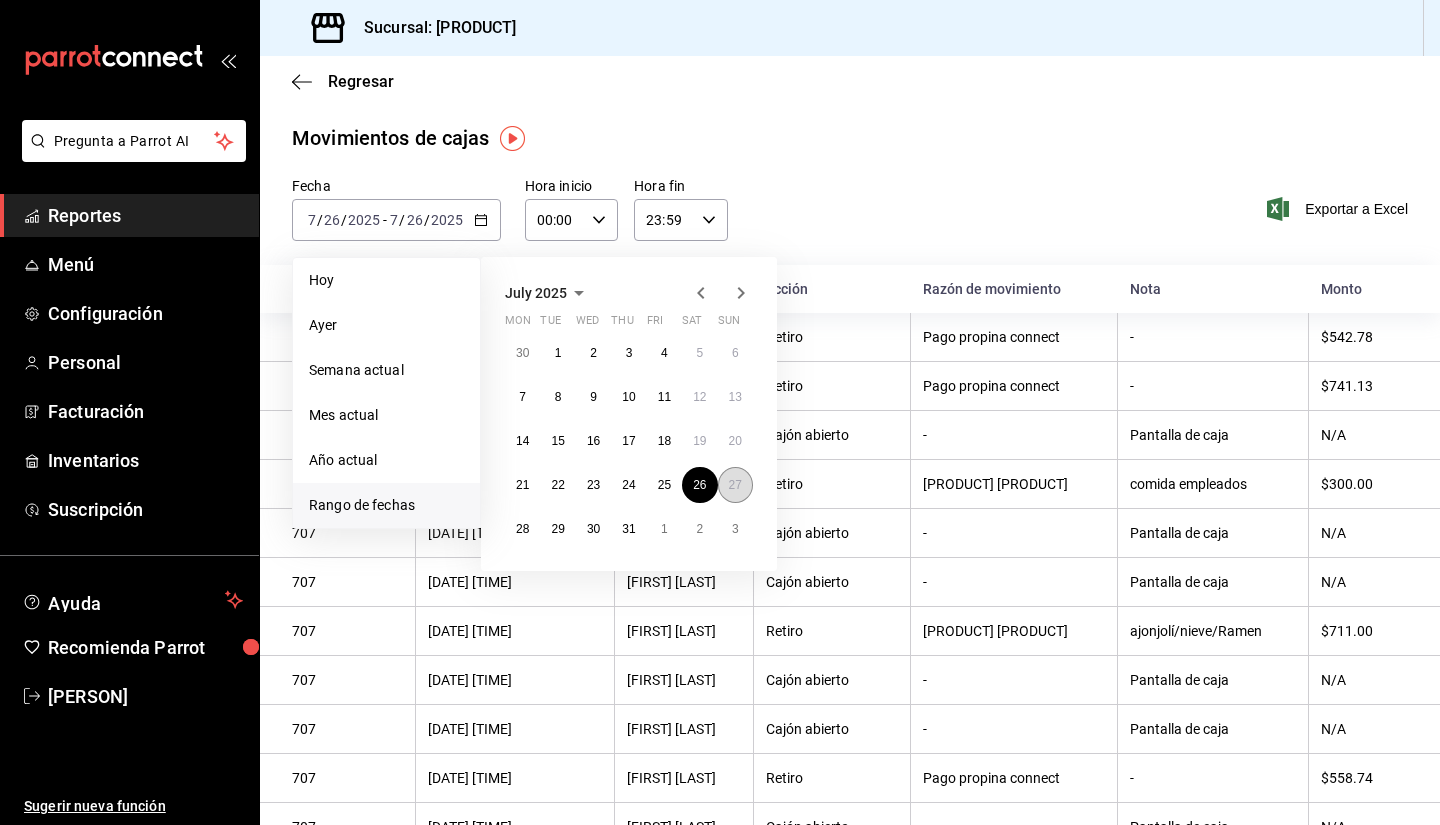 click on "27" at bounding box center [735, 485] 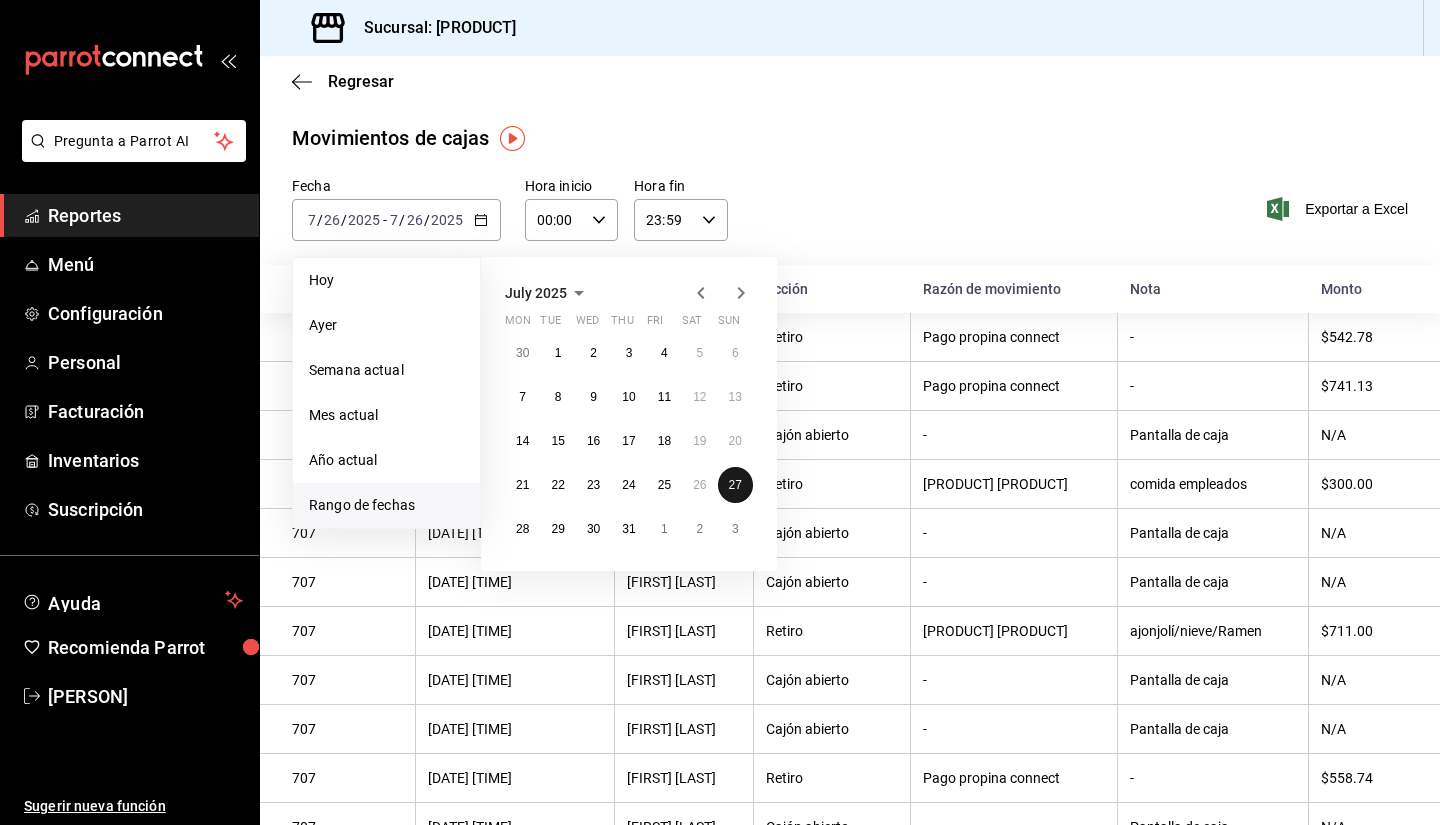 click on "27" at bounding box center [735, 485] 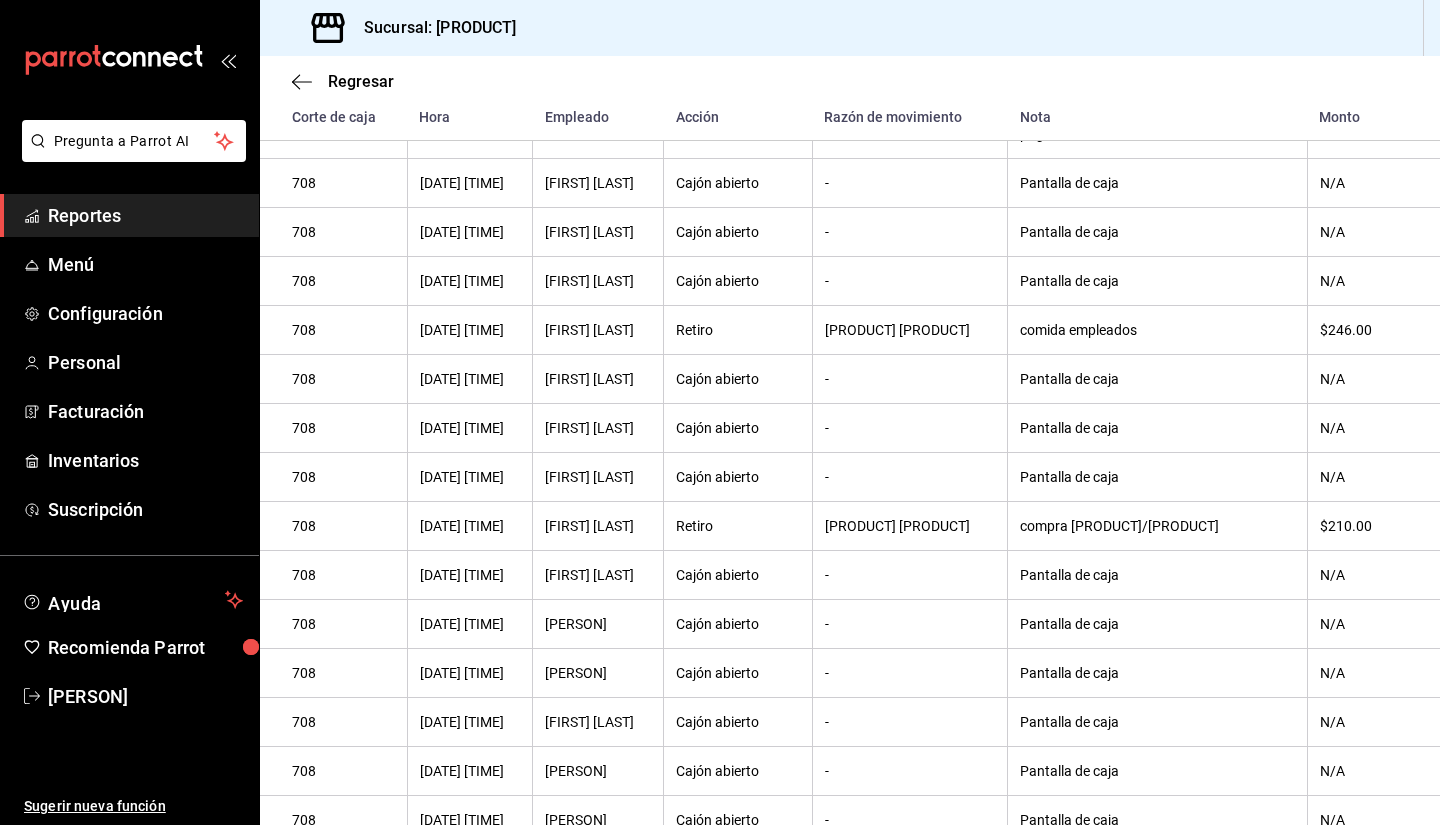 scroll, scrollTop: 1034, scrollLeft: 0, axis: vertical 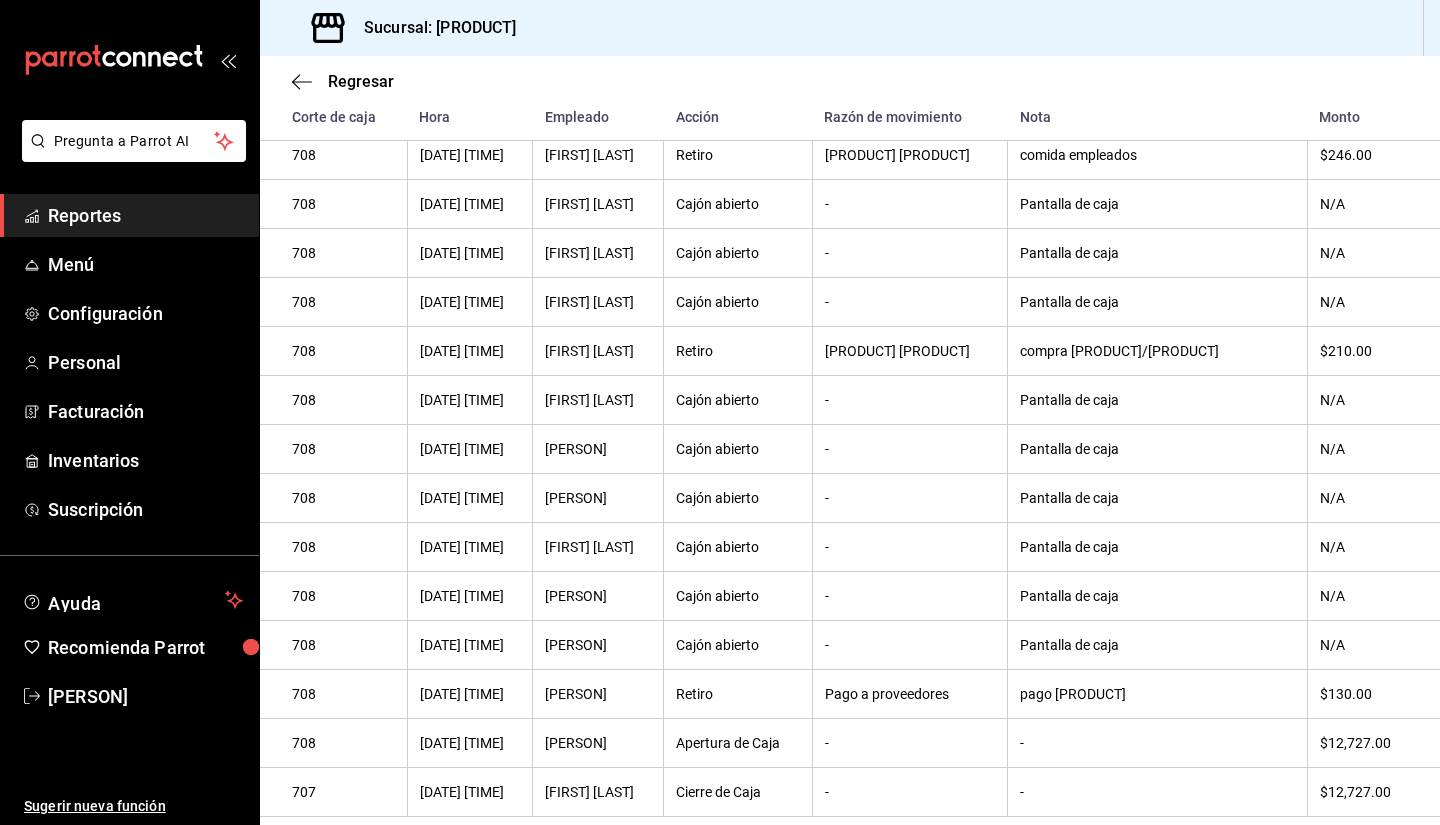 drag, startPoint x: 1435, startPoint y: 713, endPoint x: 1422, endPoint y: 706, distance: 14.764823 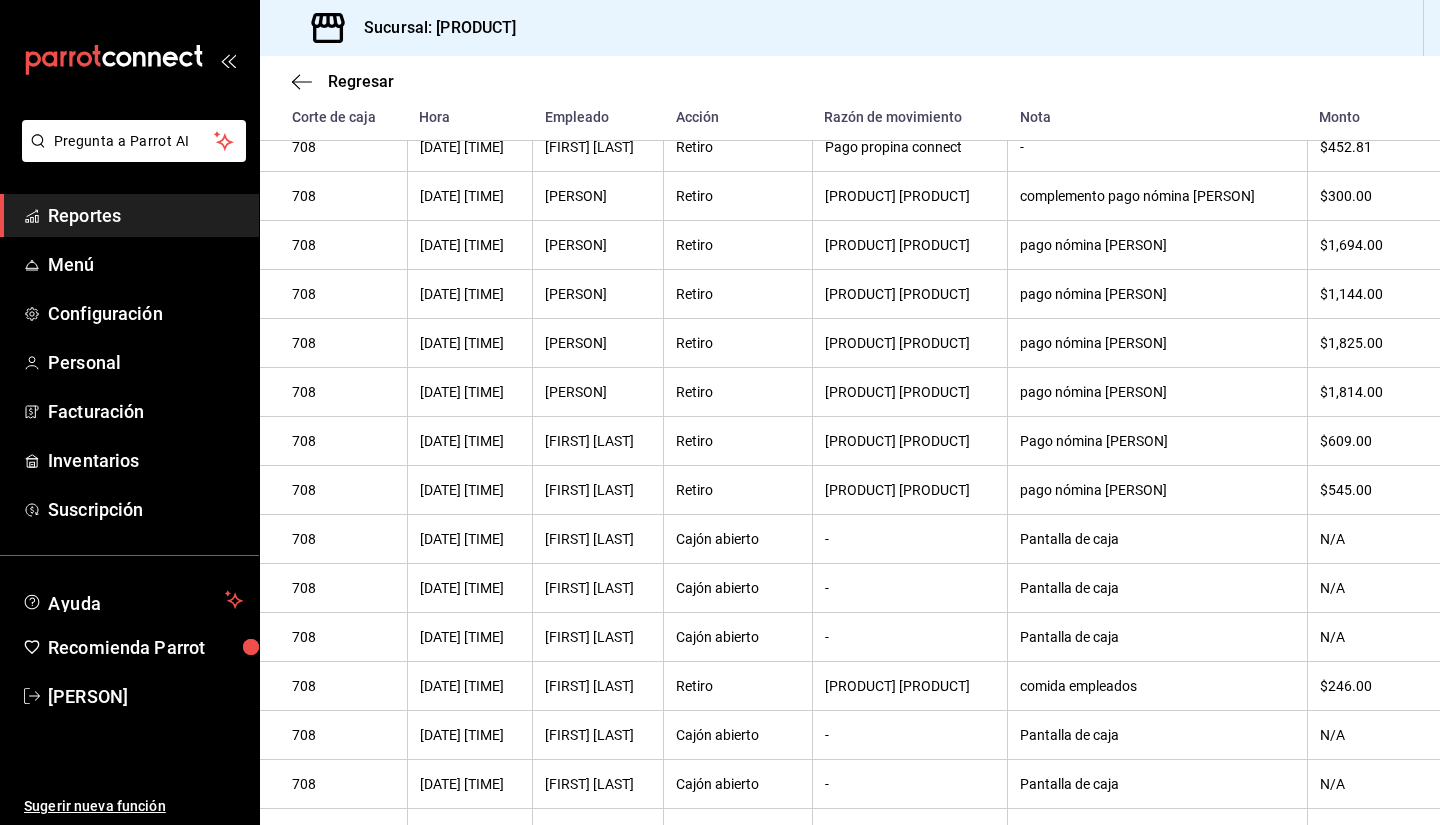 scroll, scrollTop: 434, scrollLeft: 0, axis: vertical 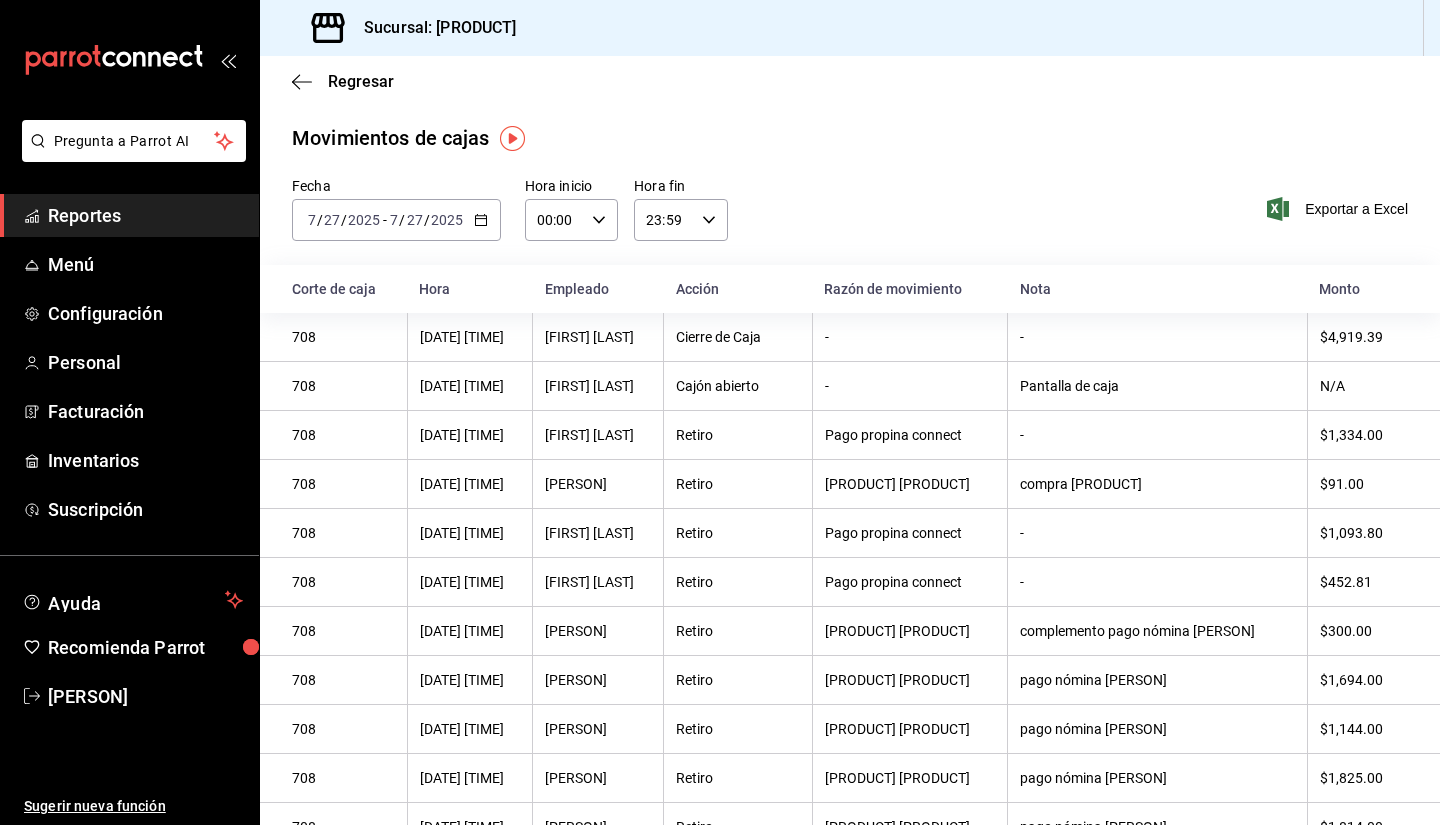 click 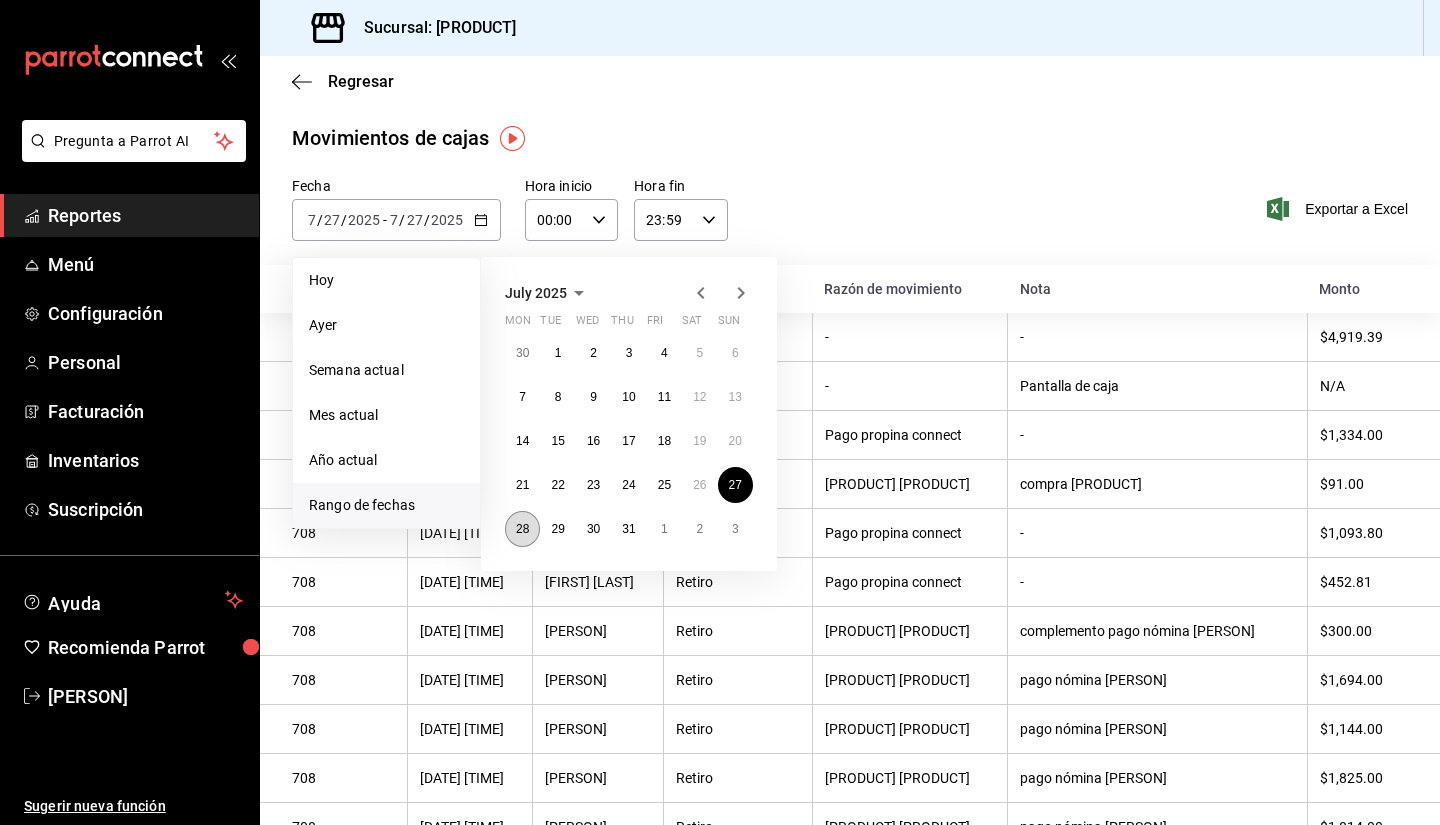 click on "28" at bounding box center (522, 529) 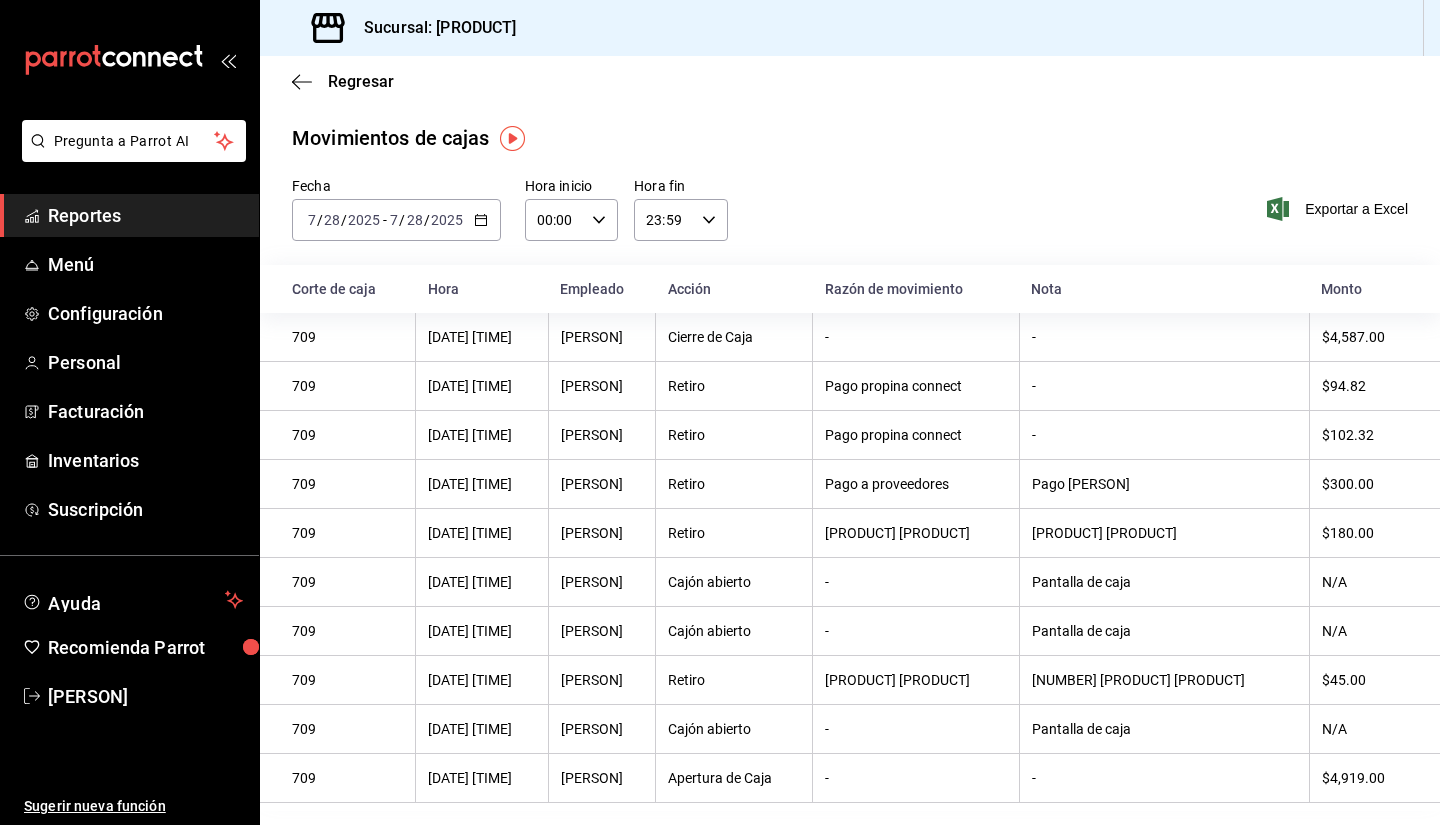 click on "N/A" at bounding box center (1374, 631) 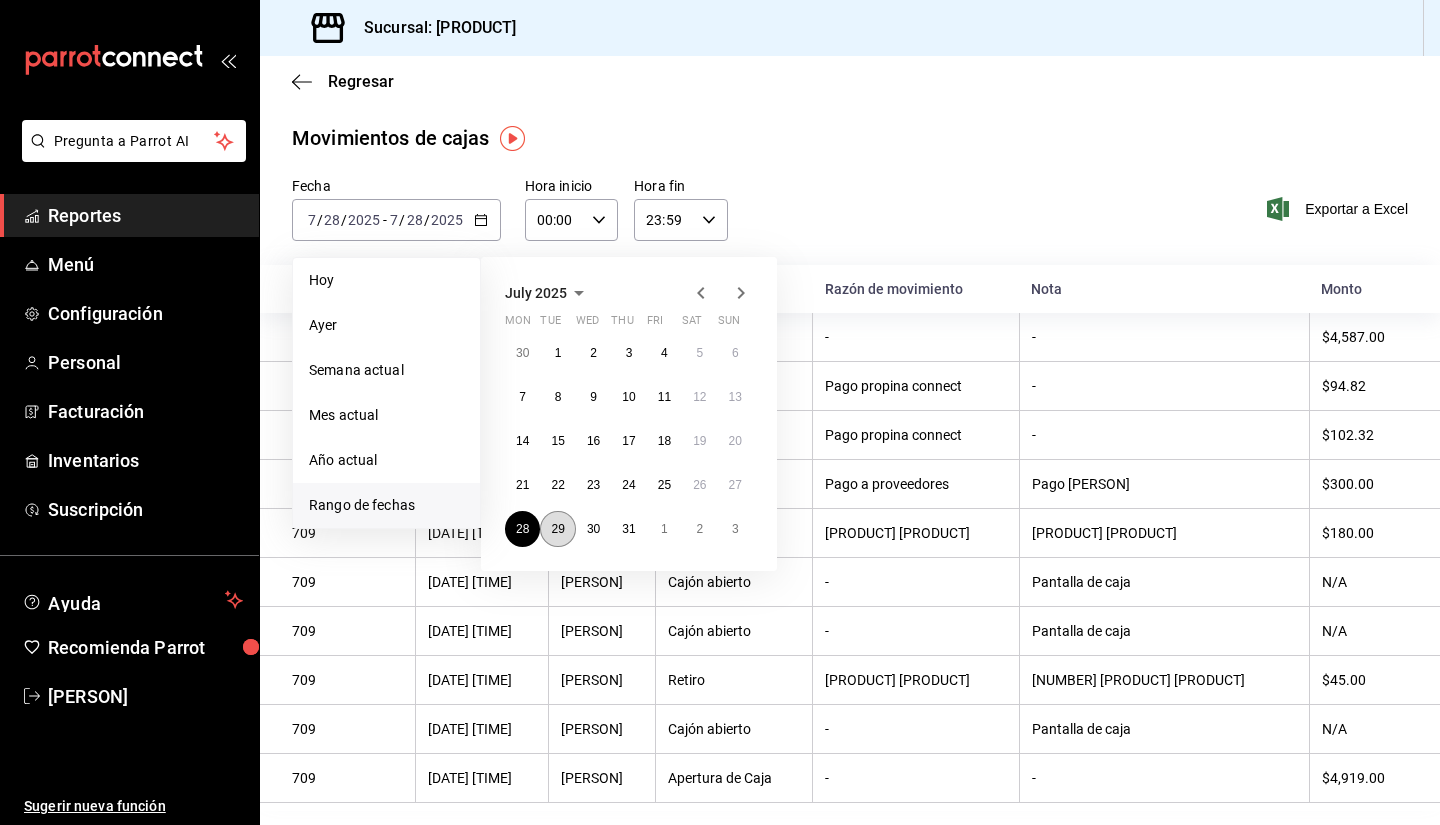 click on "29" at bounding box center [557, 529] 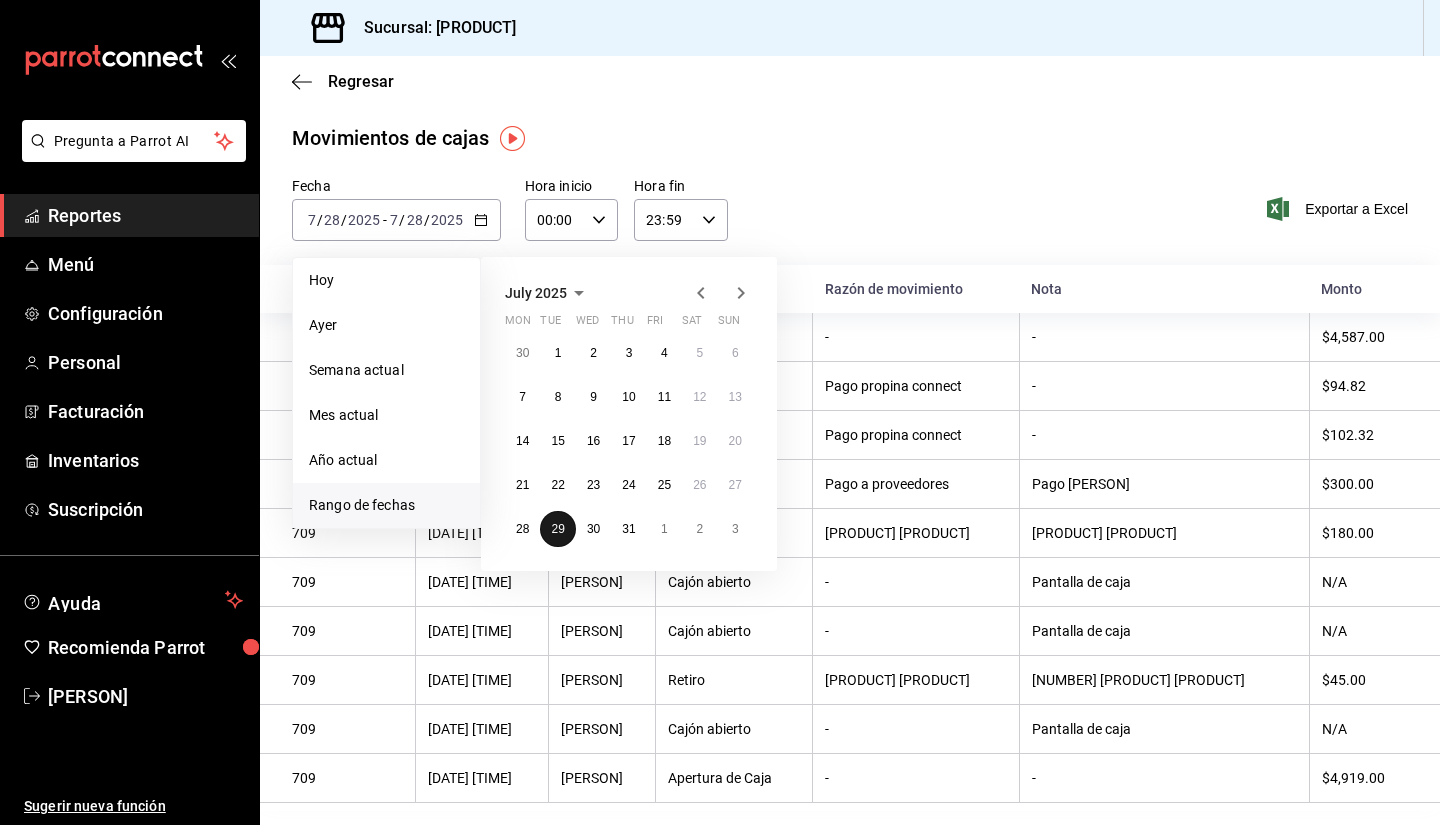 click on "29" at bounding box center (557, 529) 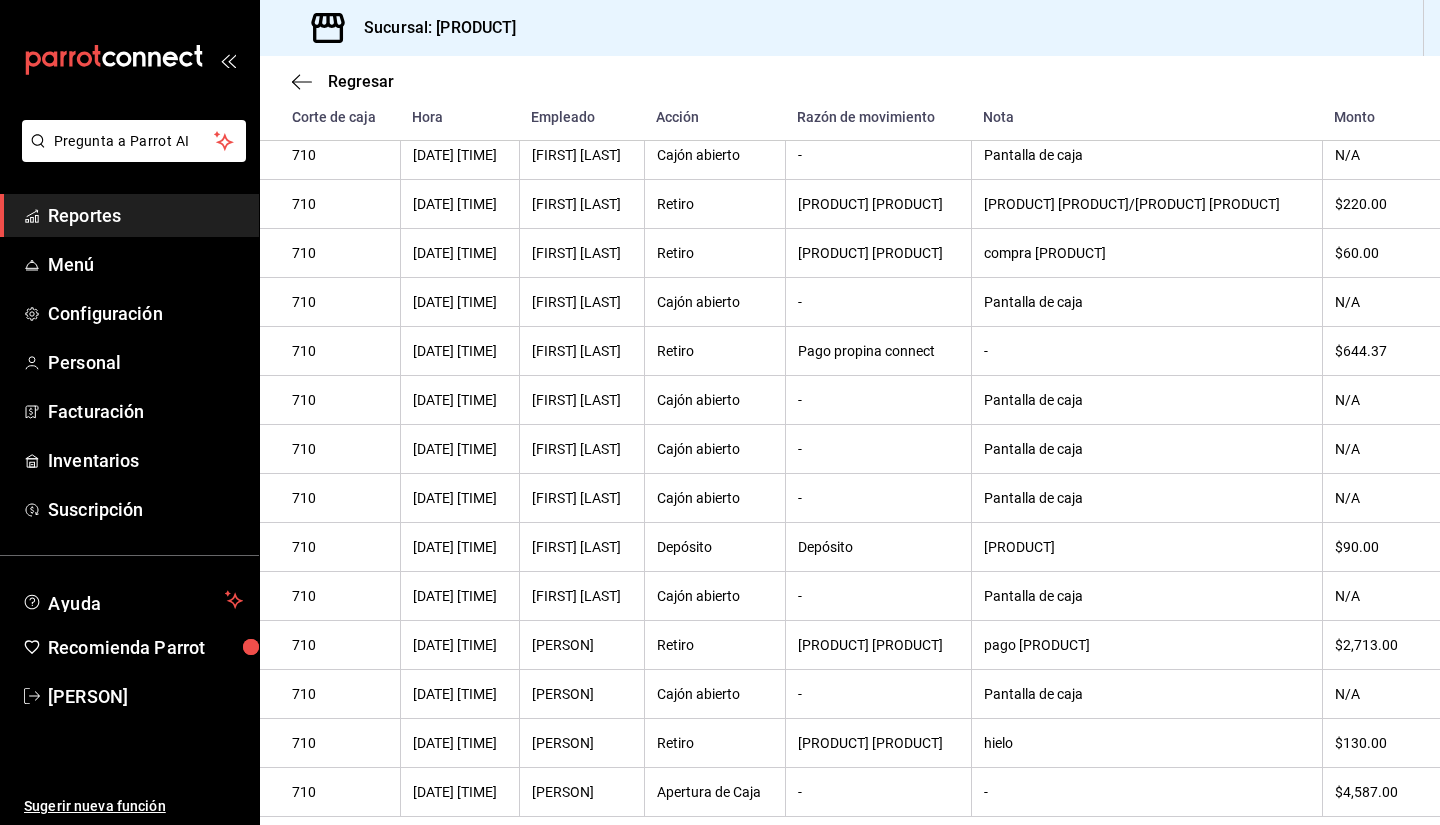 click on "[FIRST] [LAST]" at bounding box center [581, 498] 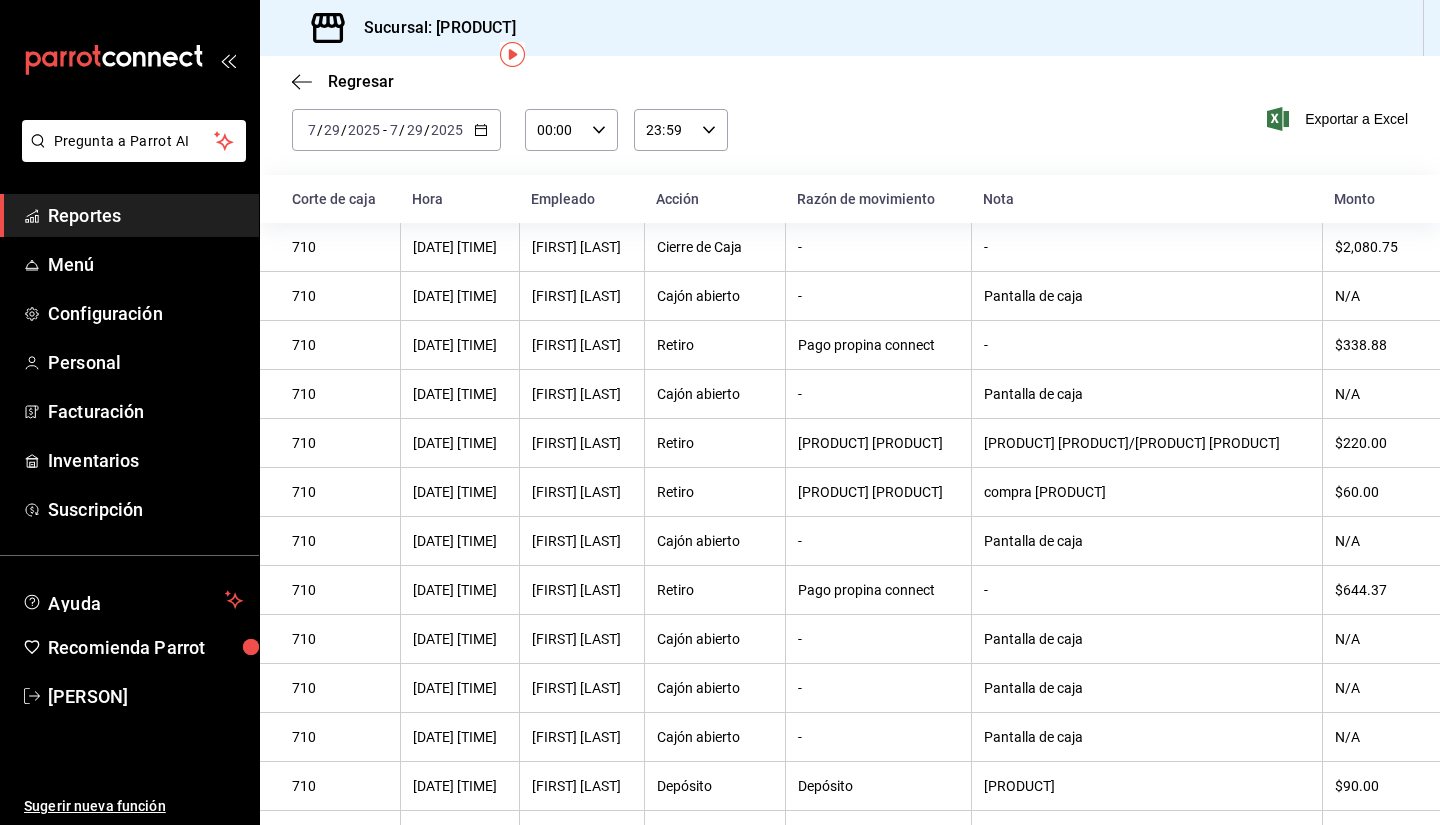 scroll, scrollTop: 84, scrollLeft: 0, axis: vertical 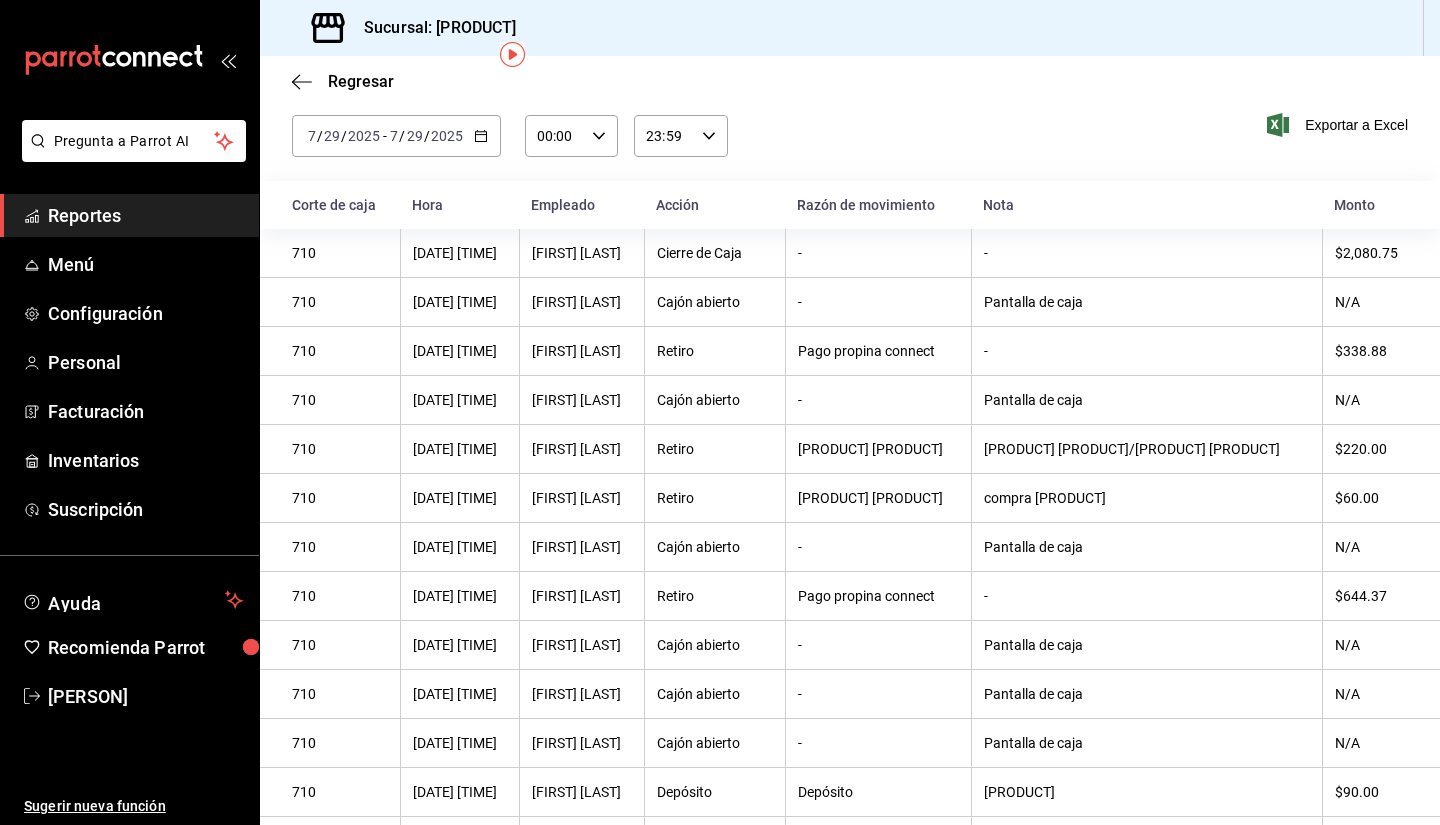 click on "[DATE] [DATE] - [DATE] [DATE]" at bounding box center [396, 136] 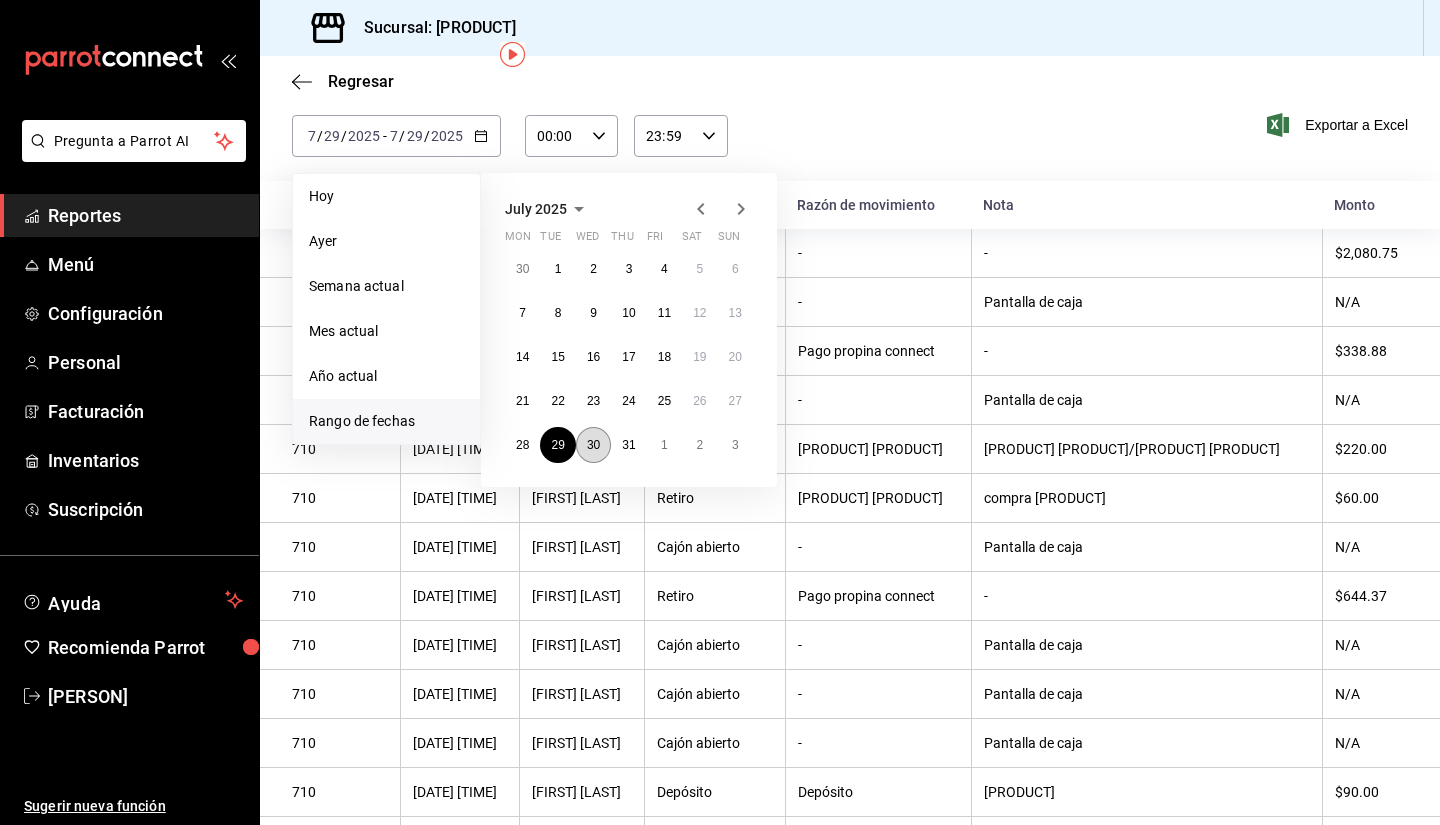 click on "30" at bounding box center [593, 445] 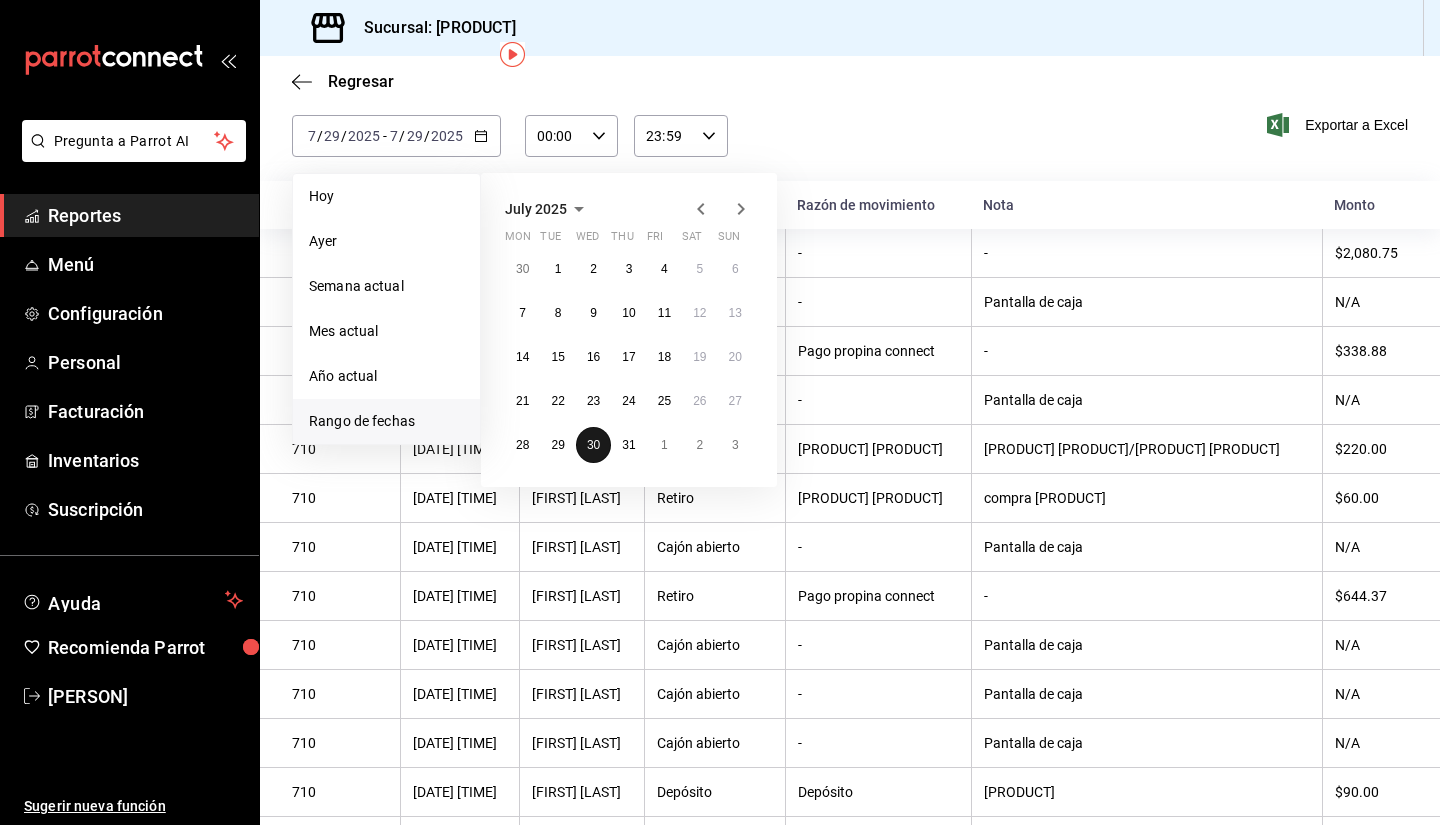 click on "30" at bounding box center (593, 445) 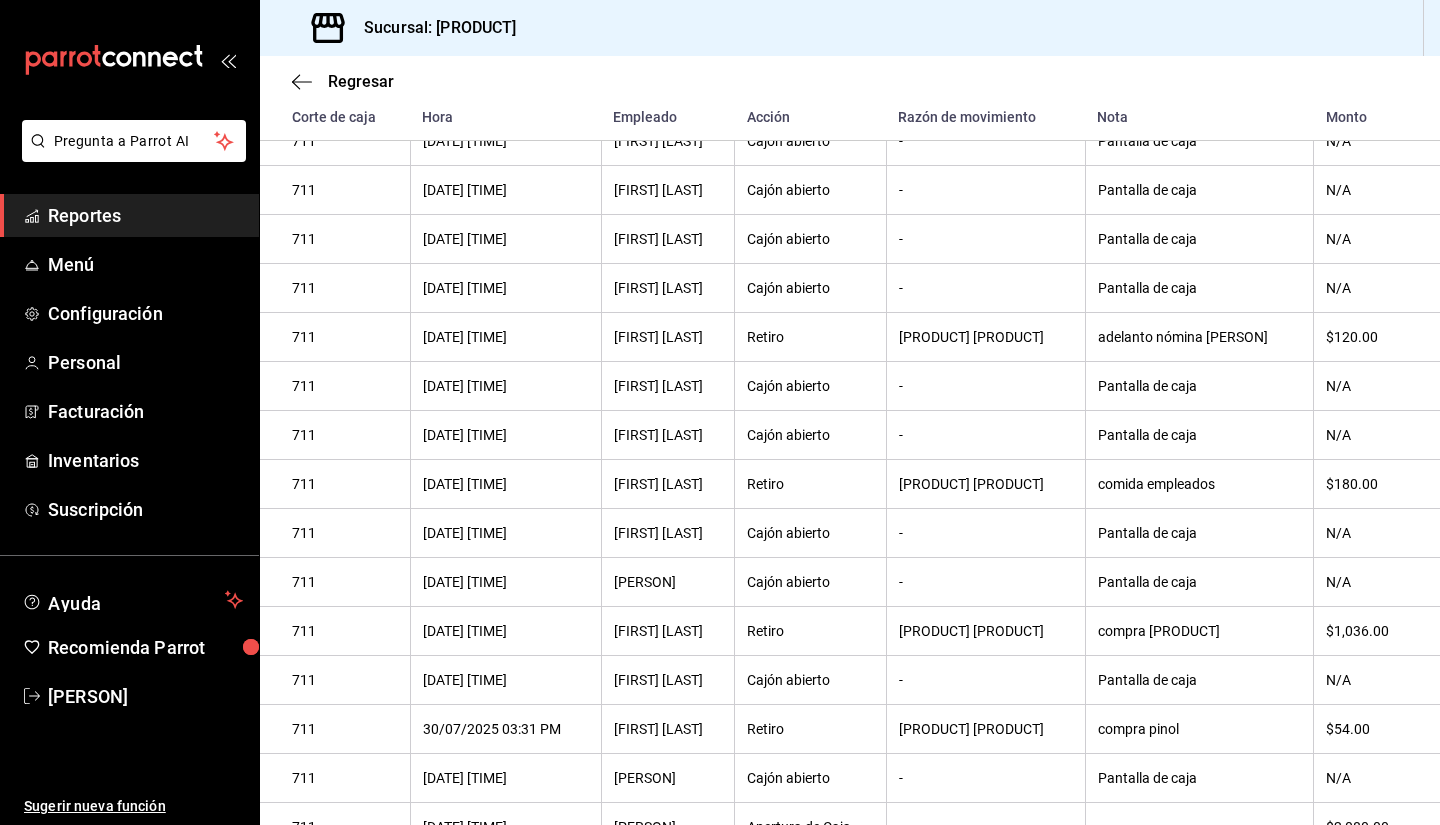 scroll, scrollTop: 684, scrollLeft: 0, axis: vertical 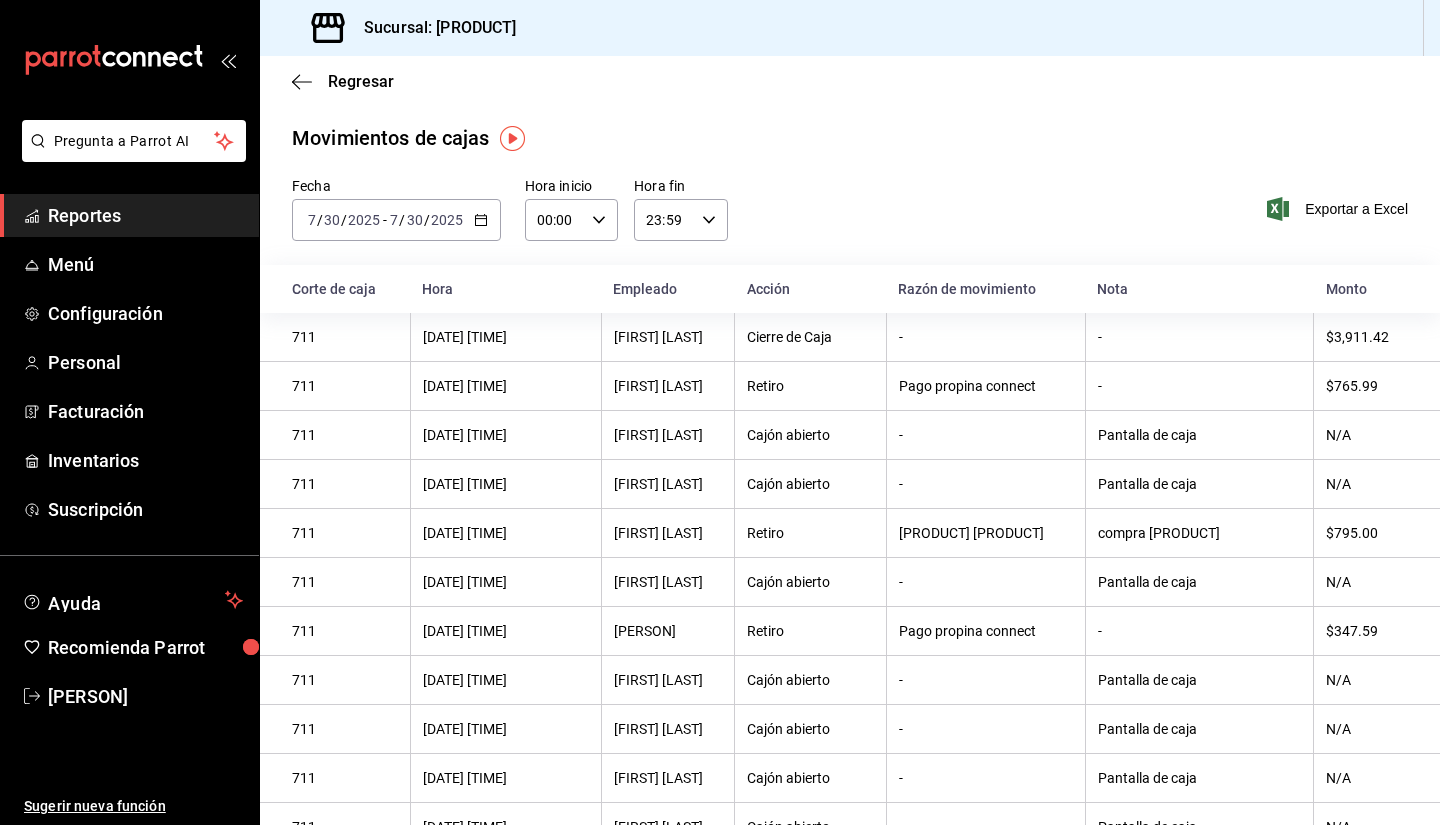 click on "[DATE] [DATE]" at bounding box center (396, 220) 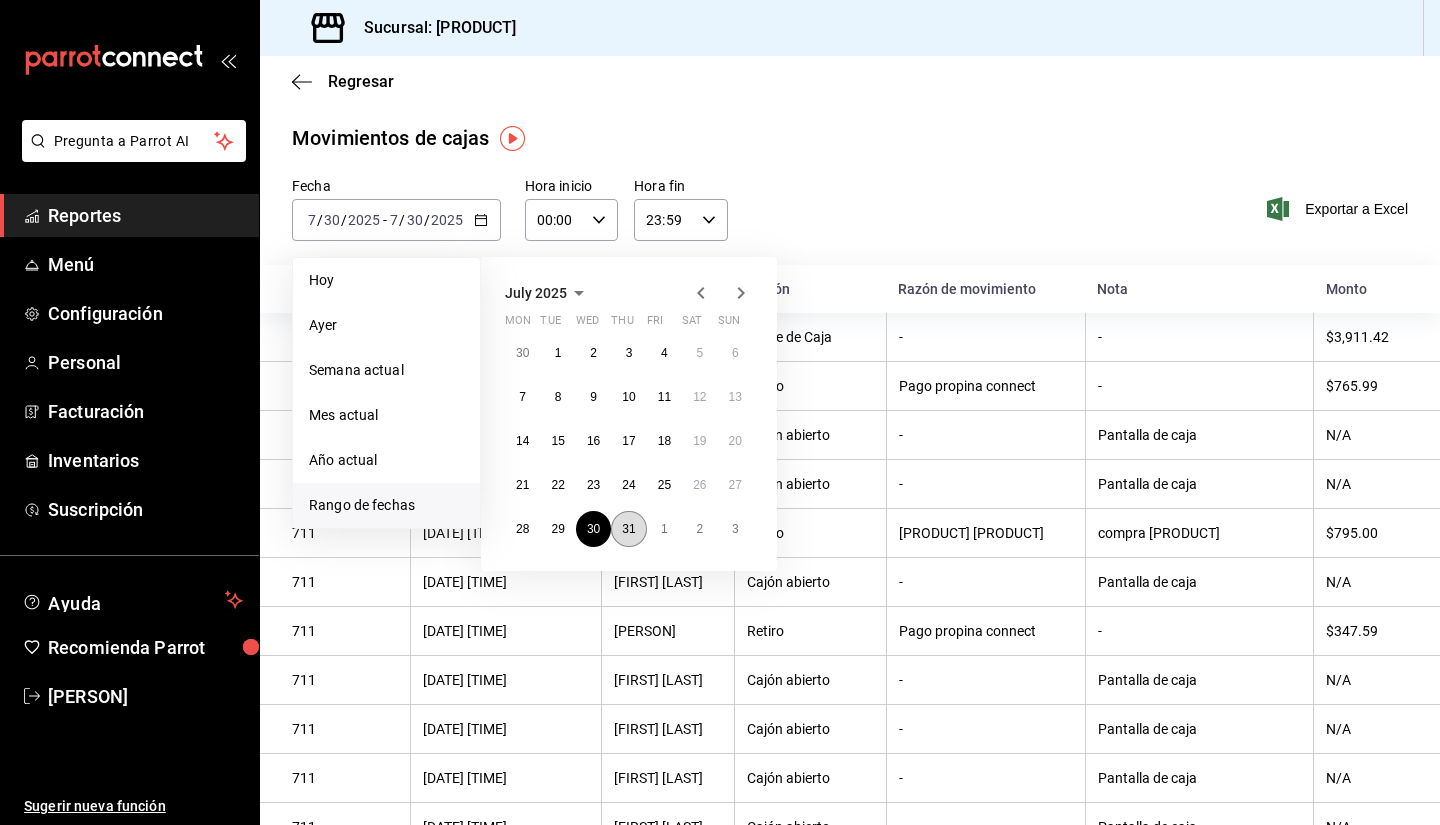 click on "31" at bounding box center (628, 529) 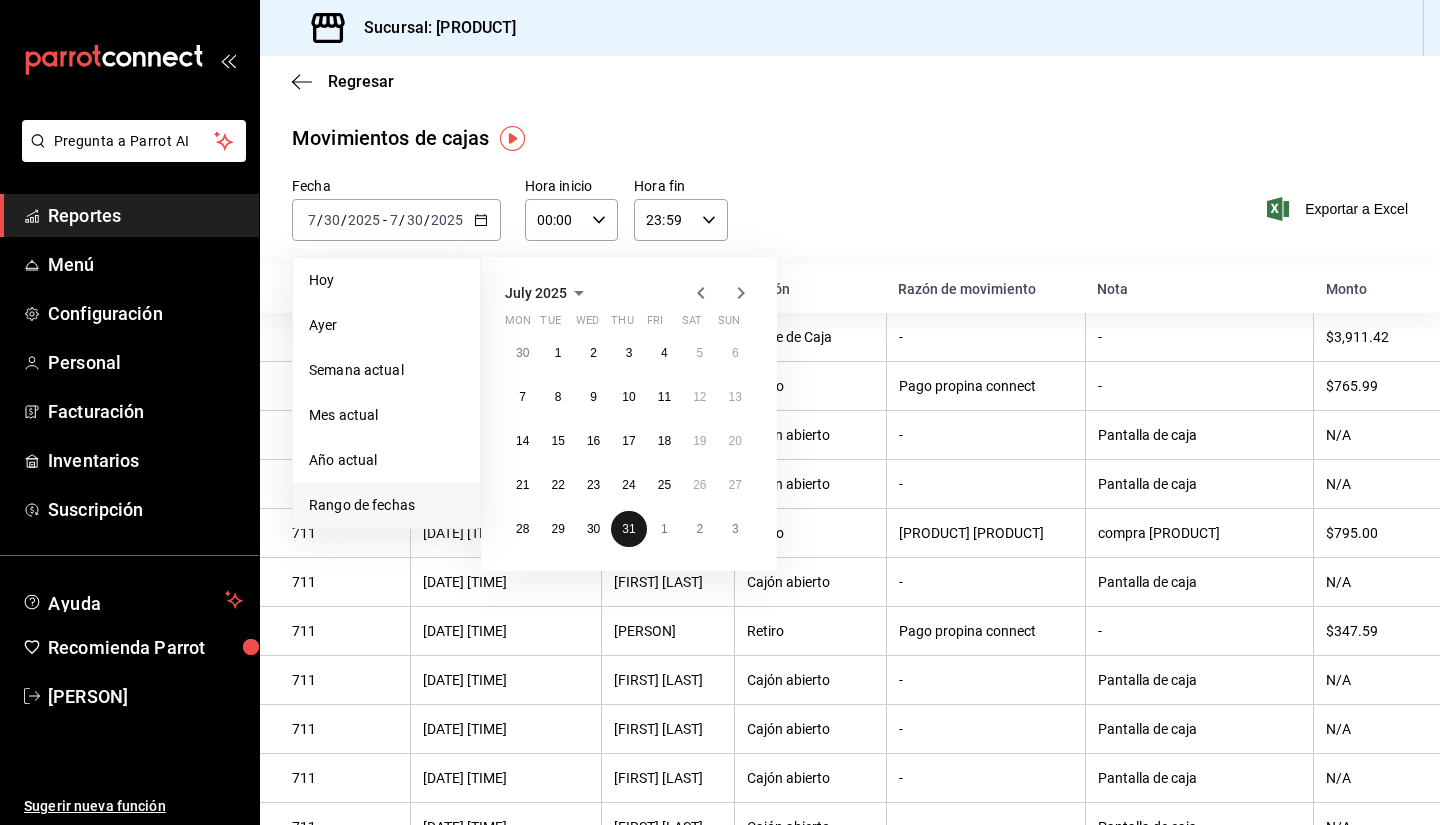 drag, startPoint x: 625, startPoint y: 521, endPoint x: 663, endPoint y: 545, distance: 44.94441 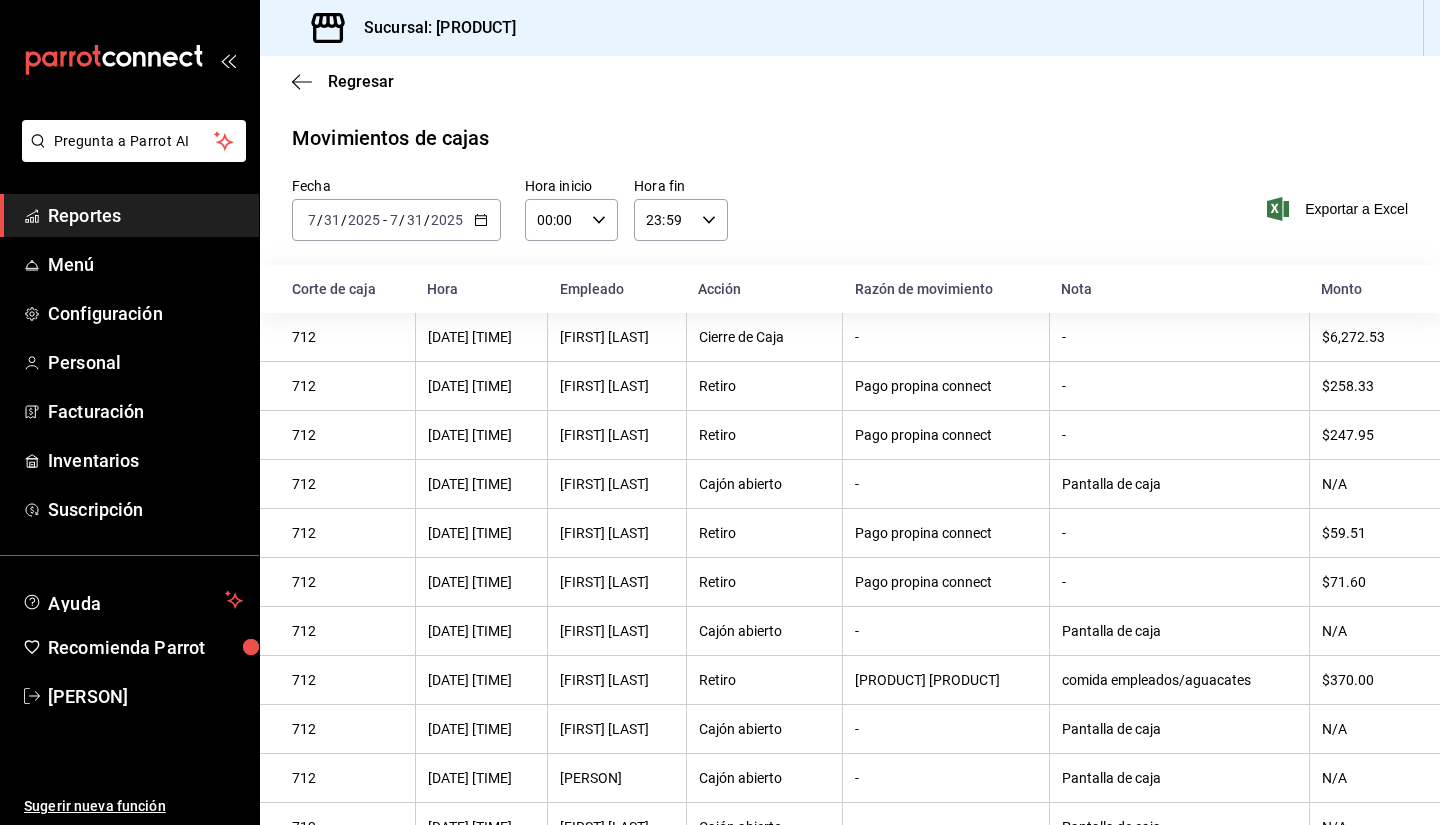 scroll, scrollTop: 147, scrollLeft: 0, axis: vertical 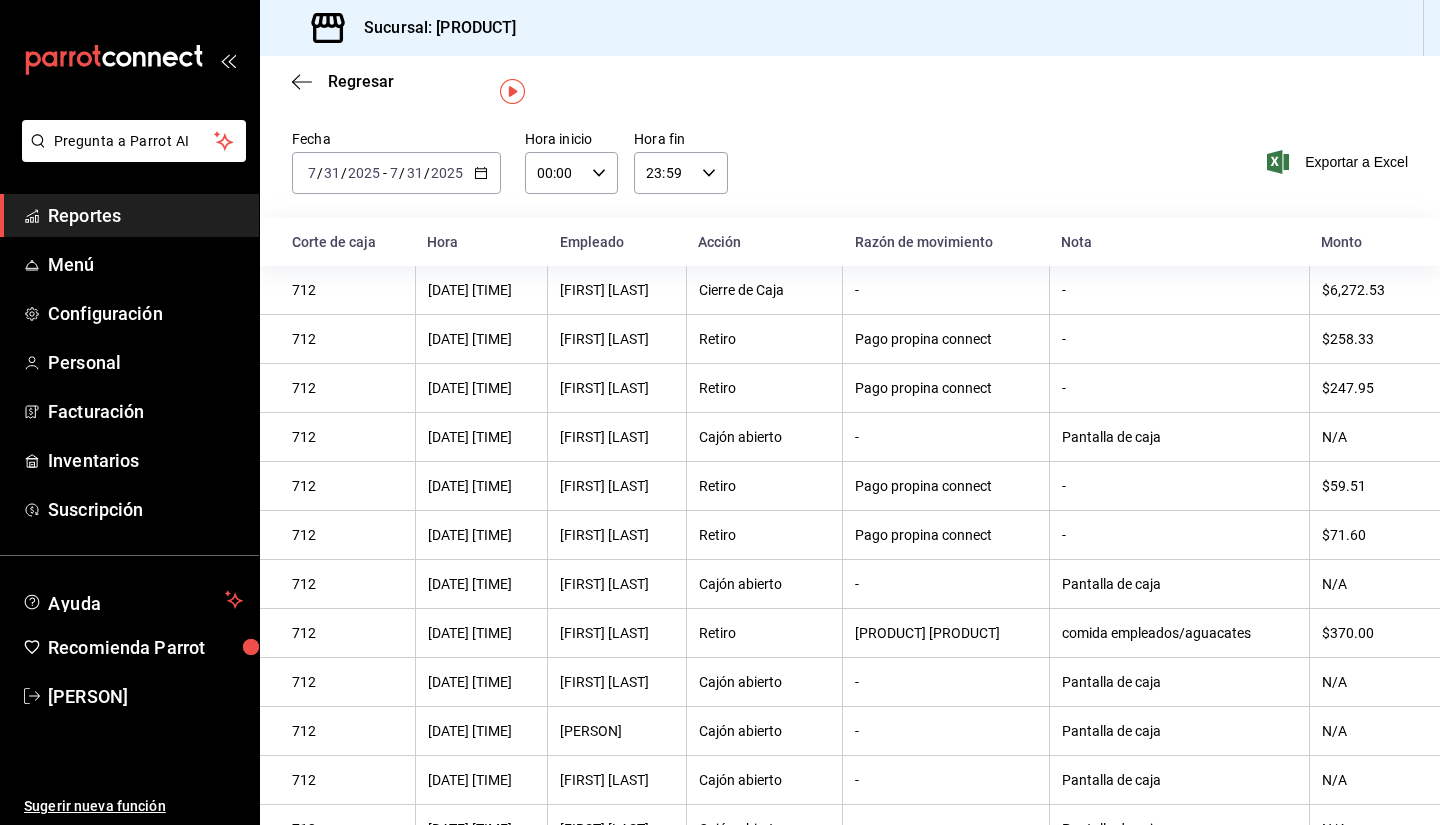 click 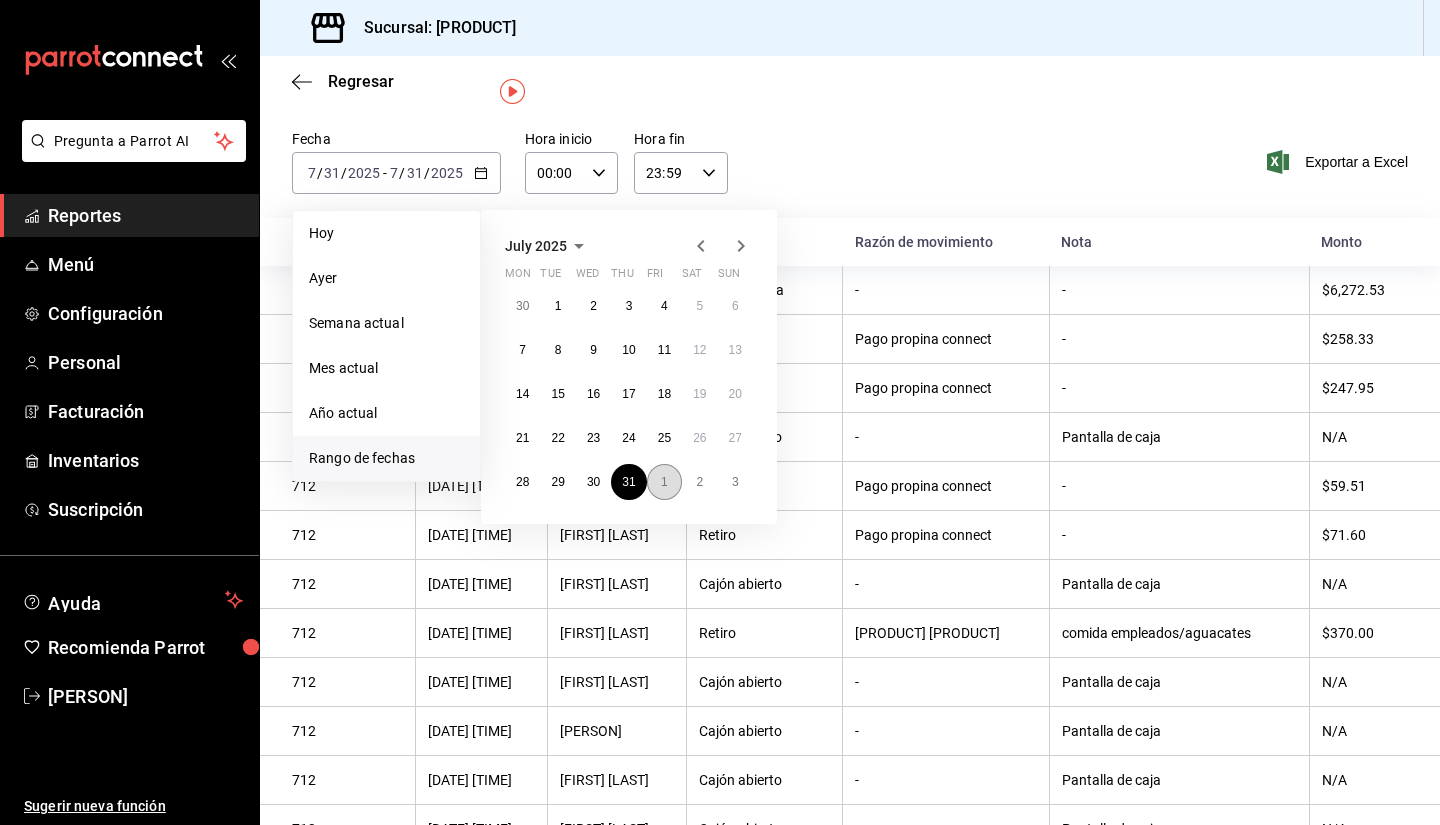 click on "1" at bounding box center (664, 482) 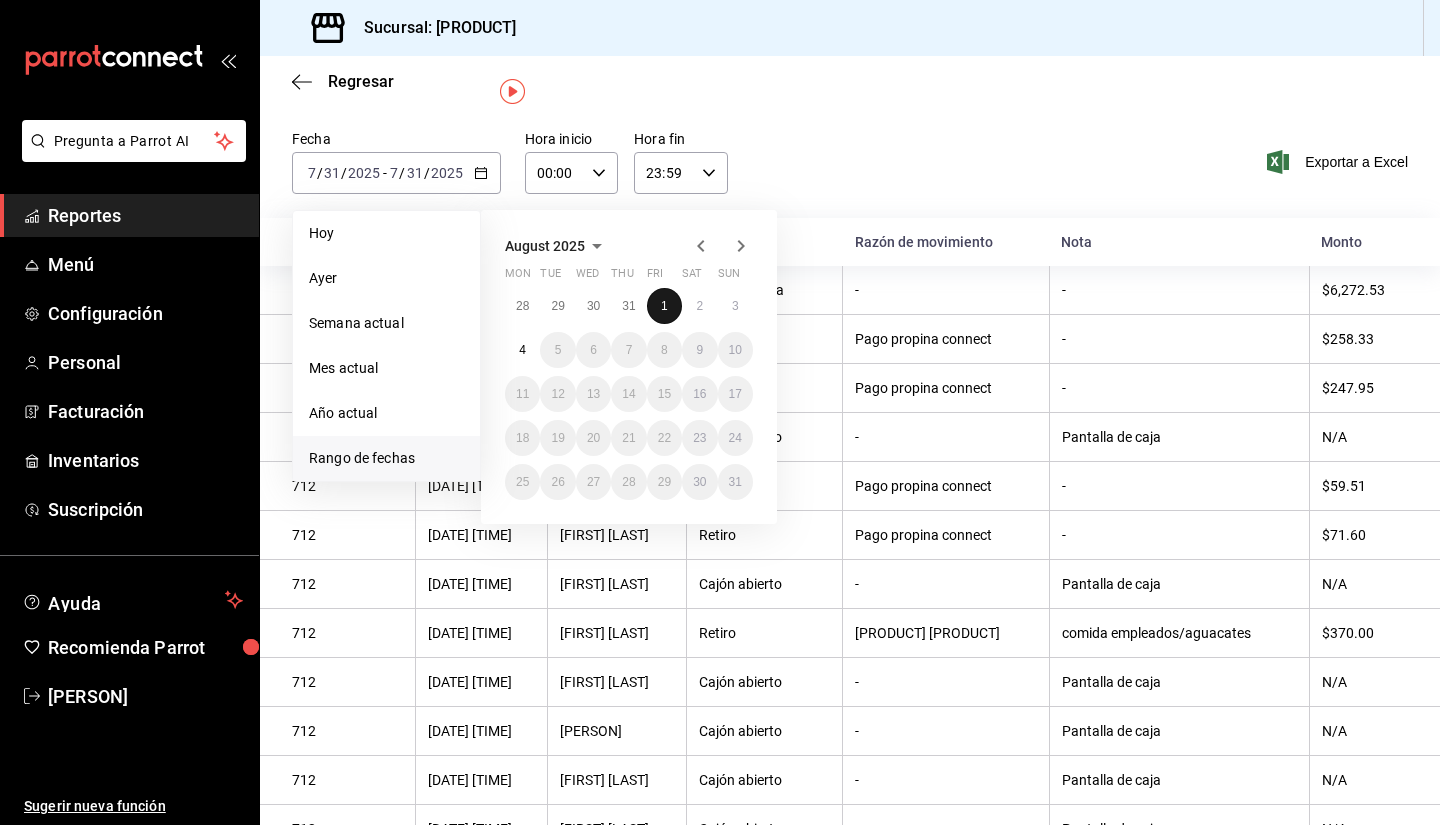 click on "1" at bounding box center (664, 306) 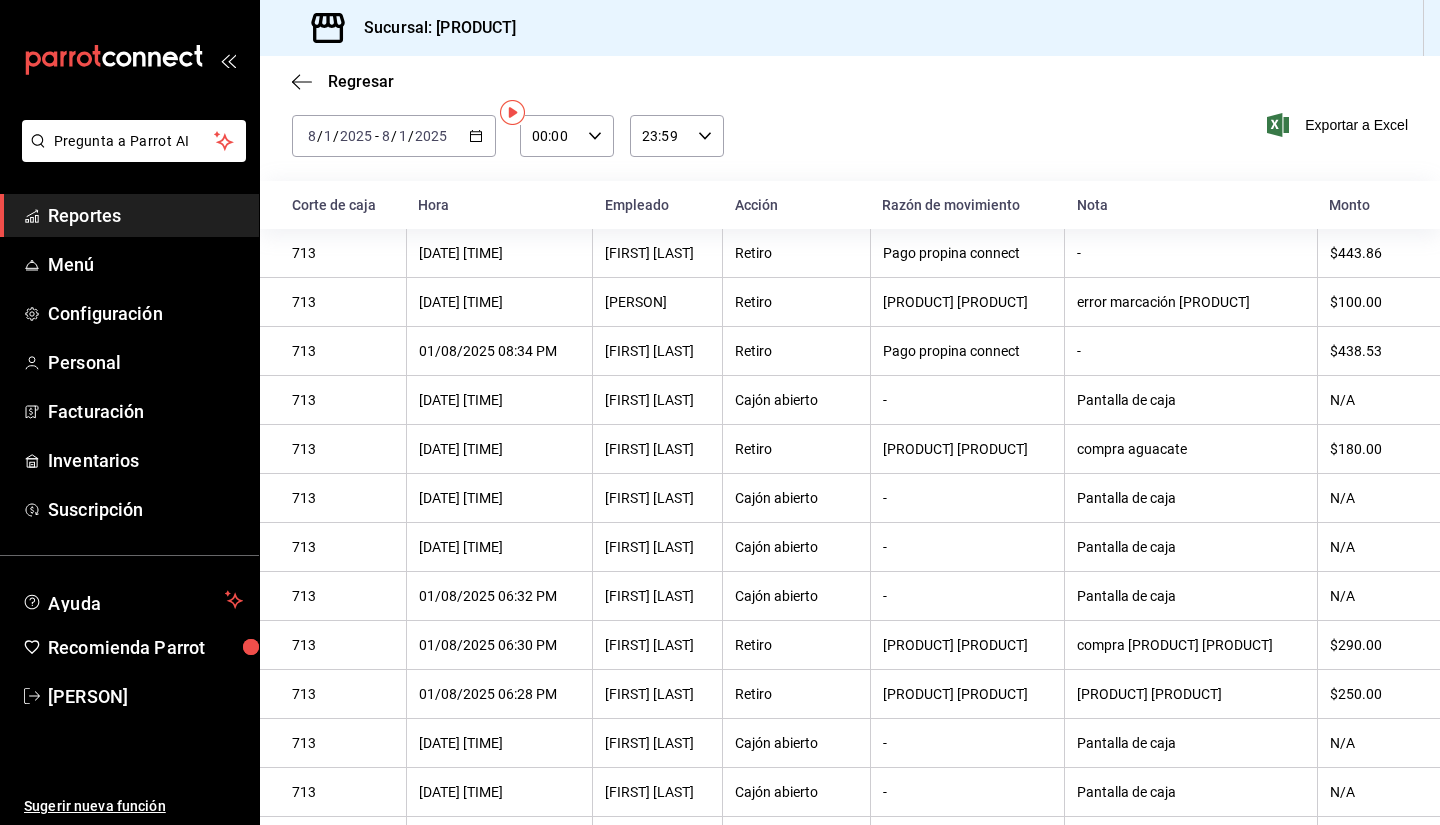 scroll, scrollTop: 0, scrollLeft: 0, axis: both 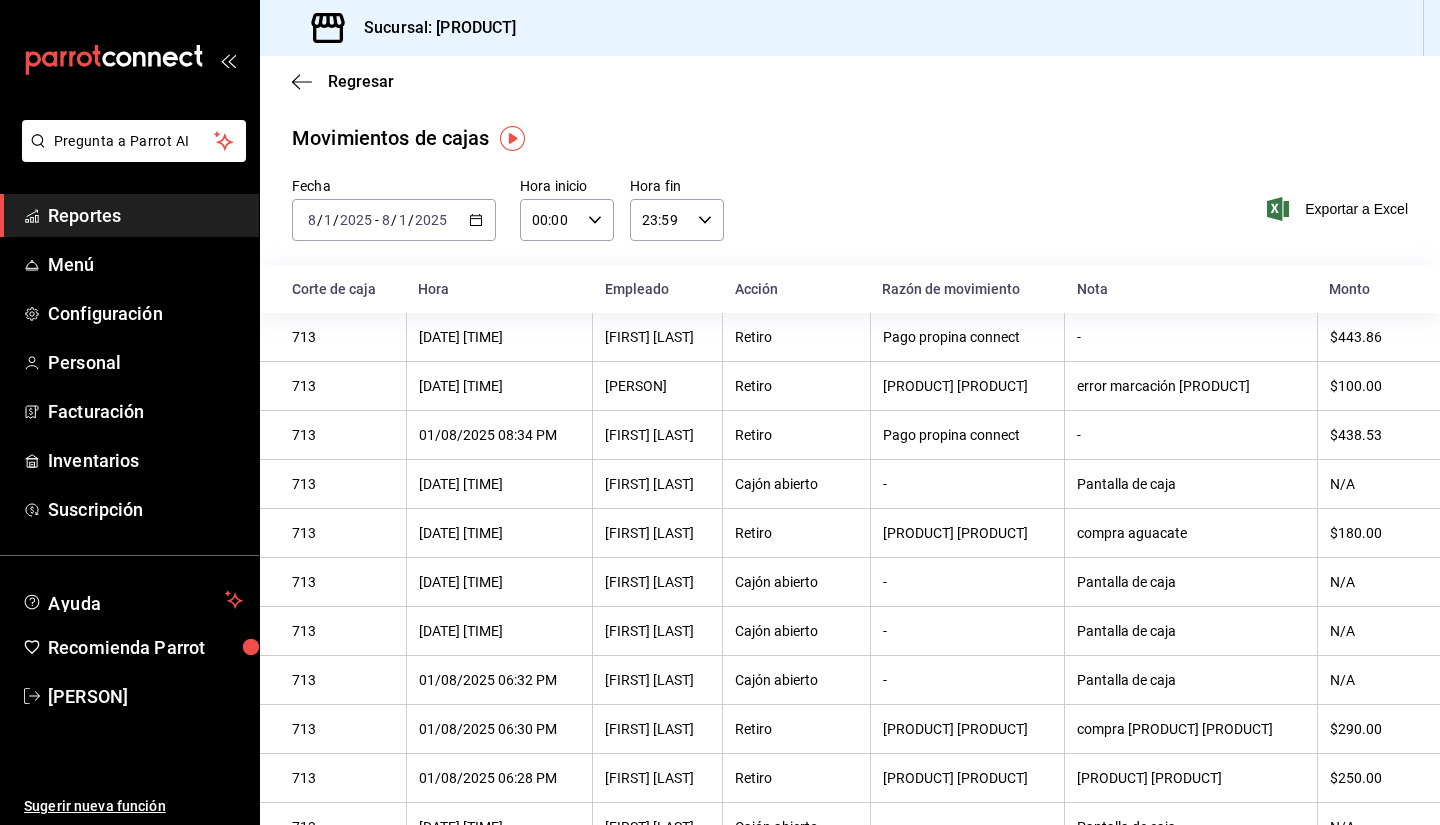 click 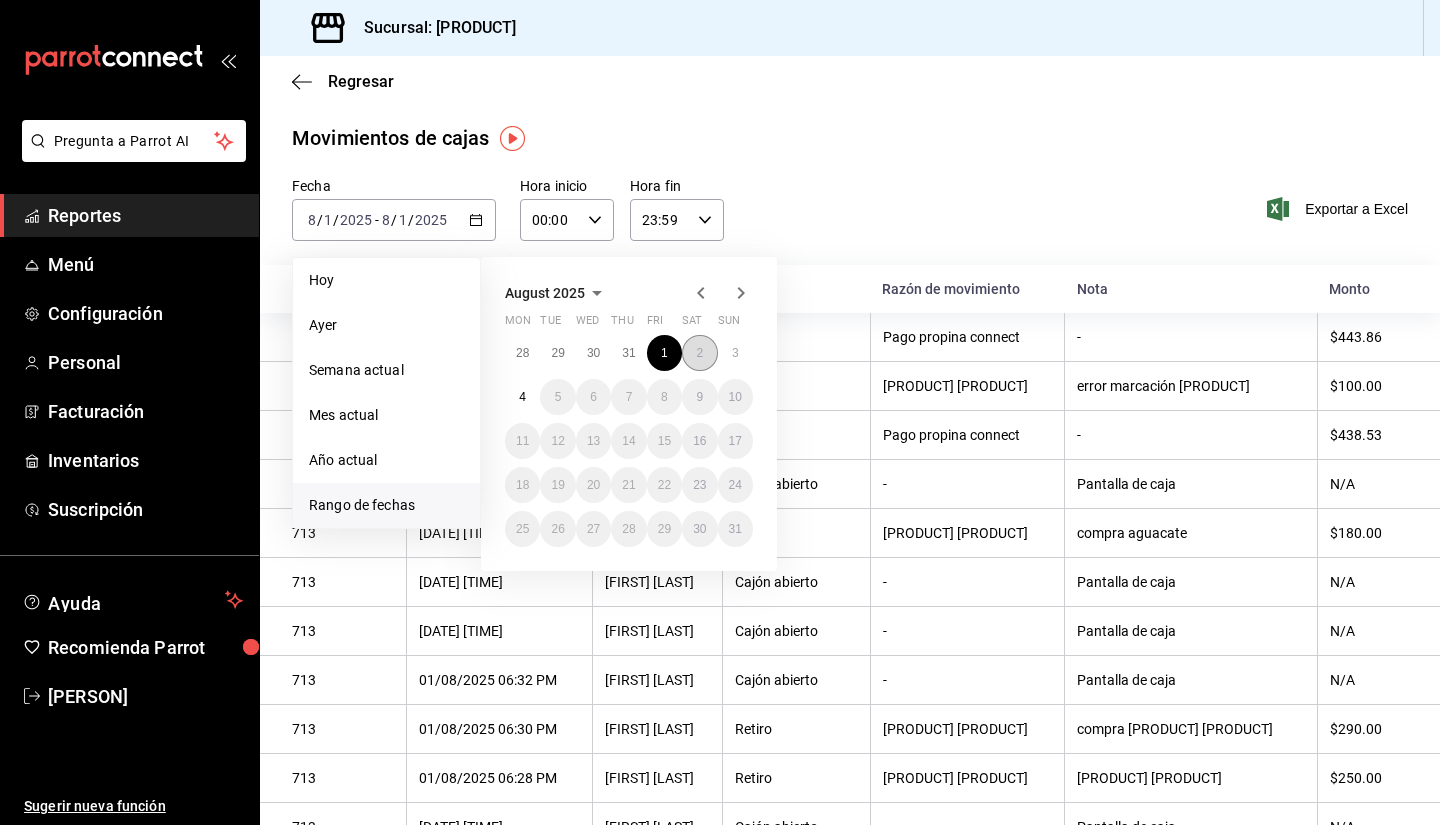click on "2" at bounding box center [699, 353] 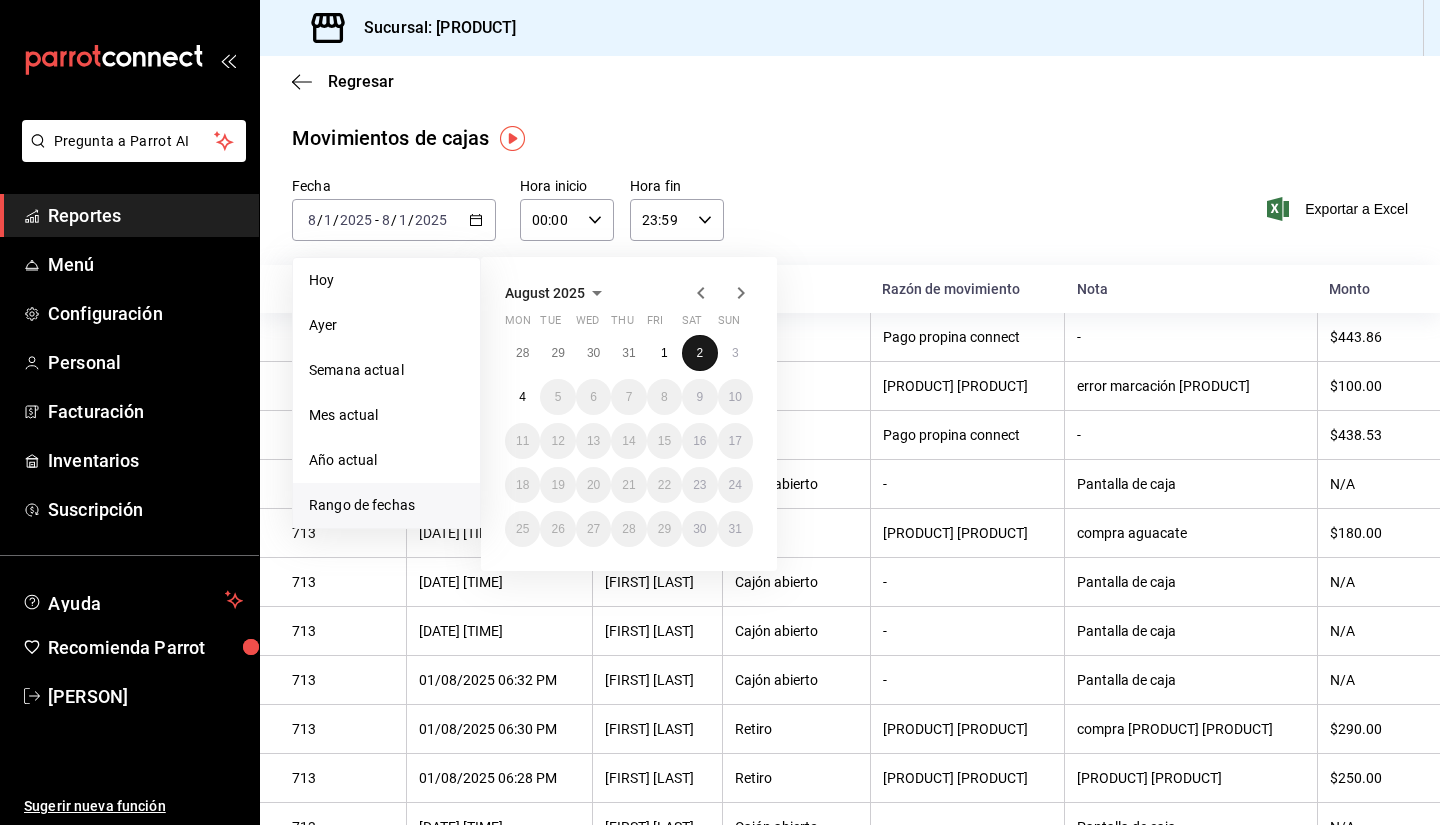 click on "2" at bounding box center [699, 353] 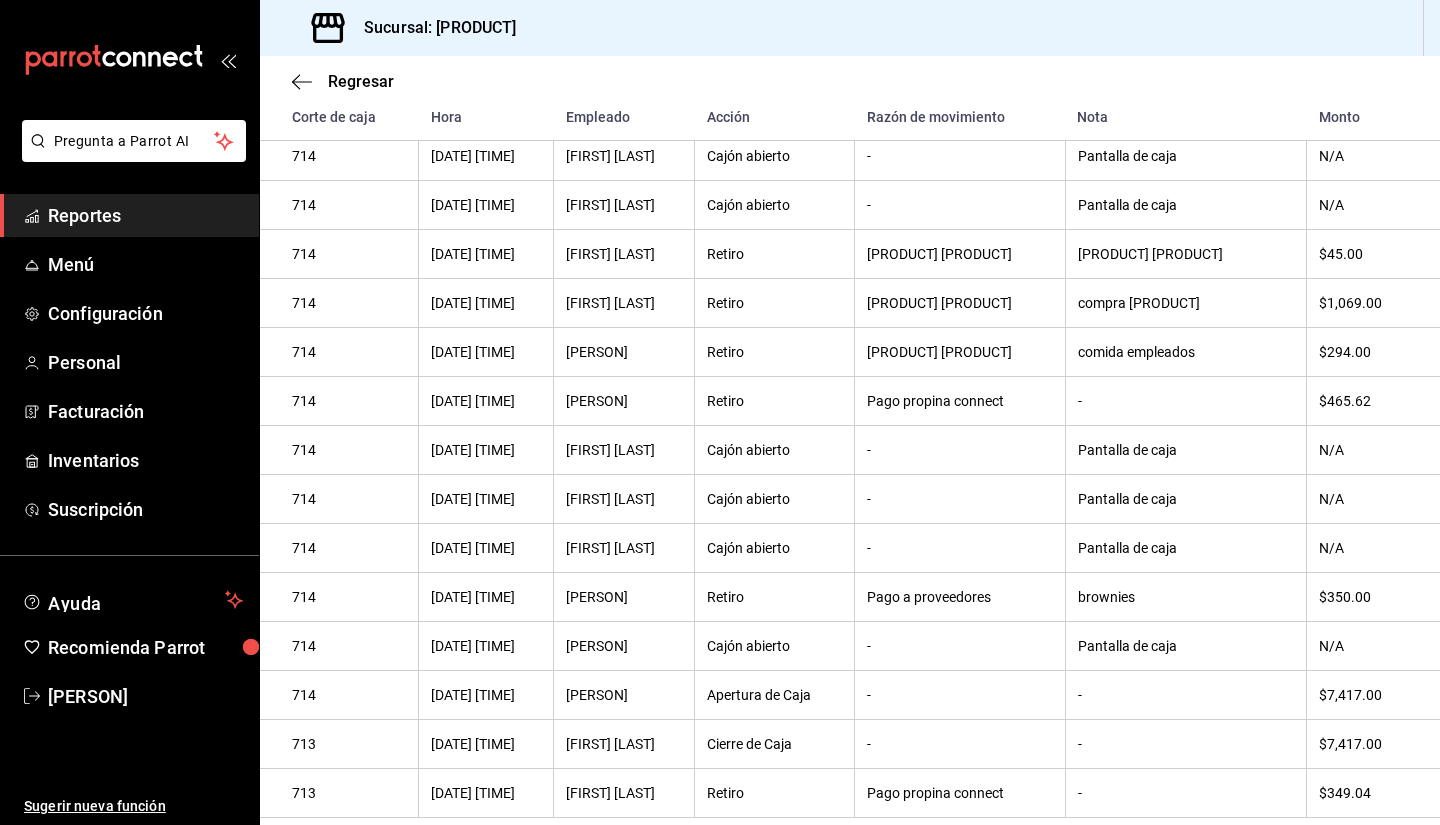 scroll, scrollTop: 734, scrollLeft: 0, axis: vertical 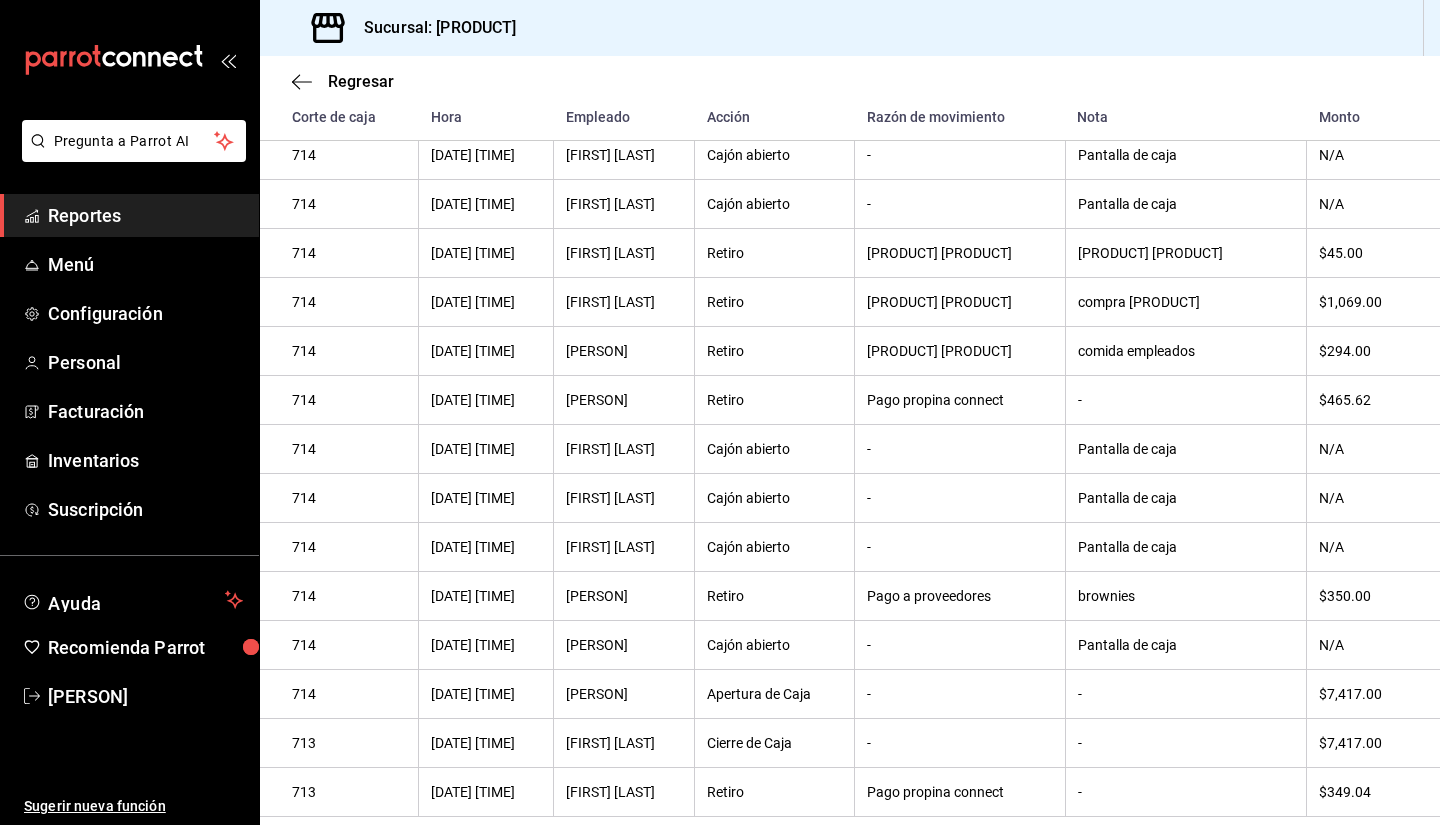 drag, startPoint x: 1433, startPoint y: 264, endPoint x: 1420, endPoint y: 255, distance: 15.811388 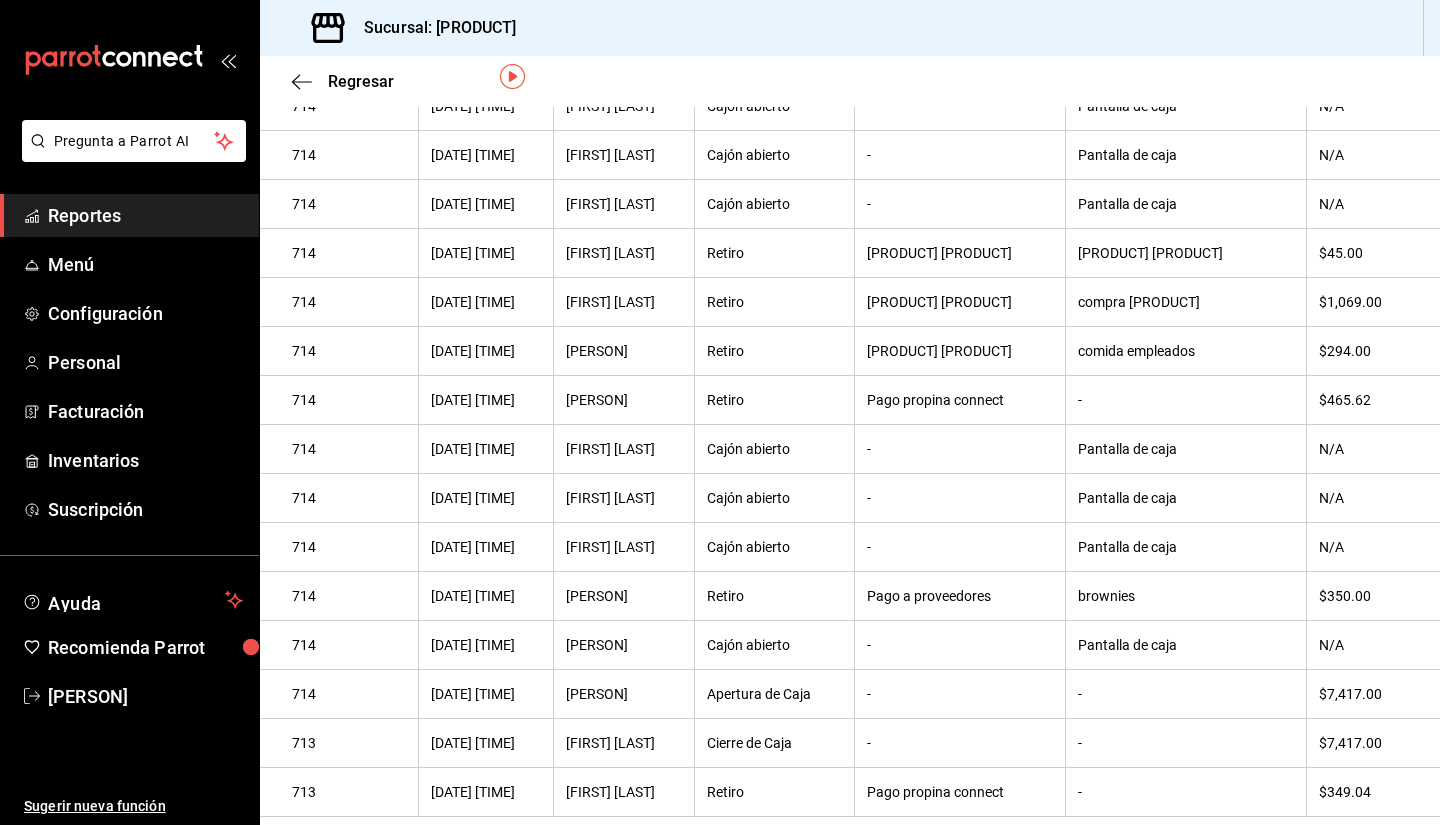 scroll, scrollTop: 61, scrollLeft: 0, axis: vertical 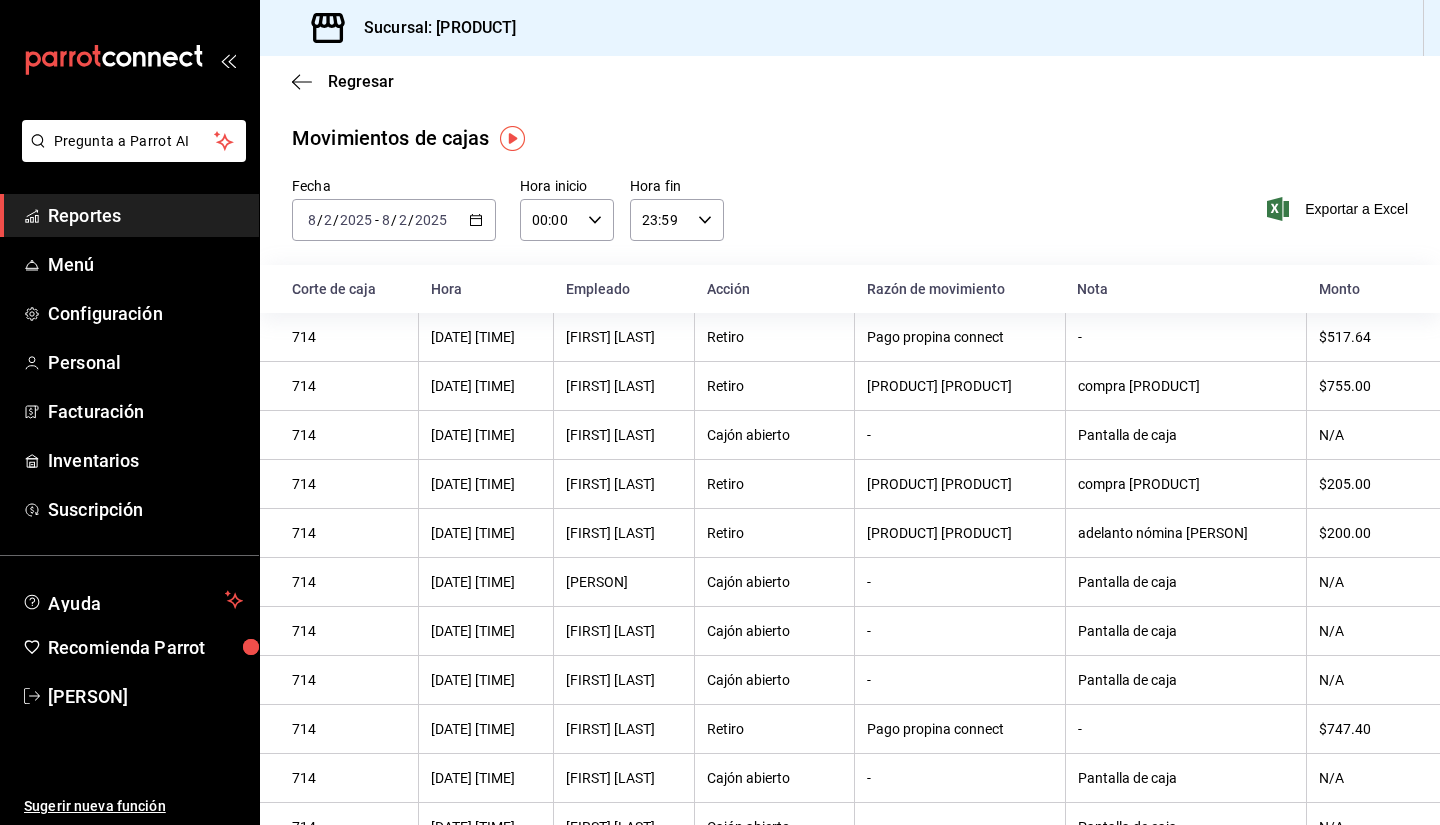 click on "2025-08-02 8 / 2 / 2025 - 2025-08-02 8 / 2 / 2025" at bounding box center [394, 220] 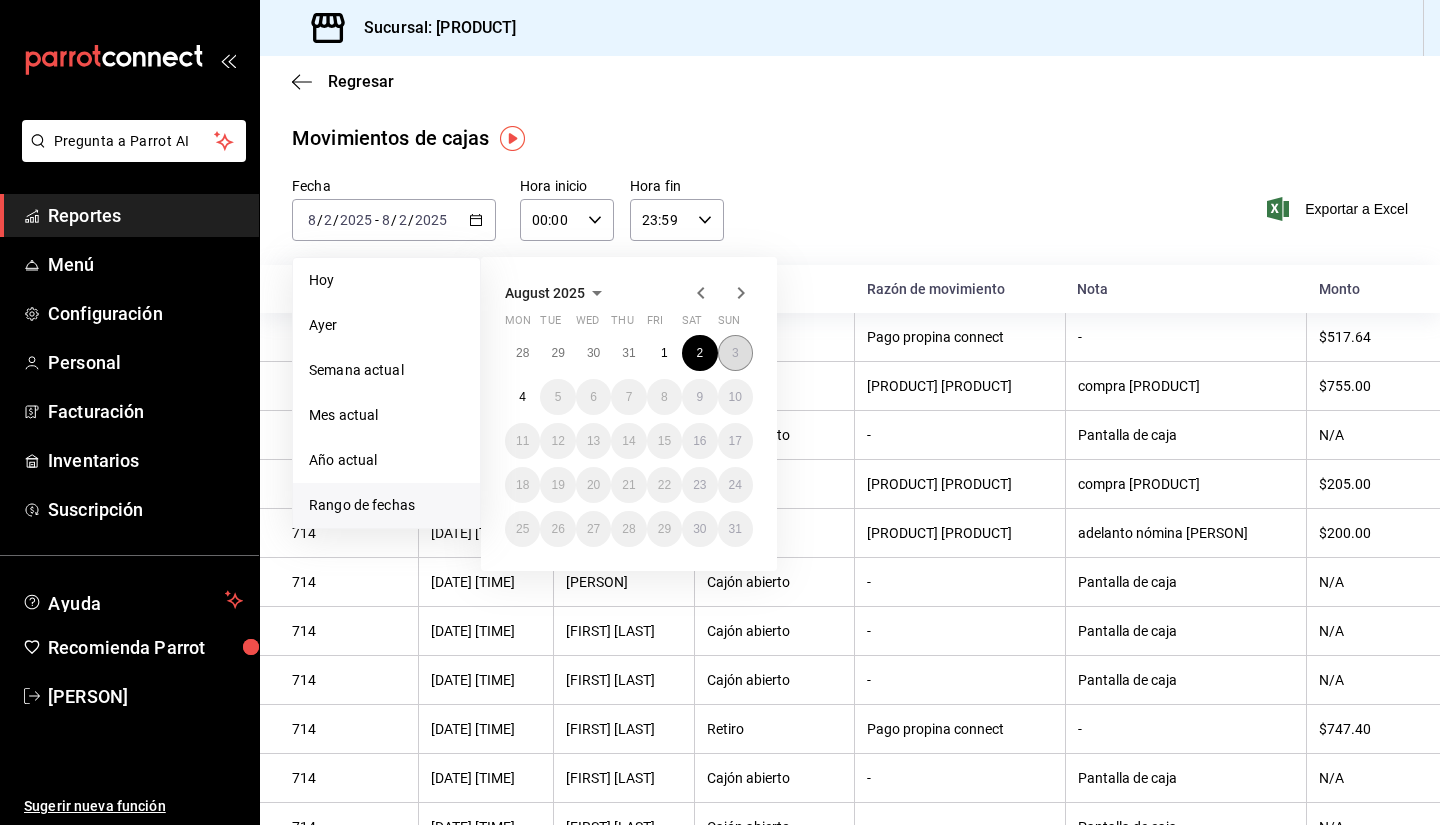 click on "3" at bounding box center [735, 353] 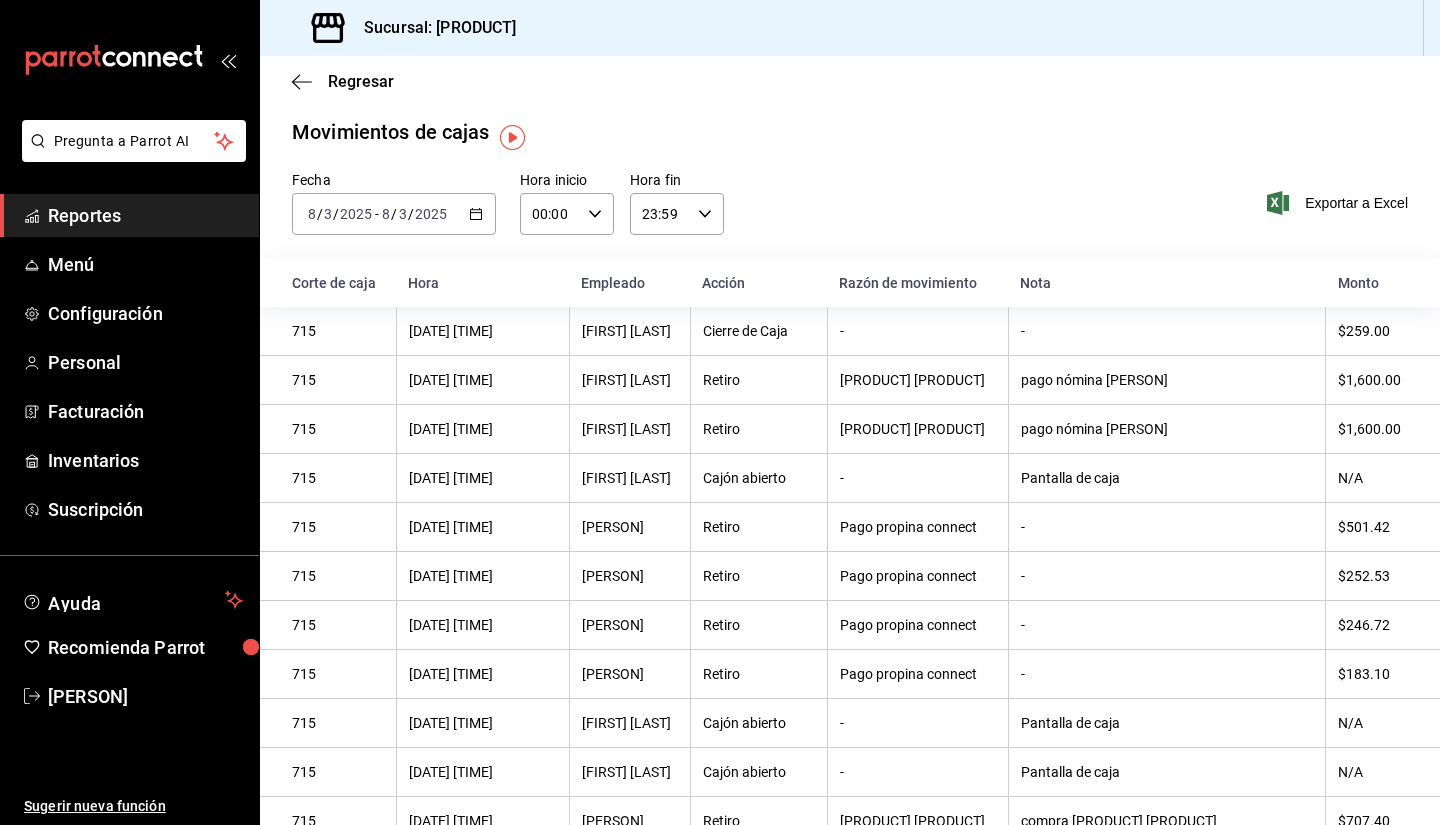 scroll, scrollTop: 0, scrollLeft: 0, axis: both 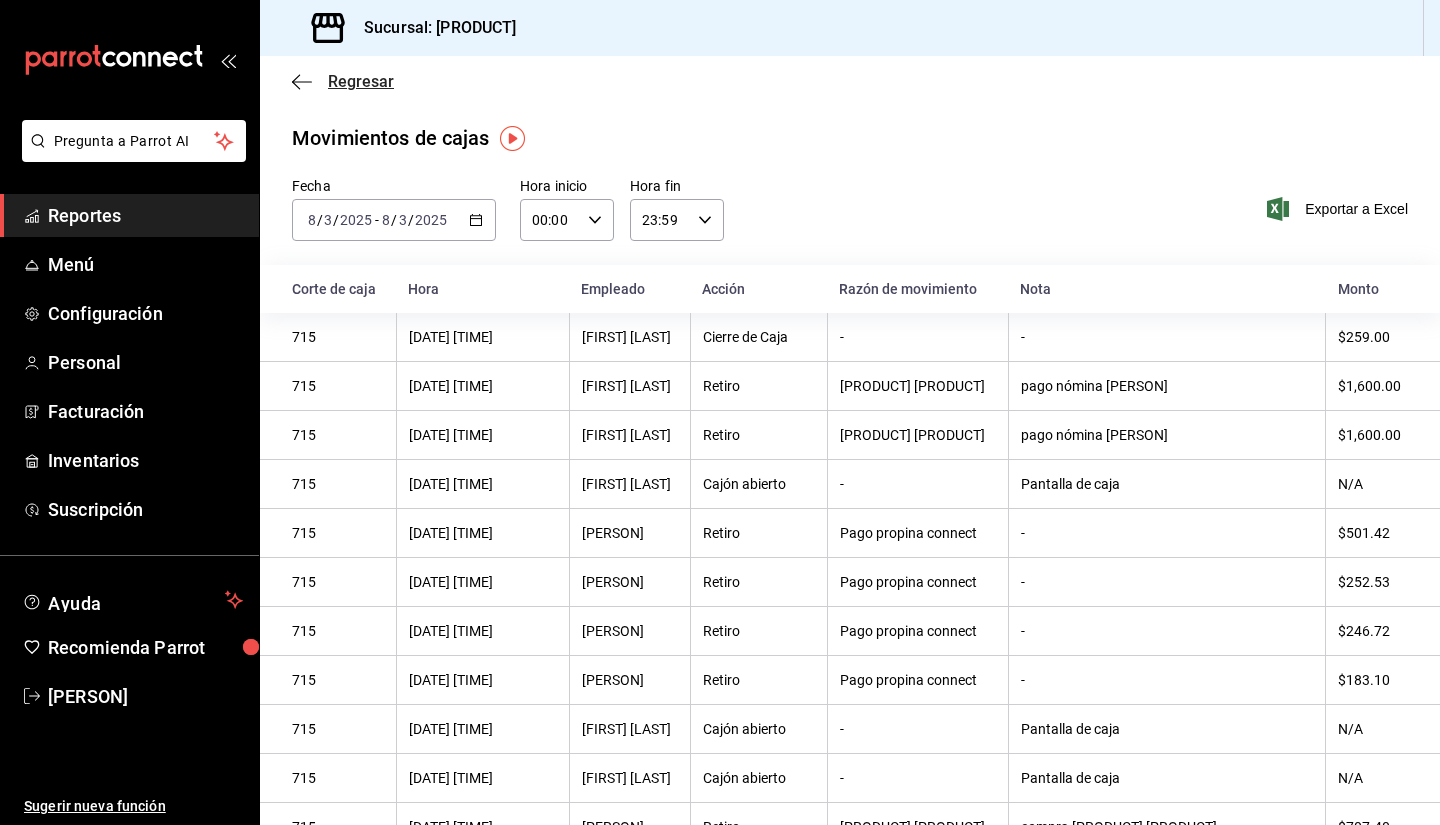 click on "Regresar" at bounding box center [343, 81] 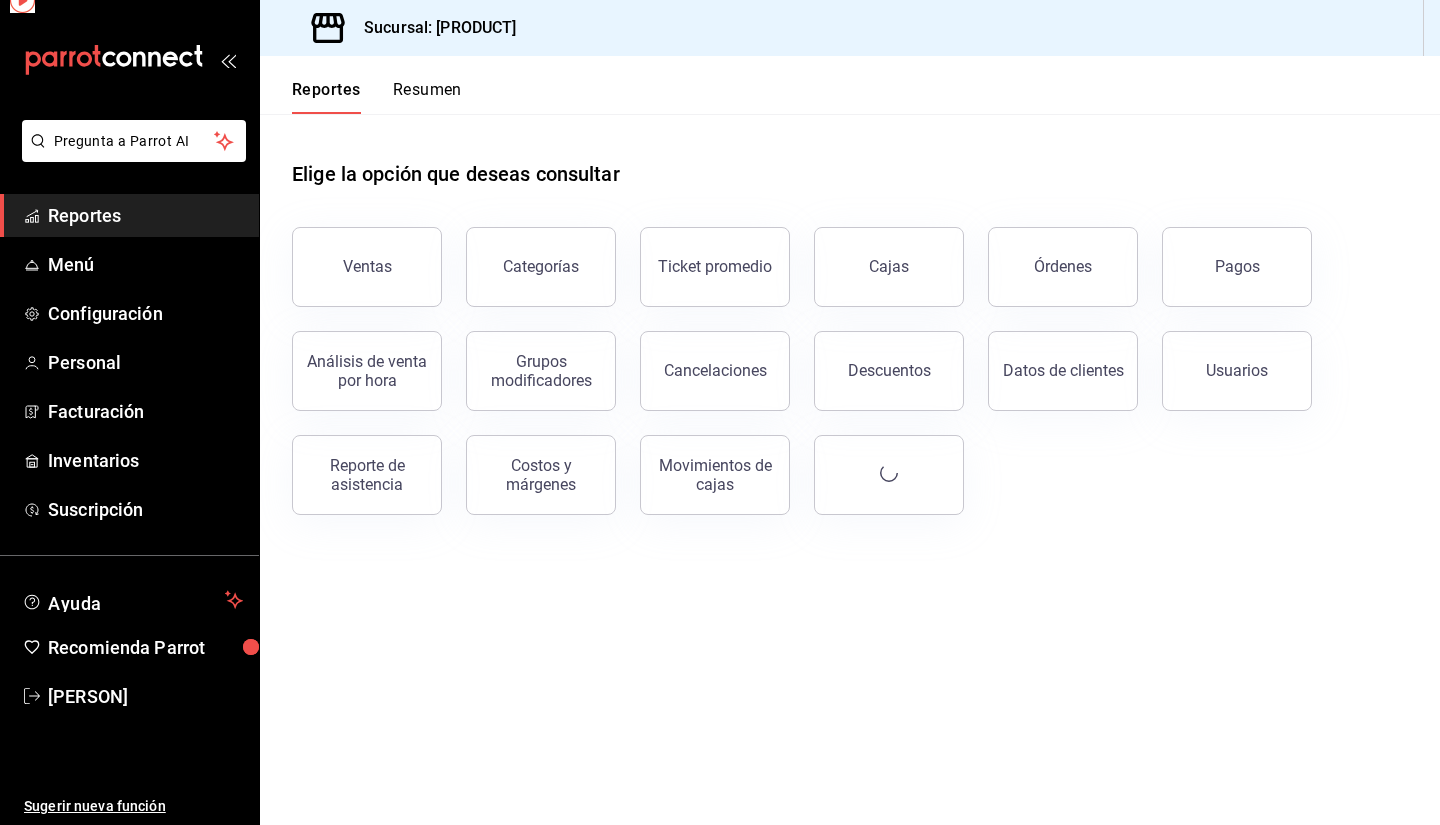 click on "Reportes Resumen" at bounding box center (361, 85) 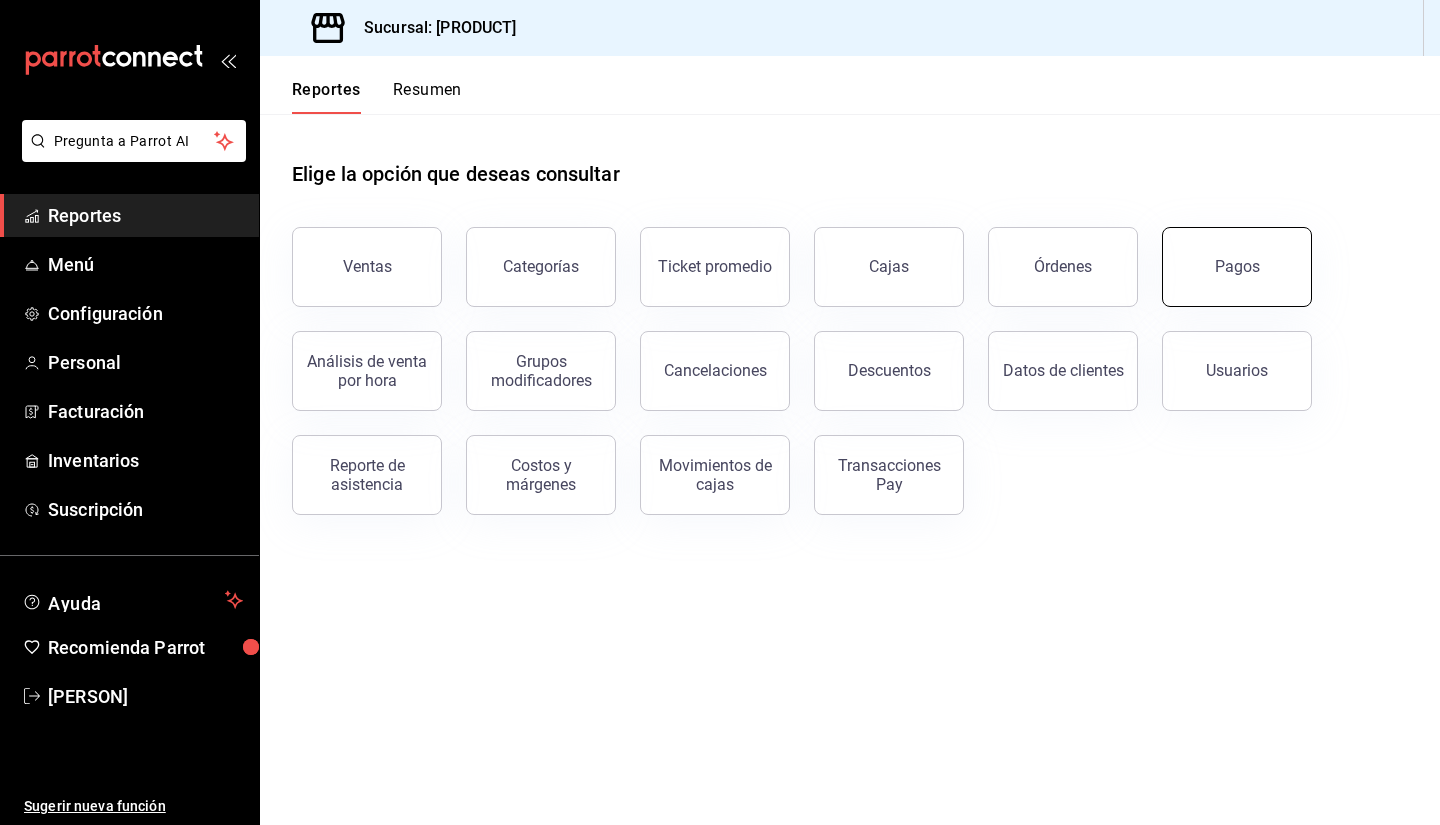 click on "Pagos" at bounding box center (1237, 267) 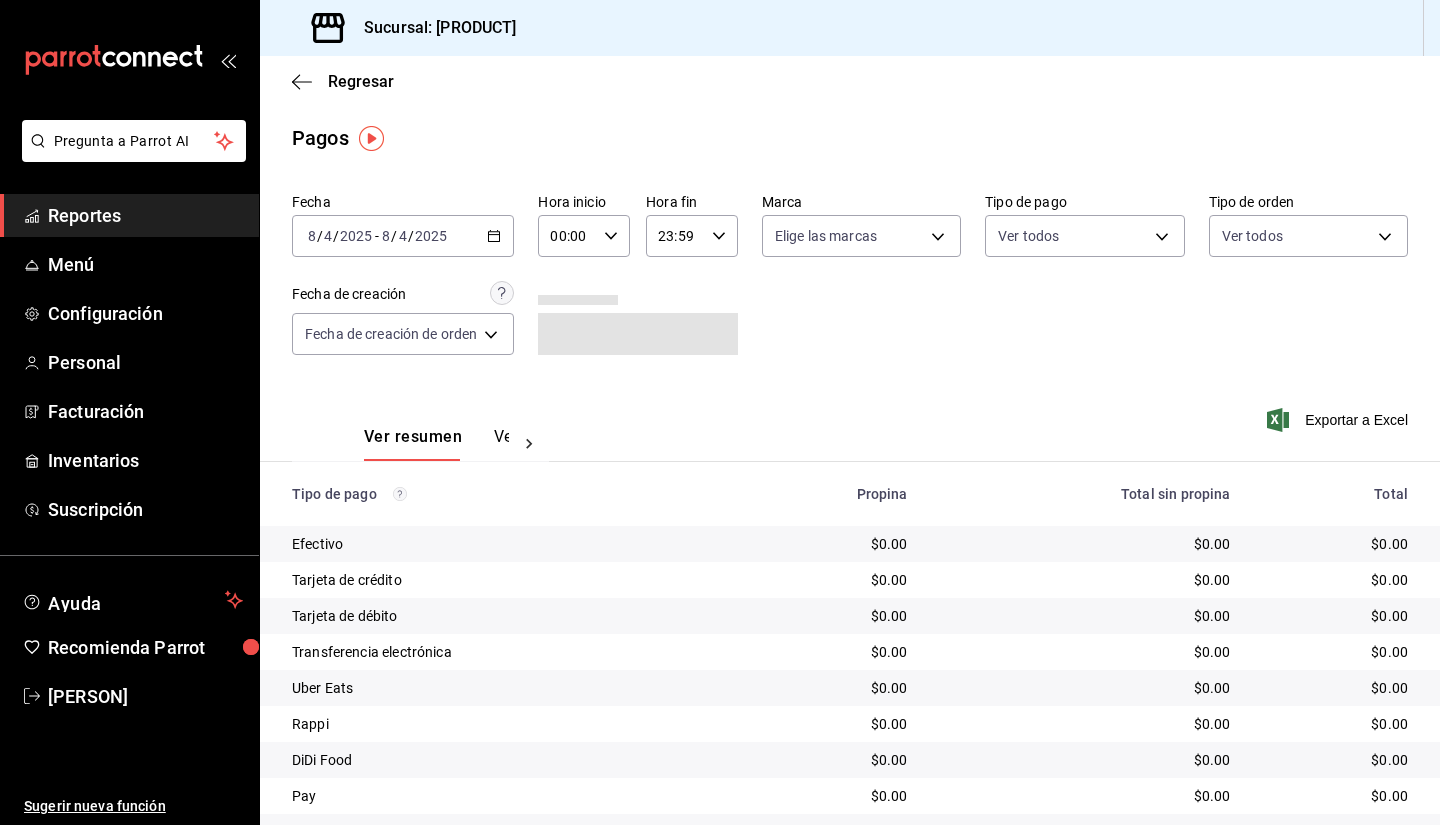 click 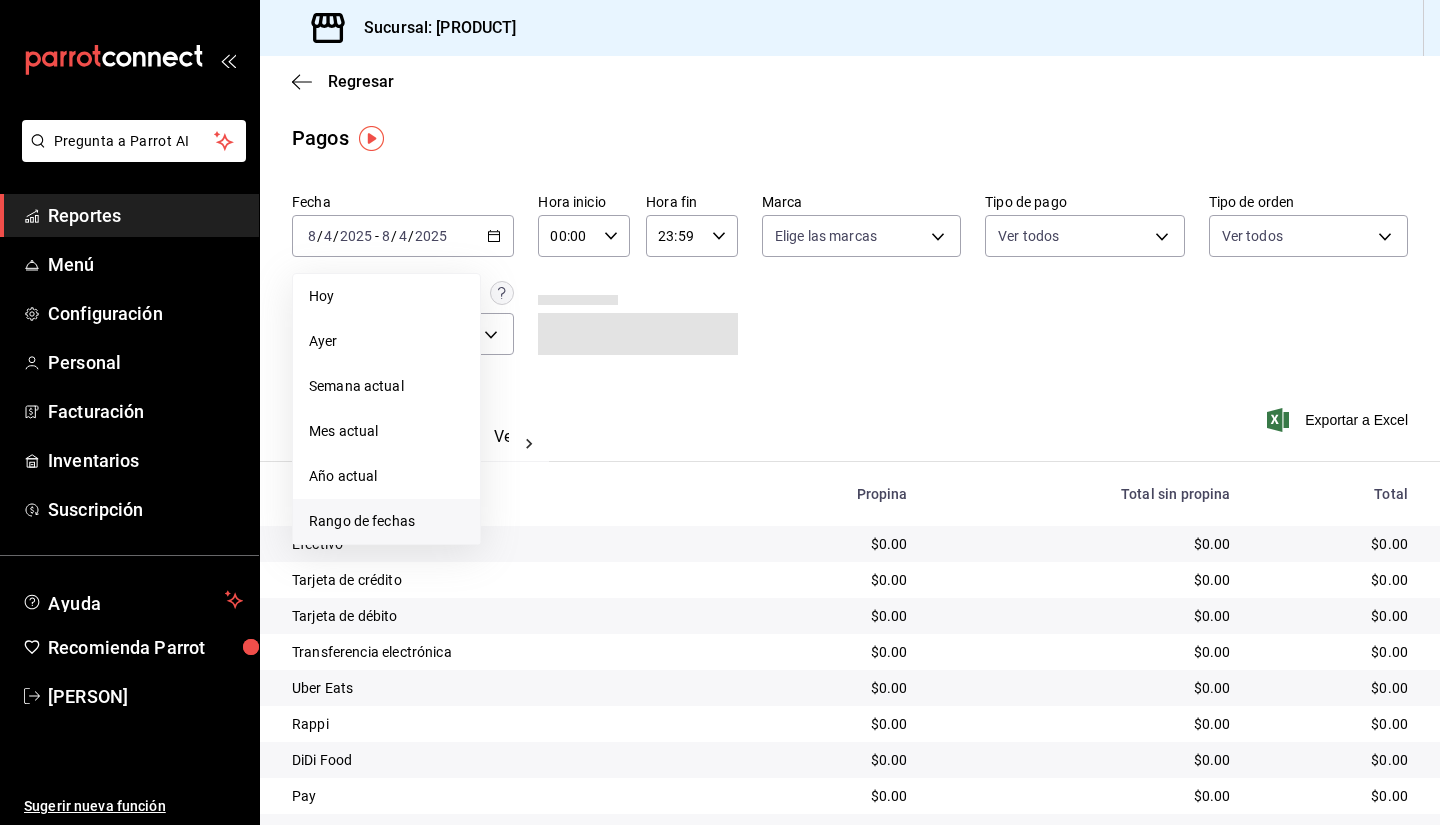 click on "Rango de fechas" at bounding box center (386, 521) 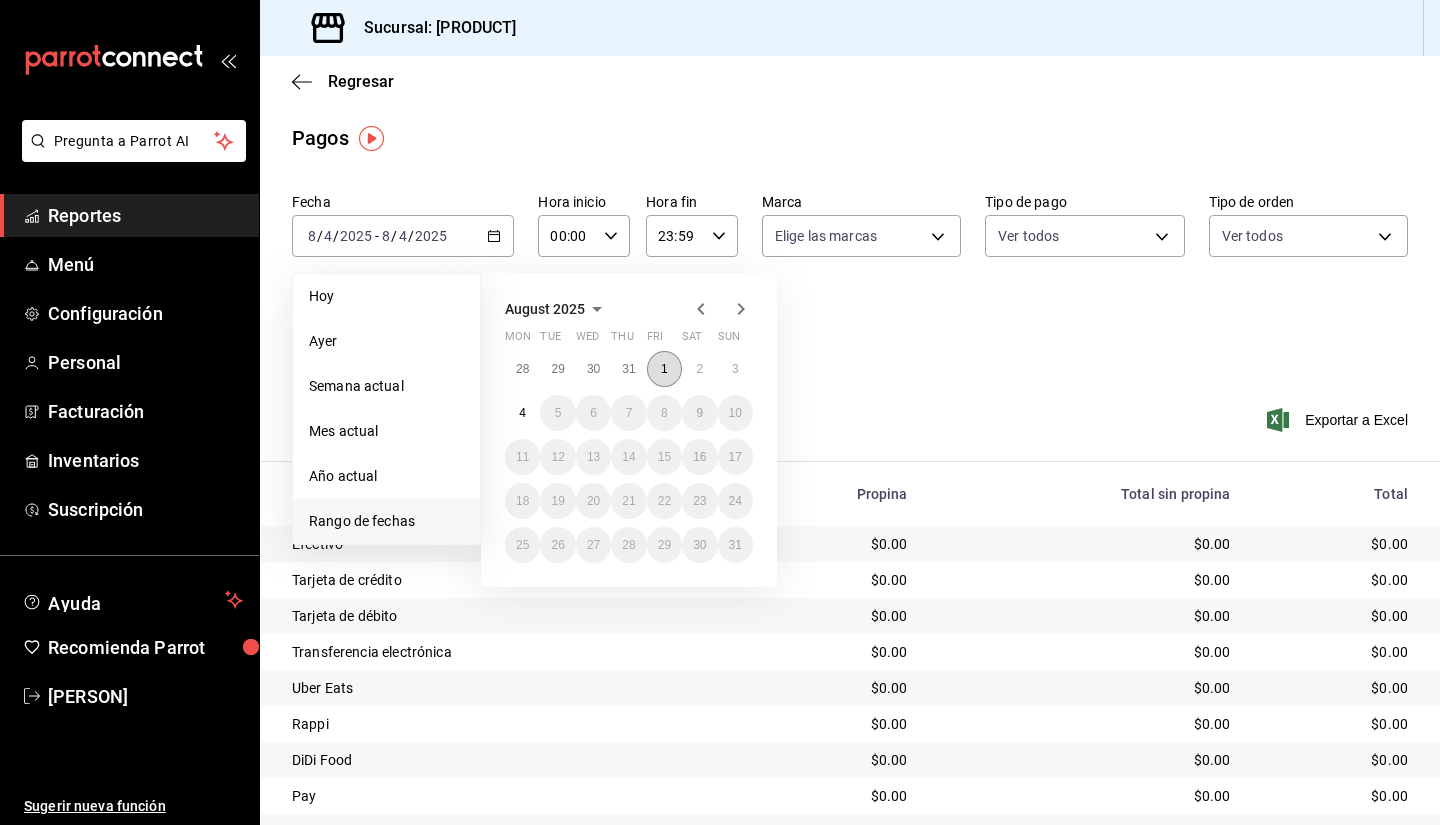 click on "1" at bounding box center (664, 369) 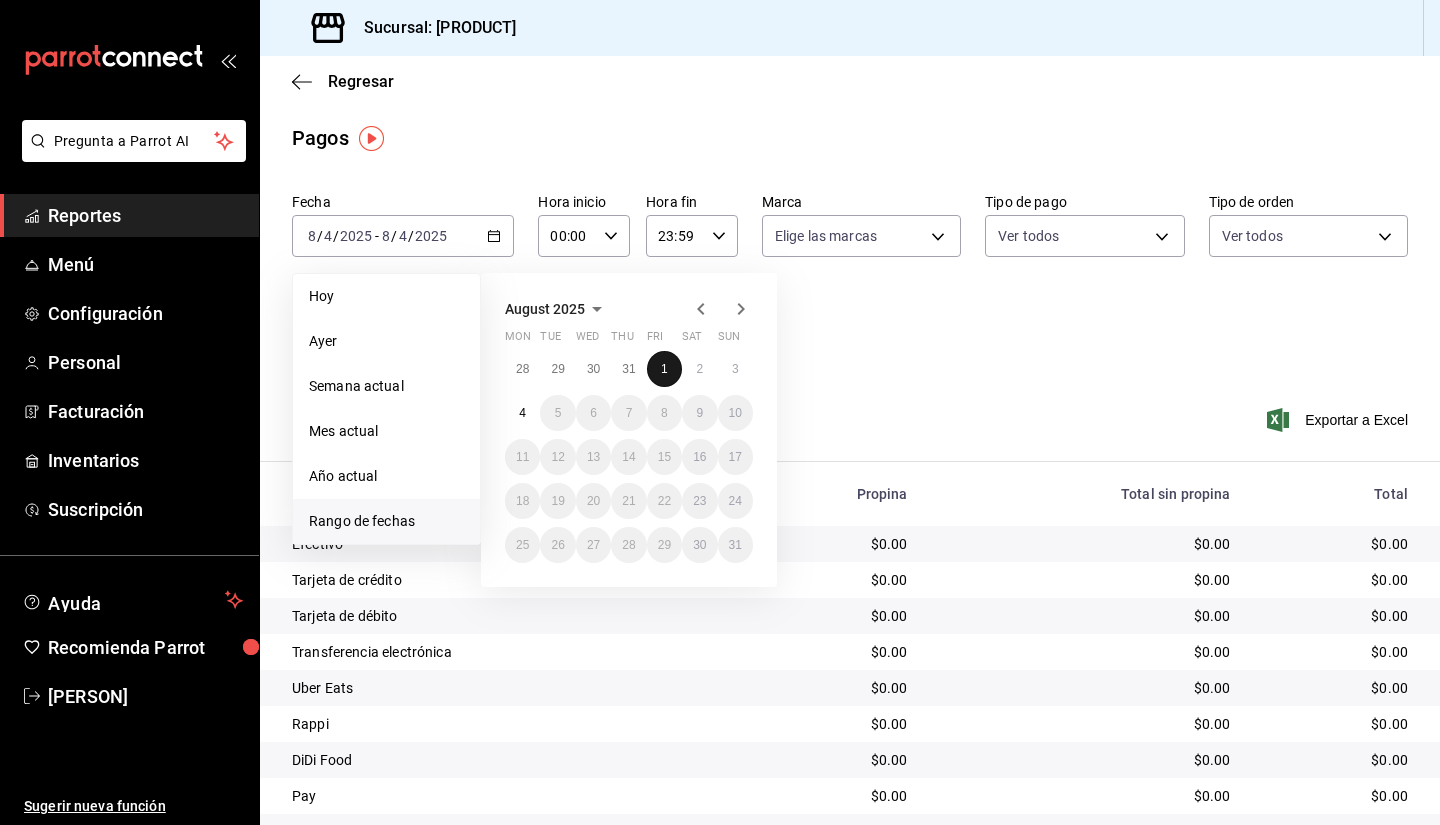 click on "1" at bounding box center [664, 369] 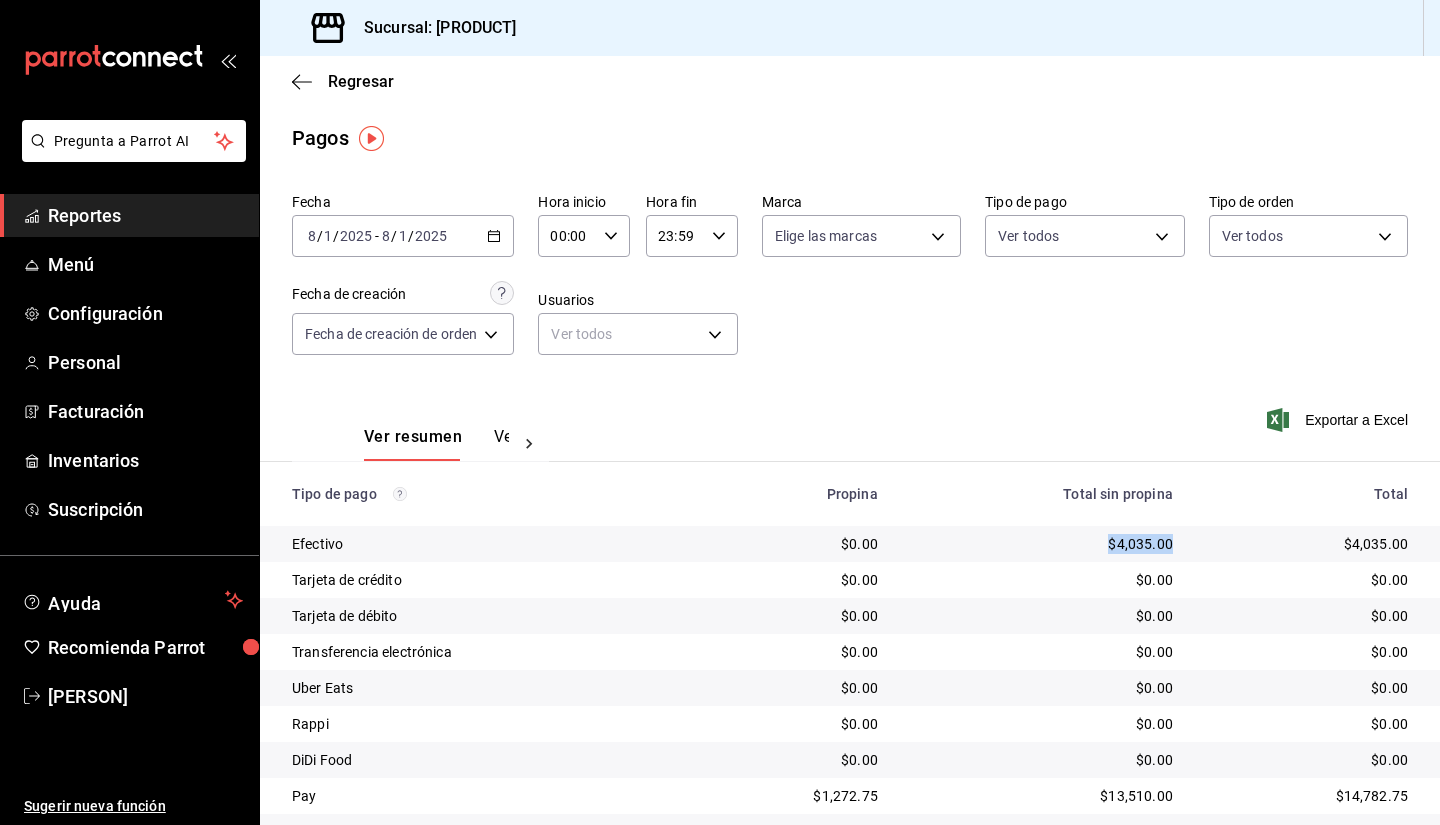 drag, startPoint x: 1081, startPoint y: 535, endPoint x: 1173, endPoint y: 541, distance: 92.19544 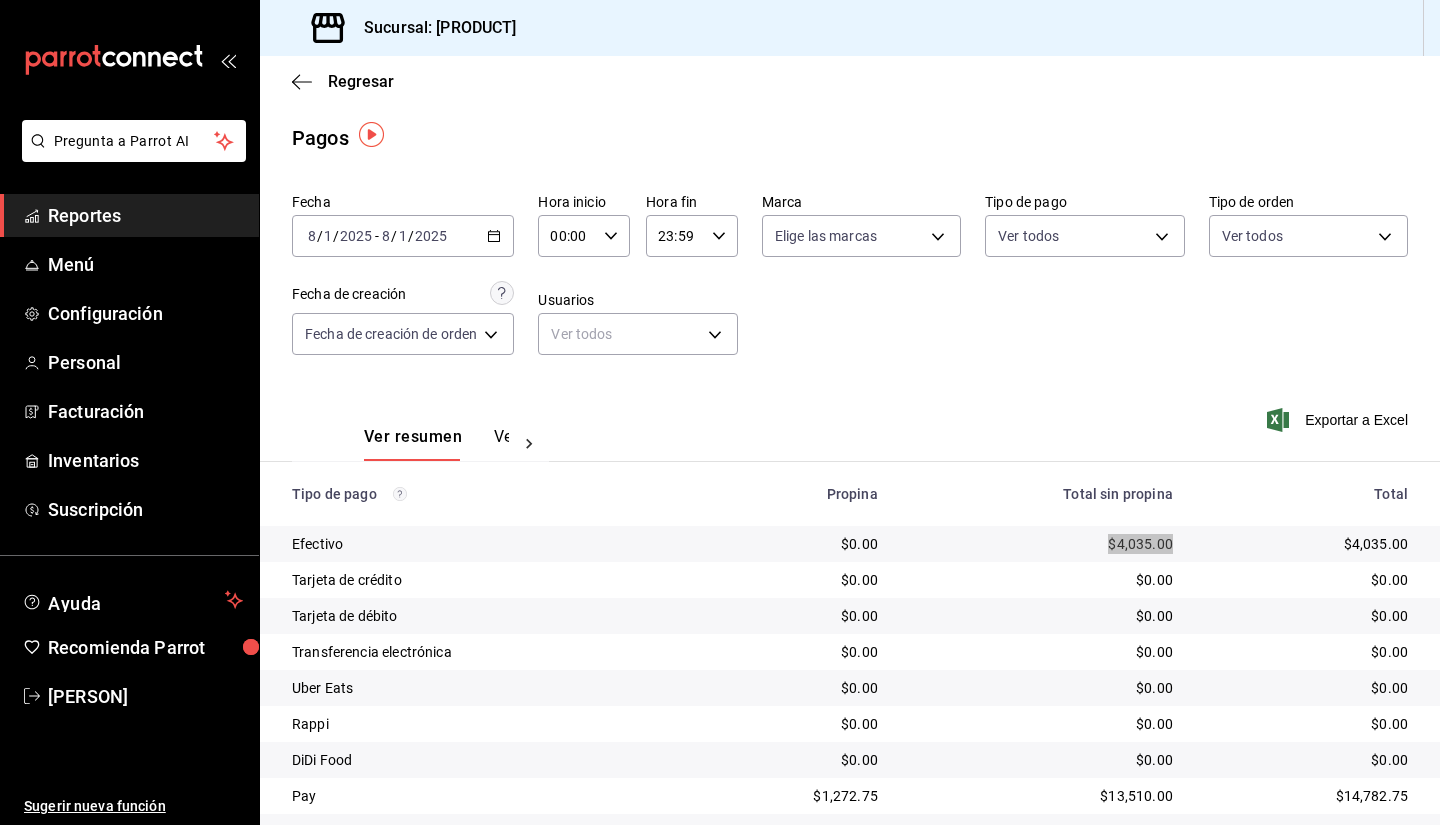 scroll, scrollTop: 58, scrollLeft: 0, axis: vertical 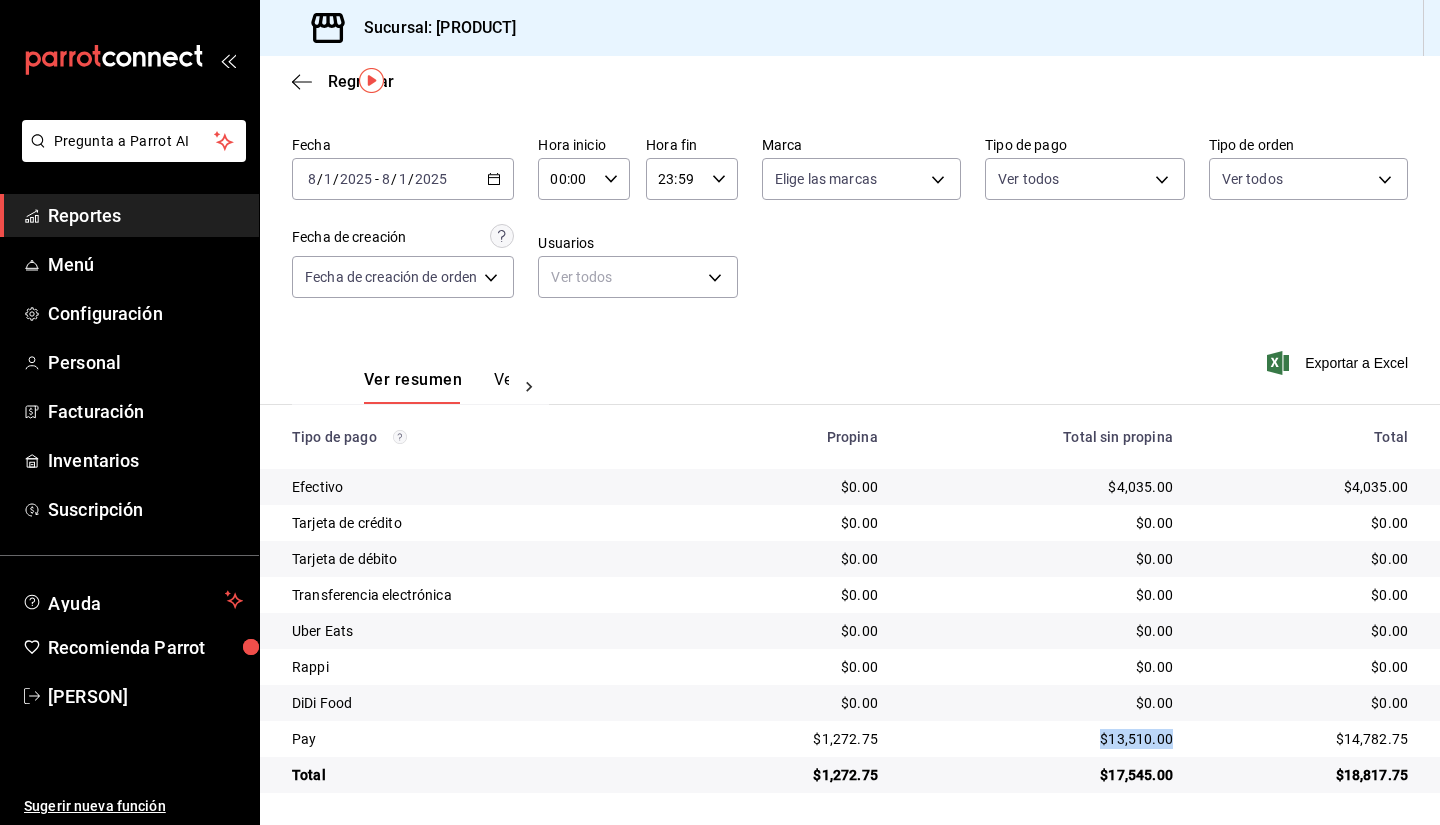 drag, startPoint x: 1086, startPoint y: 737, endPoint x: 1170, endPoint y: 742, distance: 84.14868 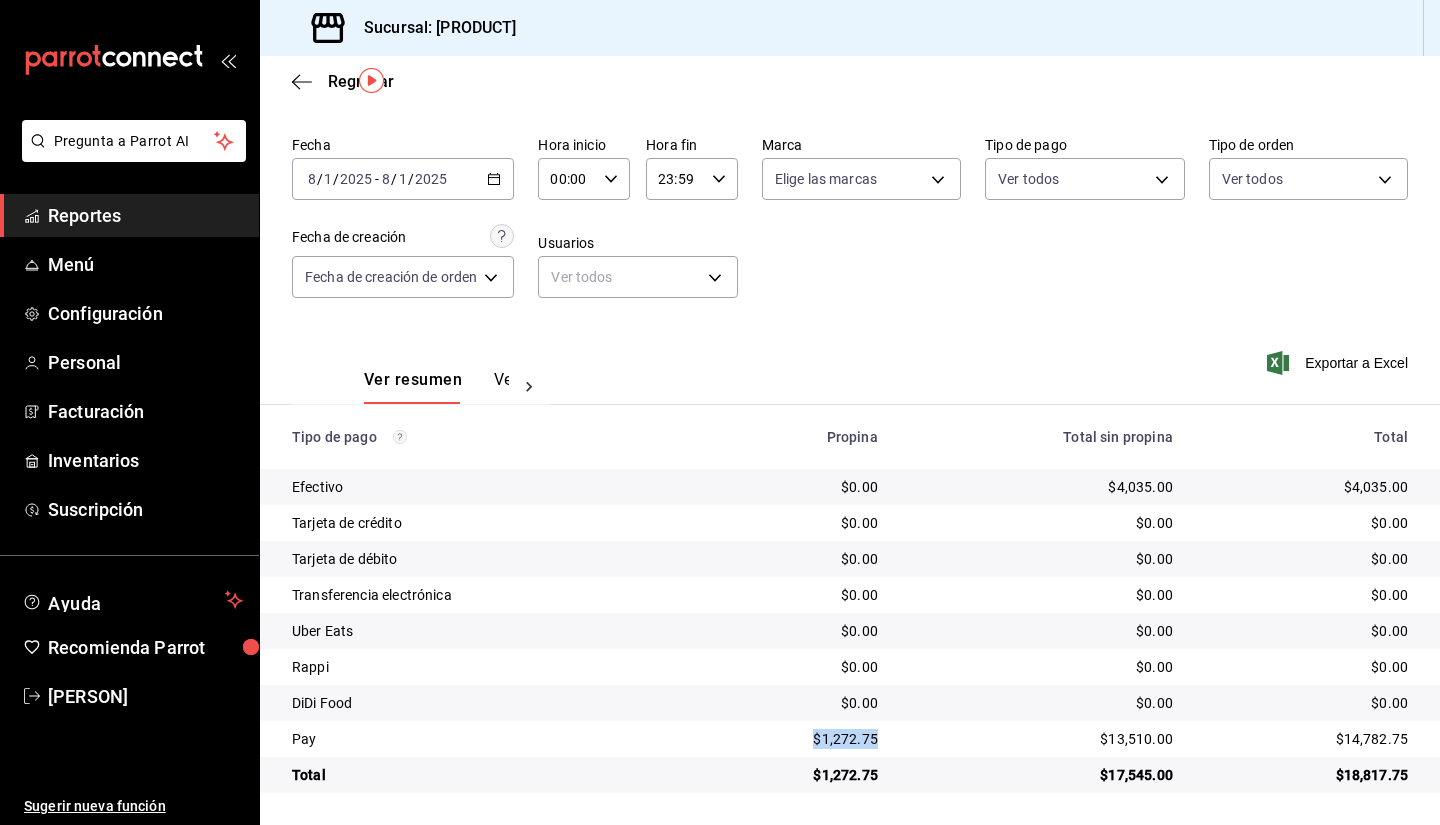 drag, startPoint x: 791, startPoint y: 731, endPoint x: 880, endPoint y: 734, distance: 89.050545 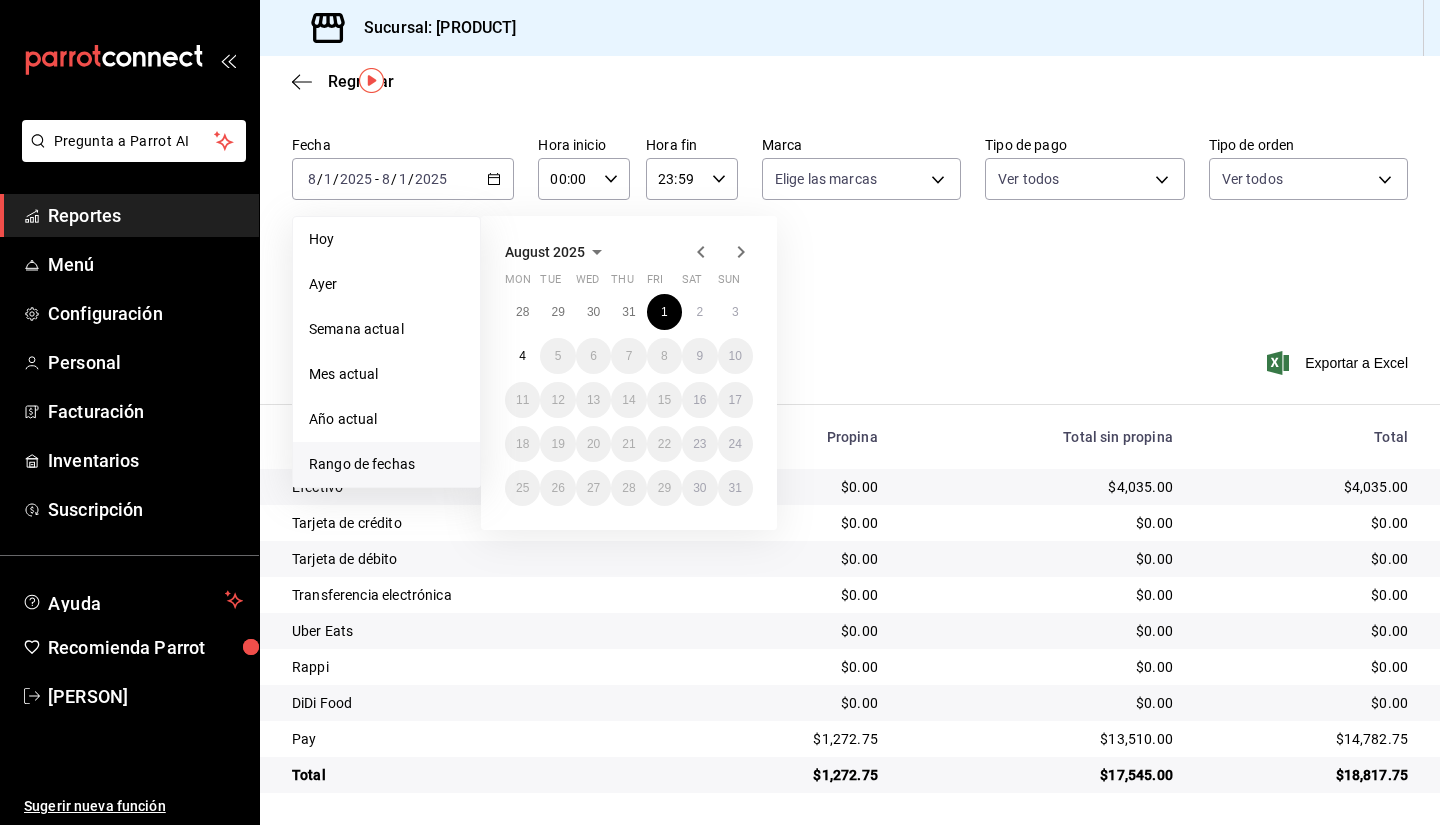 click on "28 29 30 31 1 2 3 4 5 6 7 8 9 10 11 12 13 14 15 16 17 18 19 20 21 22 23 24 25 26 27 28 29 30 31" at bounding box center [629, 400] 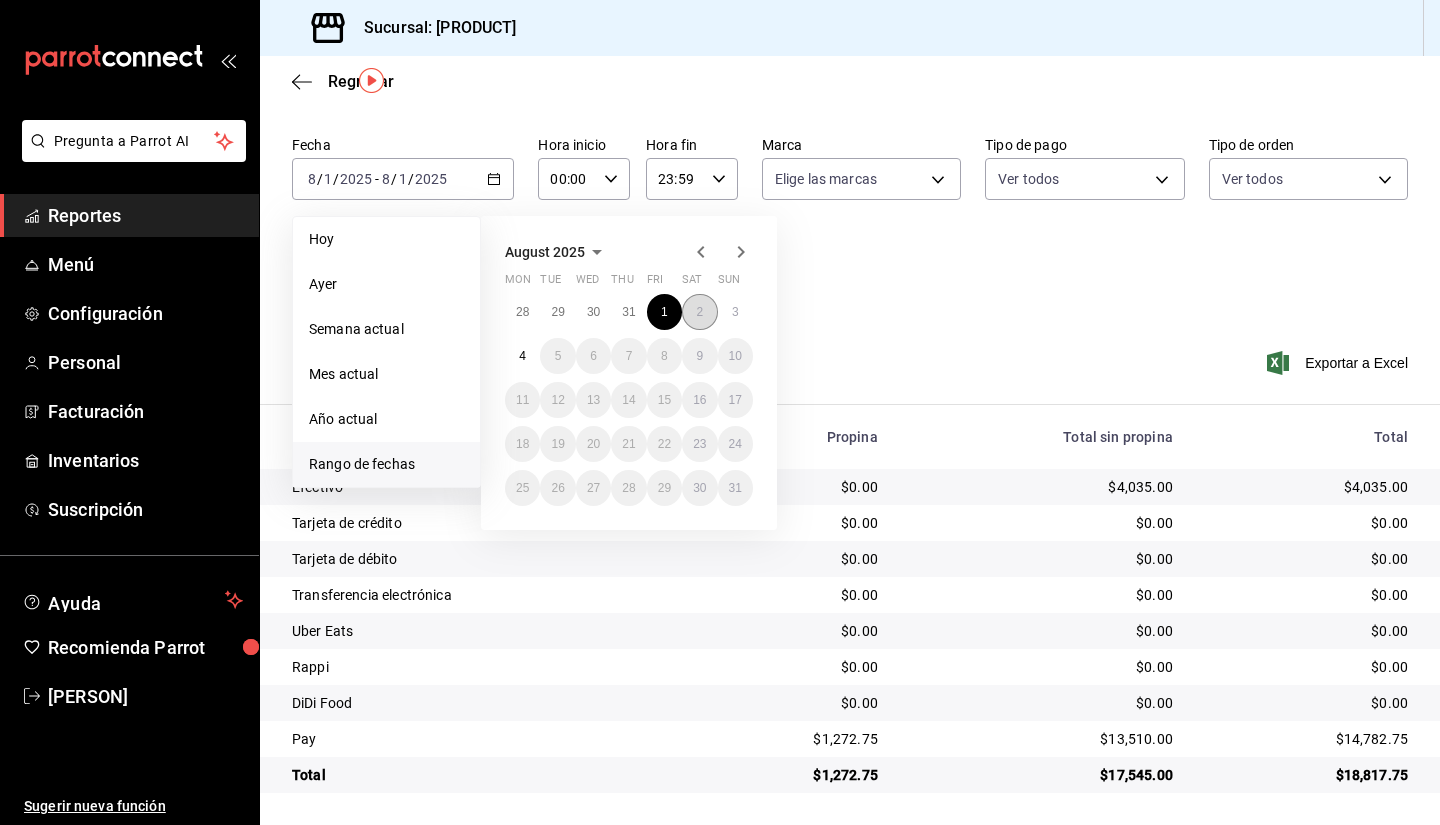 click on "2" at bounding box center [699, 312] 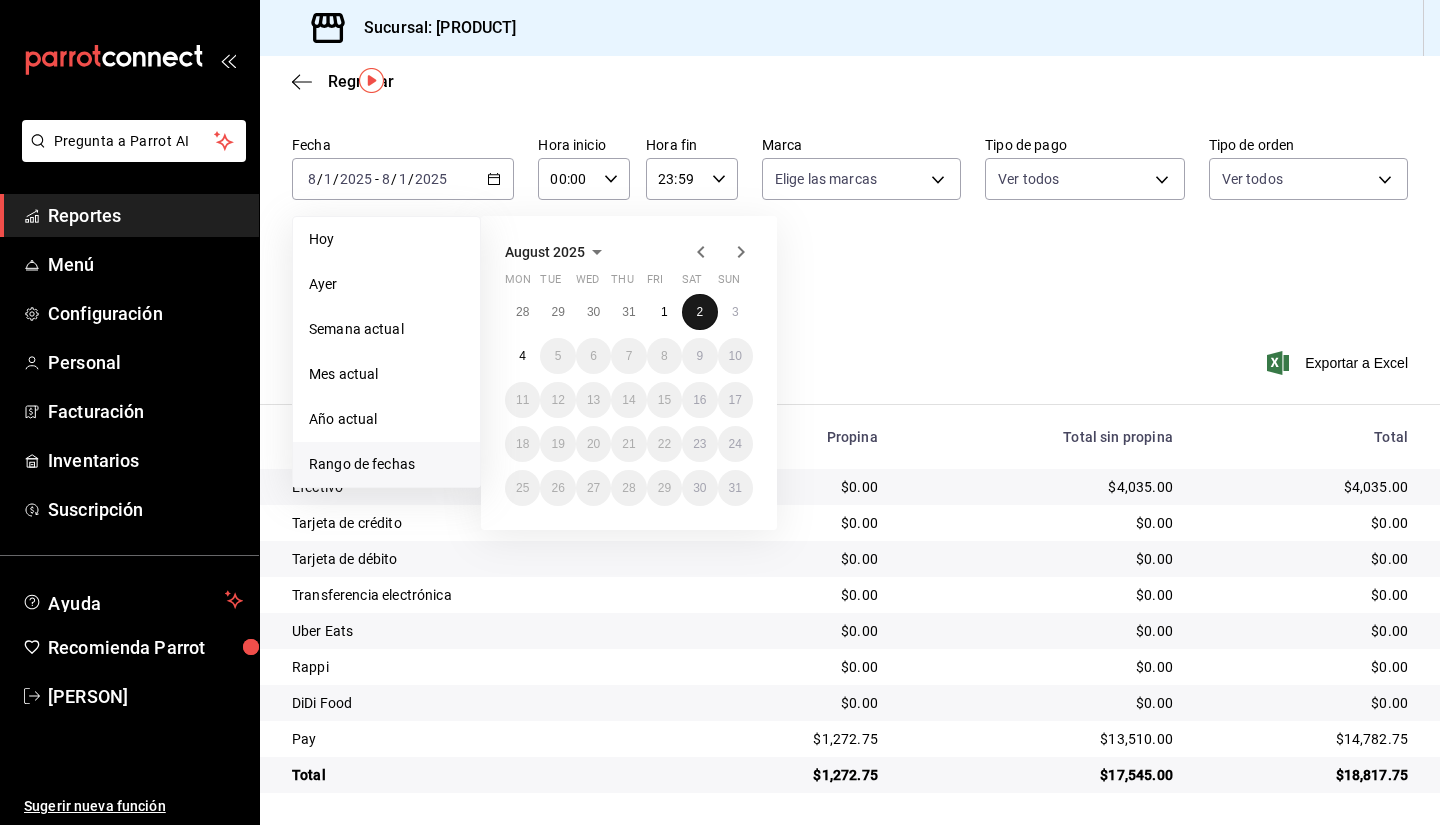 click on "2" at bounding box center (699, 312) 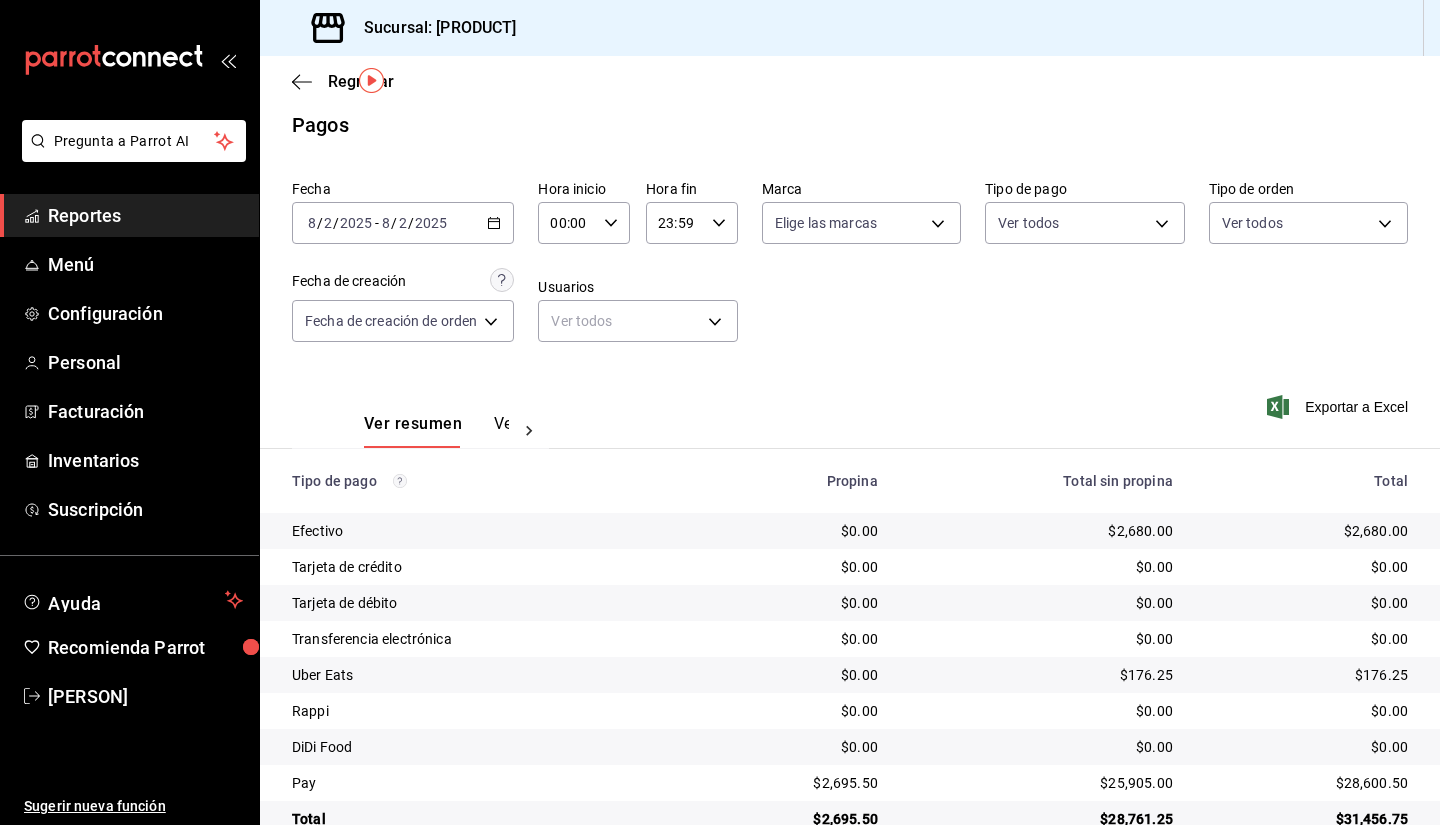 scroll, scrollTop: 58, scrollLeft: 0, axis: vertical 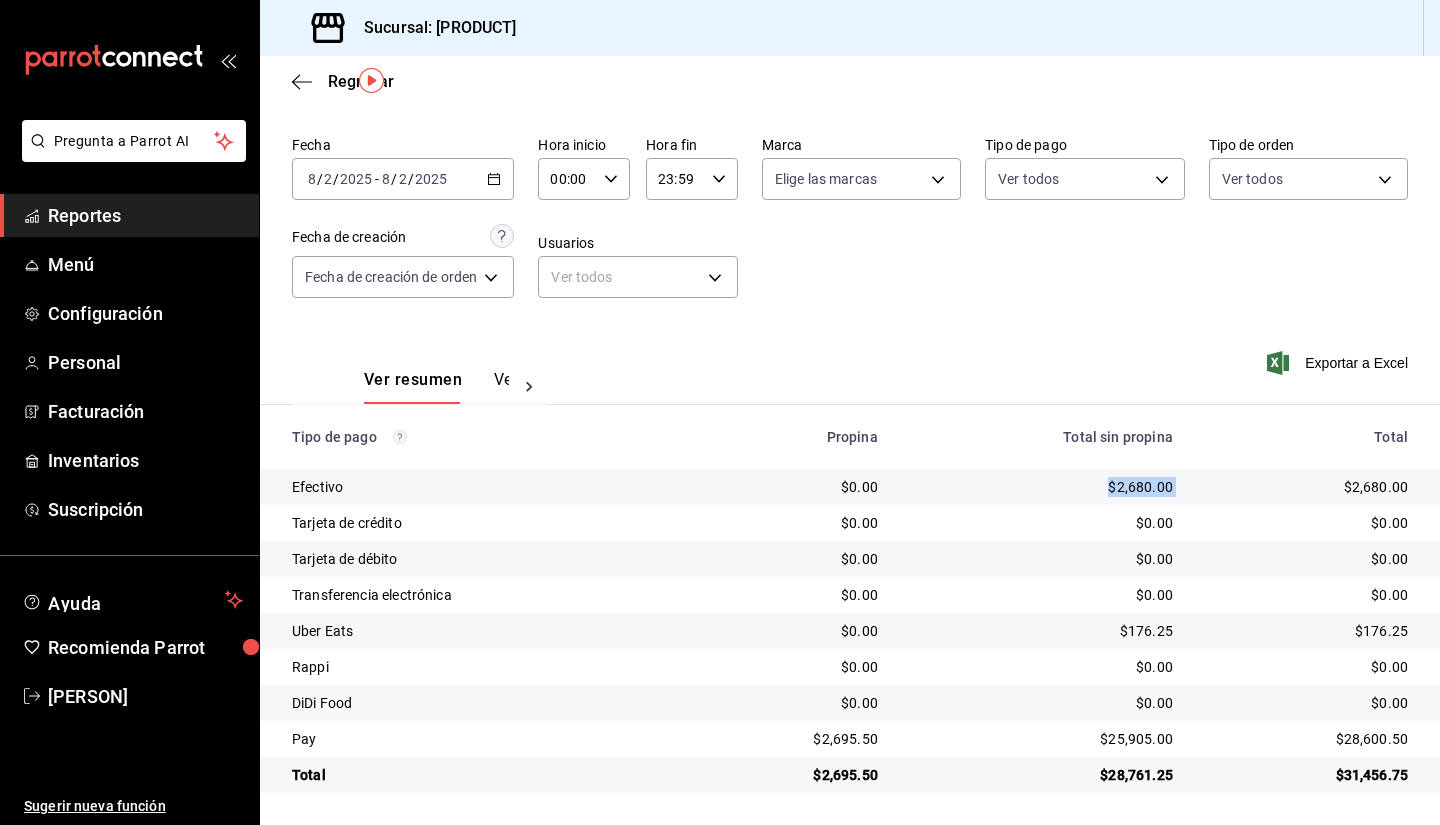 drag, startPoint x: 1056, startPoint y: 482, endPoint x: 1199, endPoint y: 489, distance: 143.17122 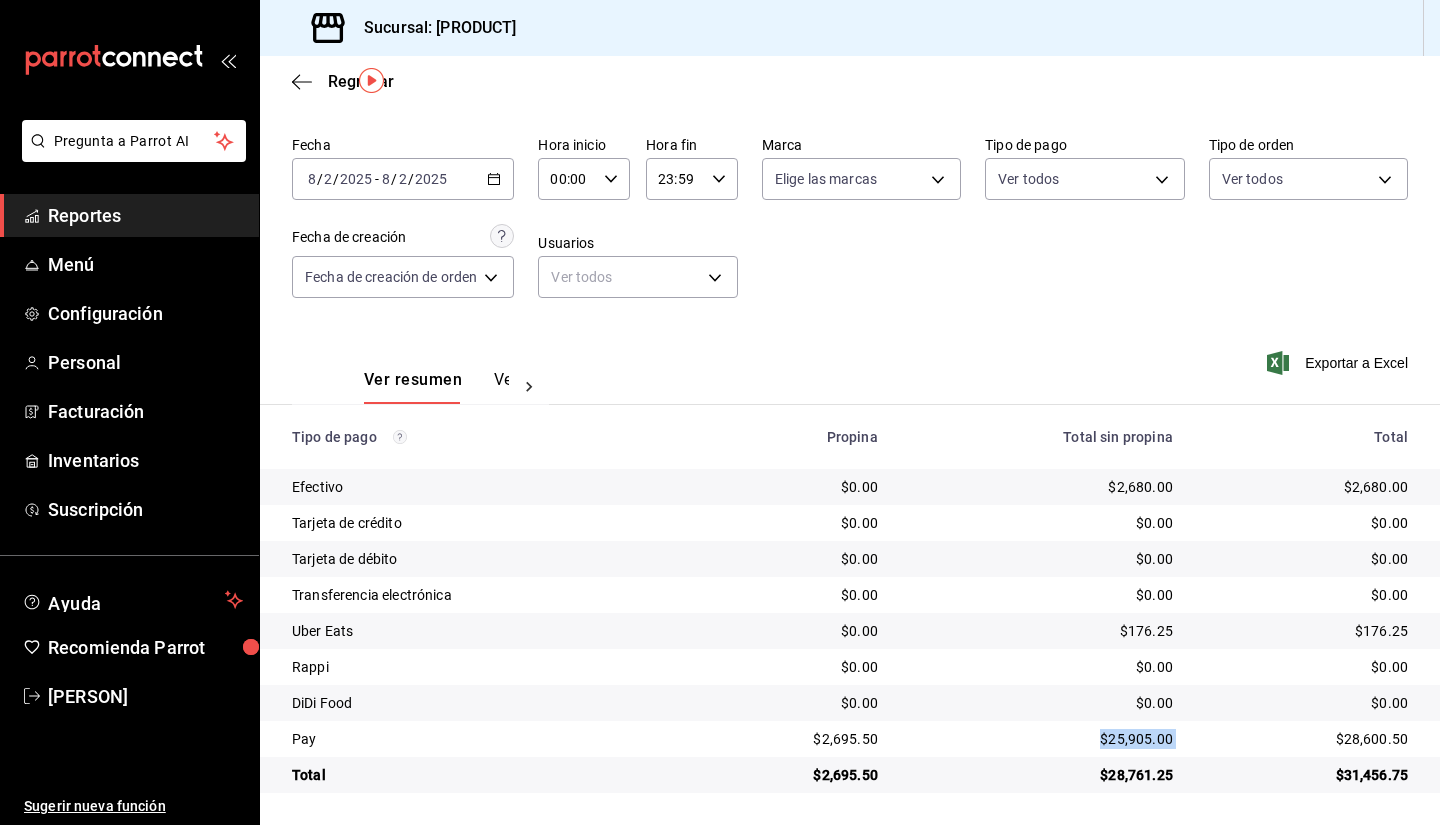 drag, startPoint x: 1066, startPoint y: 732, endPoint x: 1234, endPoint y: 748, distance: 168.76018 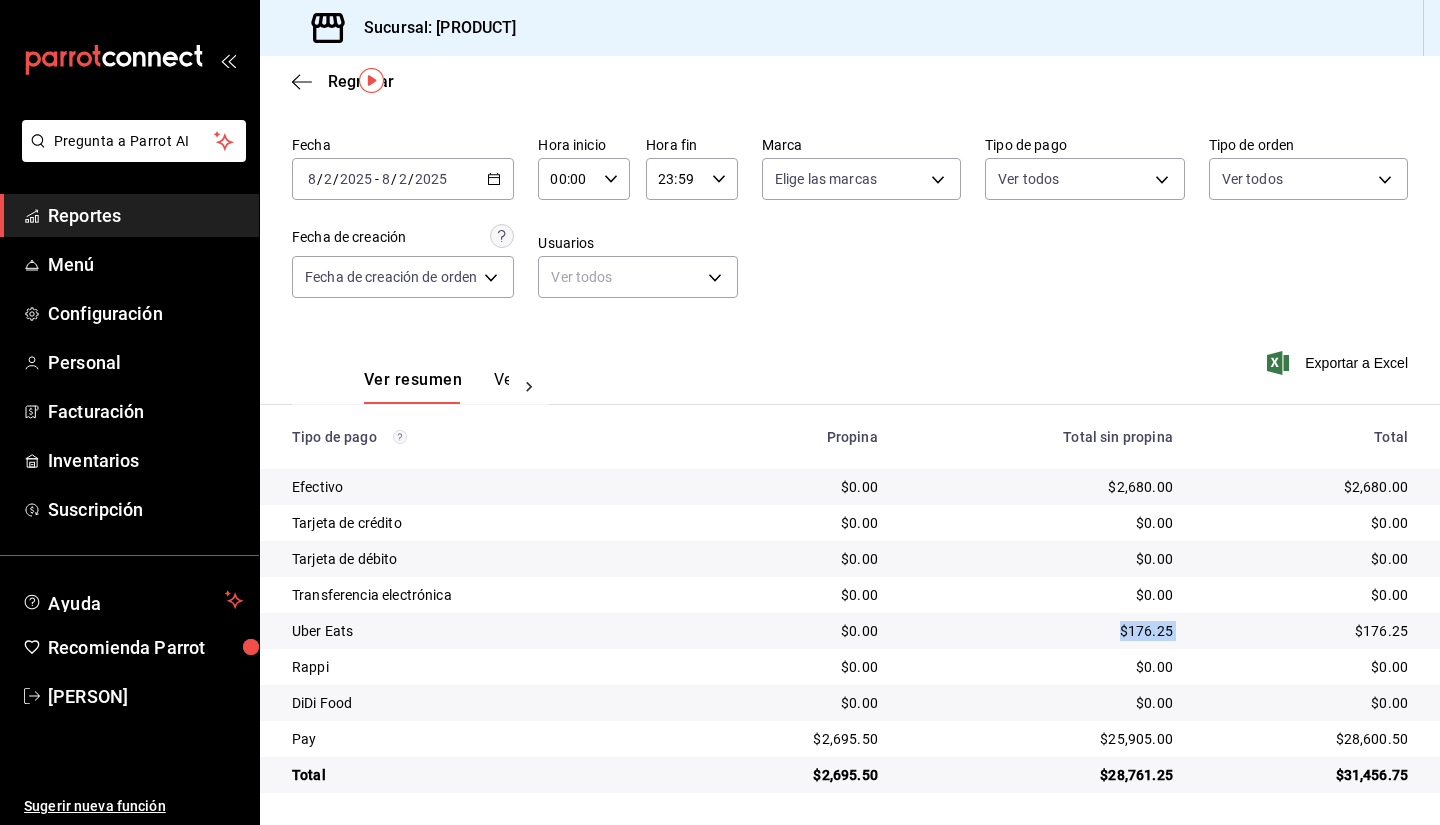 drag, startPoint x: 1166, startPoint y: 637, endPoint x: 1183, endPoint y: 637, distance: 17 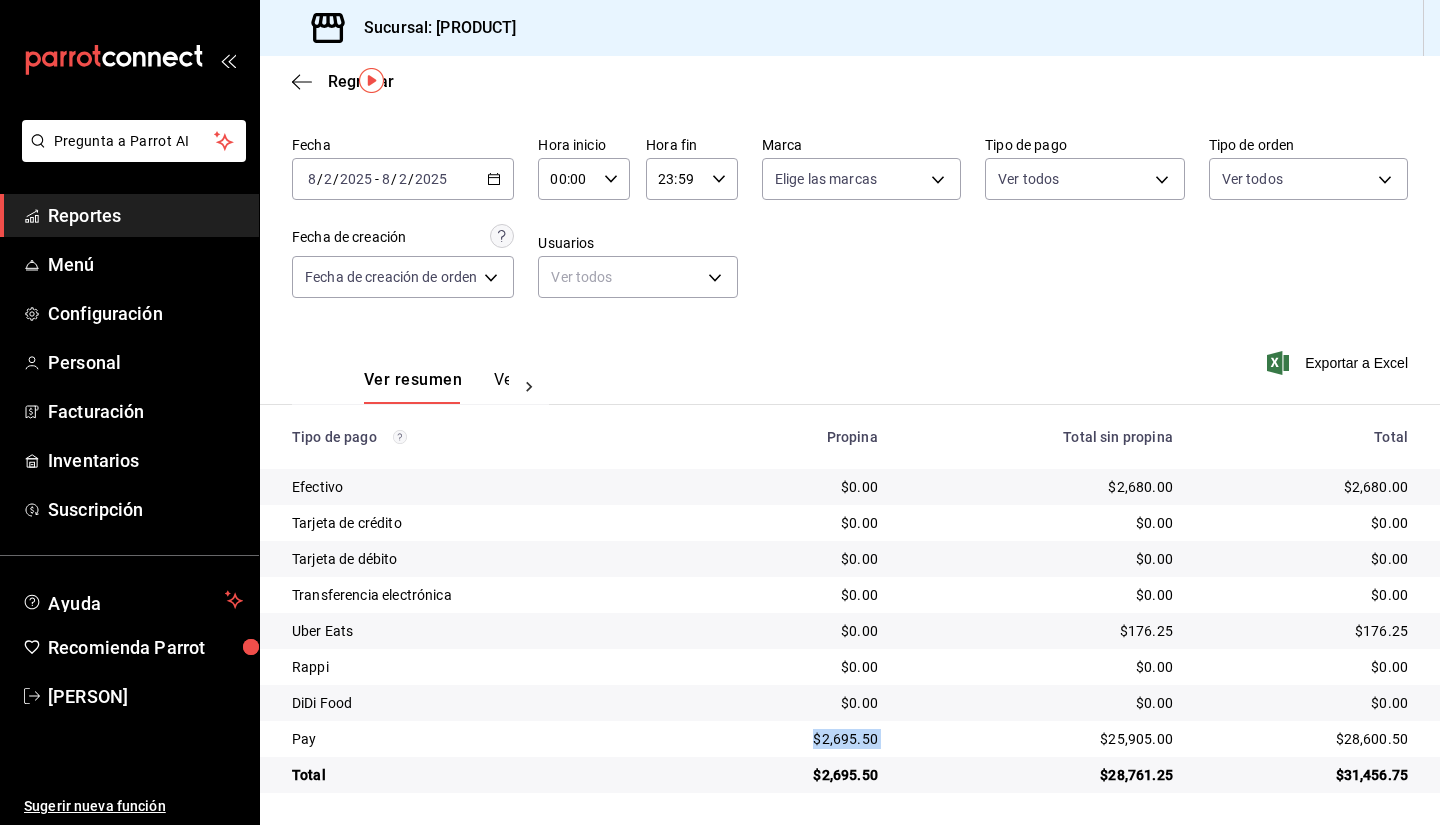 drag, startPoint x: 827, startPoint y: 749, endPoint x: 930, endPoint y: 755, distance: 103.17461 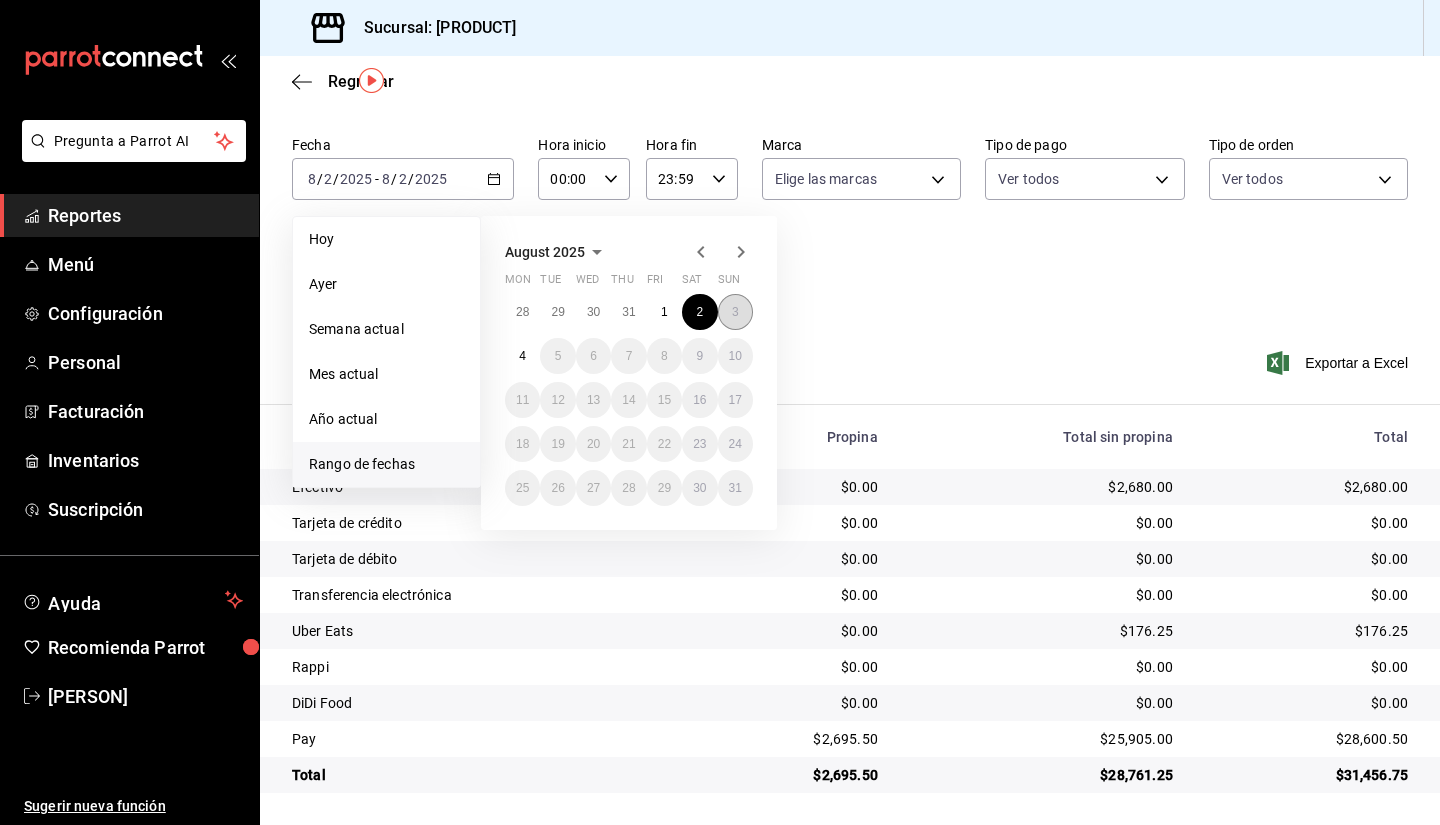 click on "3" at bounding box center [735, 312] 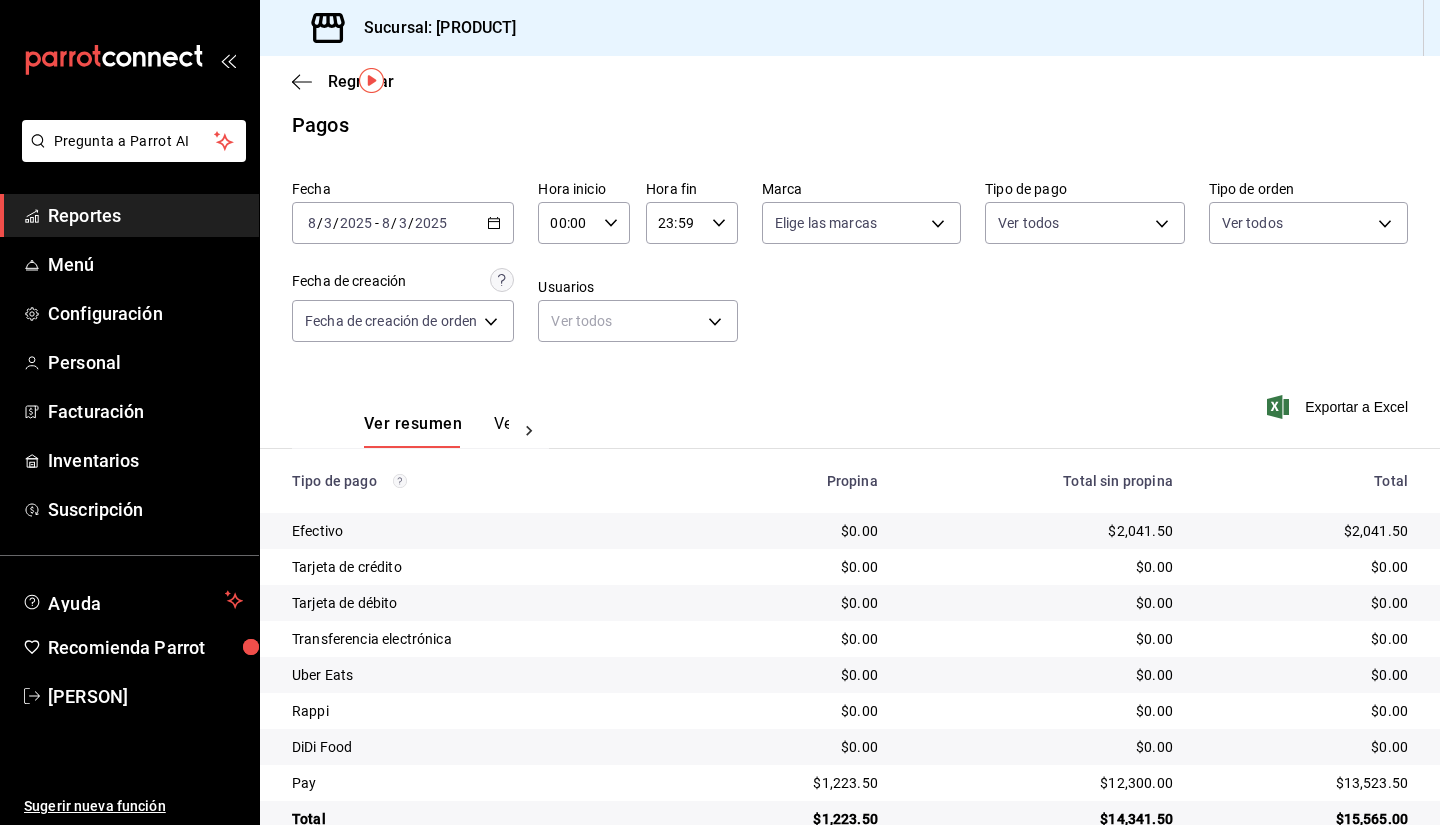 scroll, scrollTop: 58, scrollLeft: 0, axis: vertical 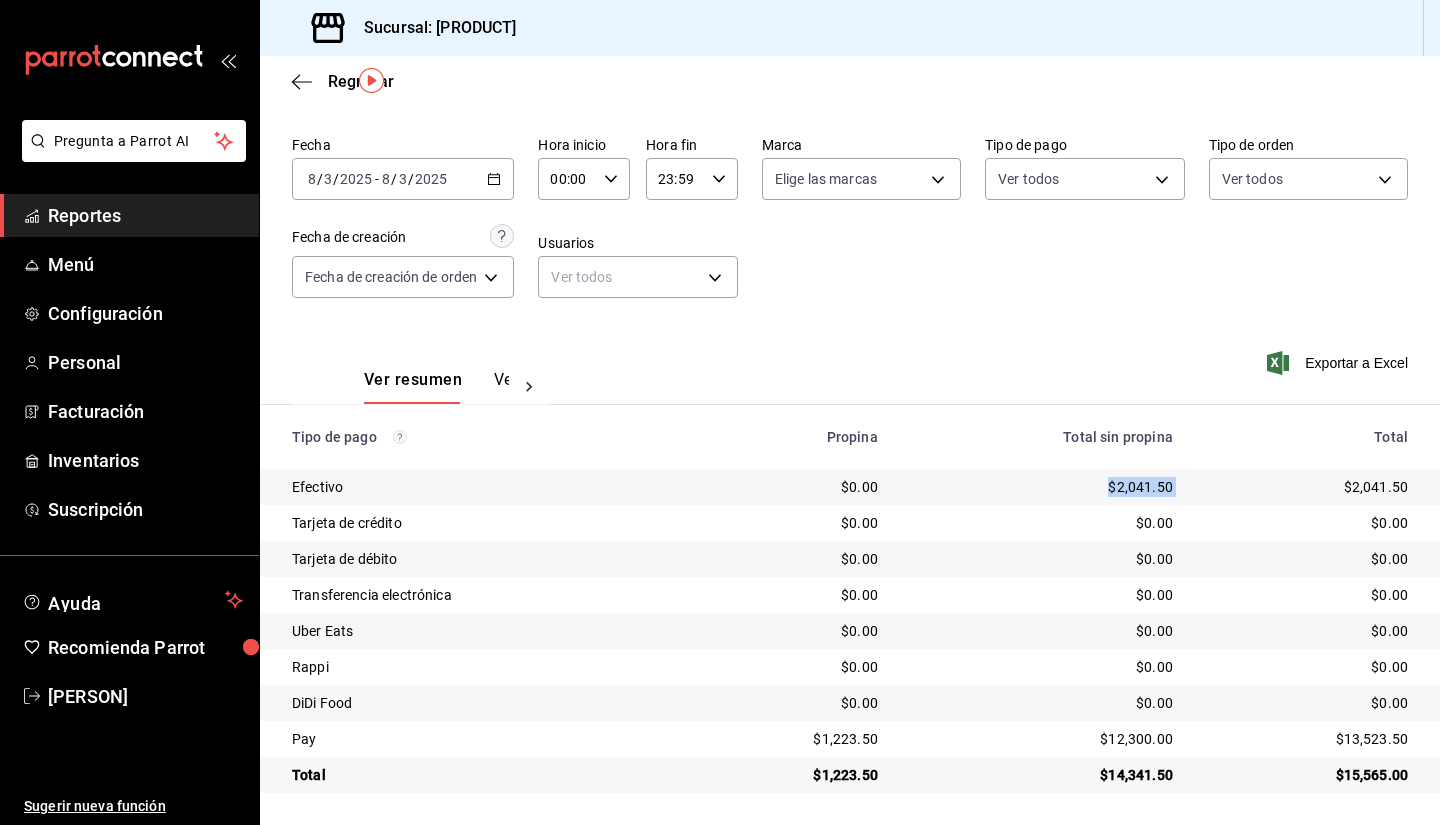 drag, startPoint x: 1042, startPoint y: 483, endPoint x: 1196, endPoint y: 490, distance: 154.15901 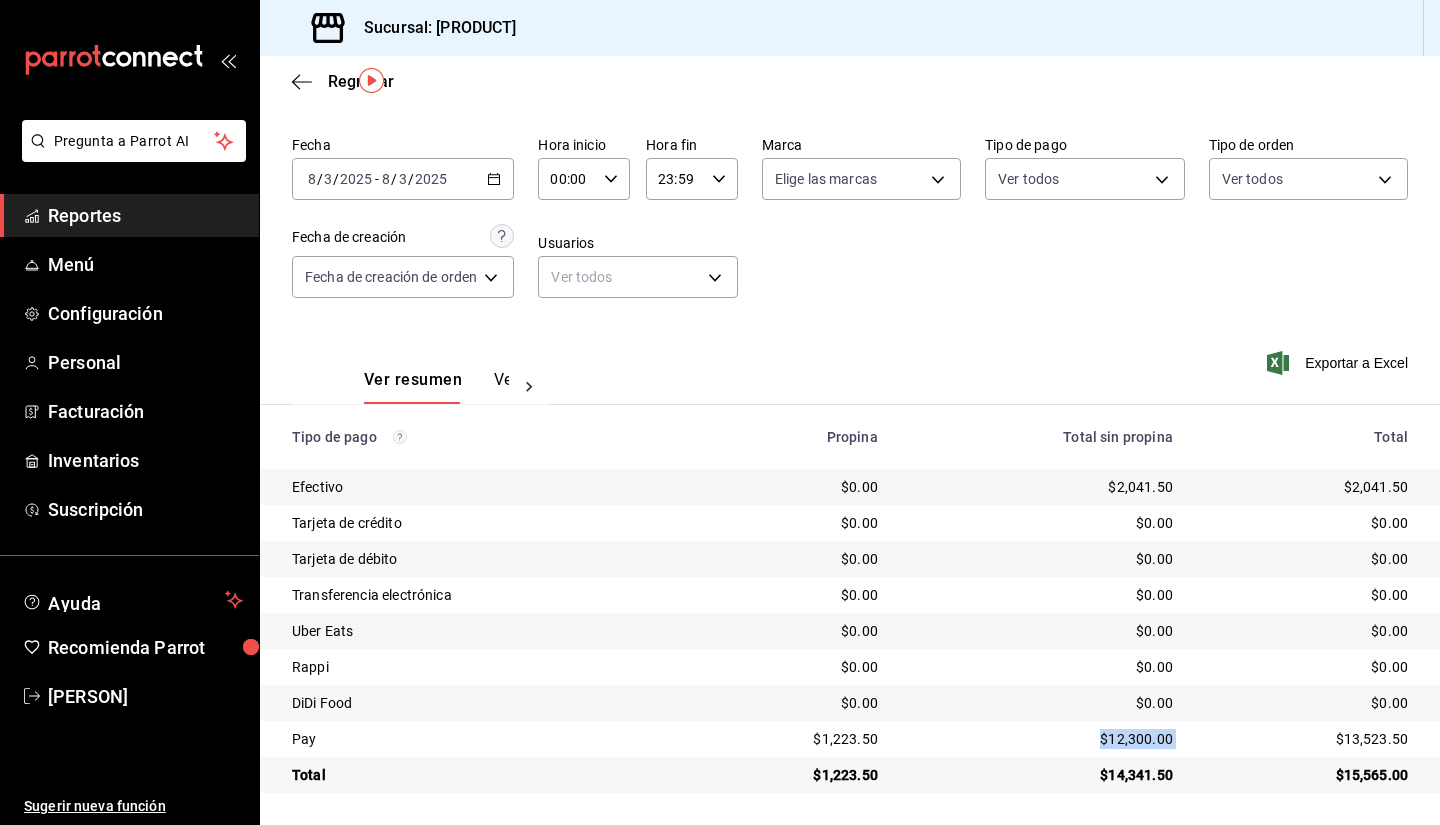 drag, startPoint x: 1064, startPoint y: 727, endPoint x: 1180, endPoint y: 734, distance: 116.21101 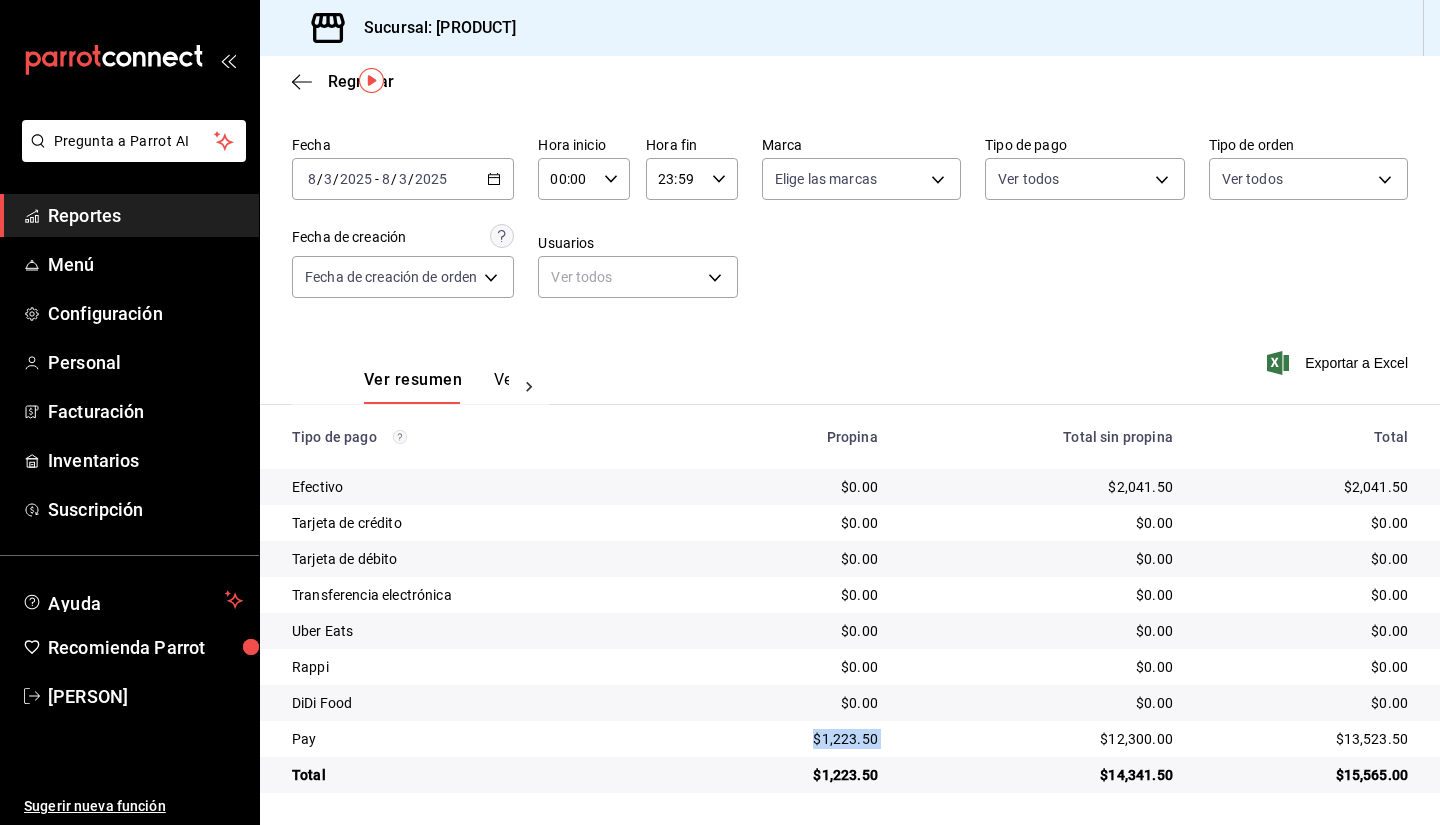 drag, startPoint x: 800, startPoint y: 741, endPoint x: 921, endPoint y: 746, distance: 121.103264 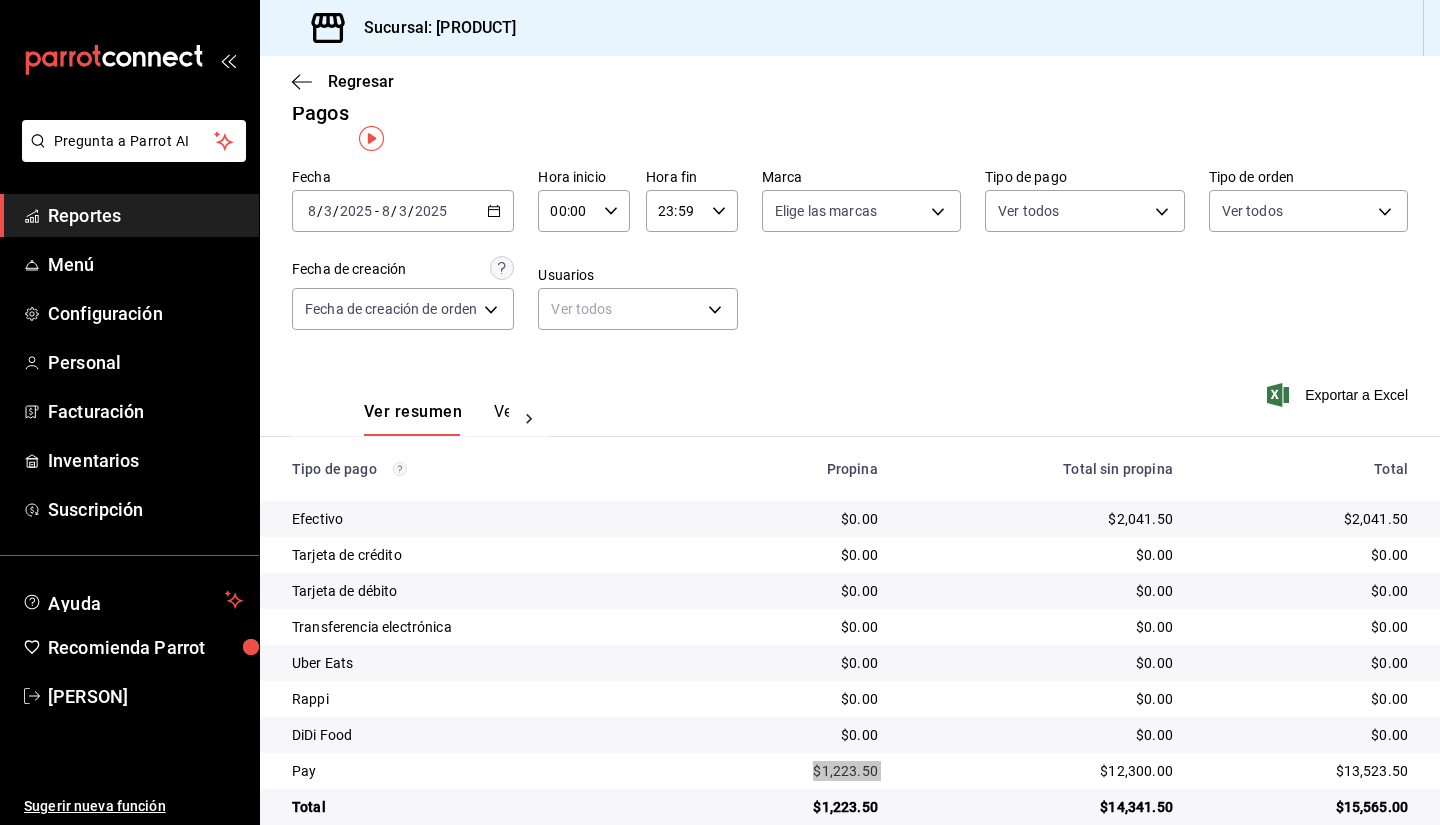 scroll, scrollTop: 0, scrollLeft: 0, axis: both 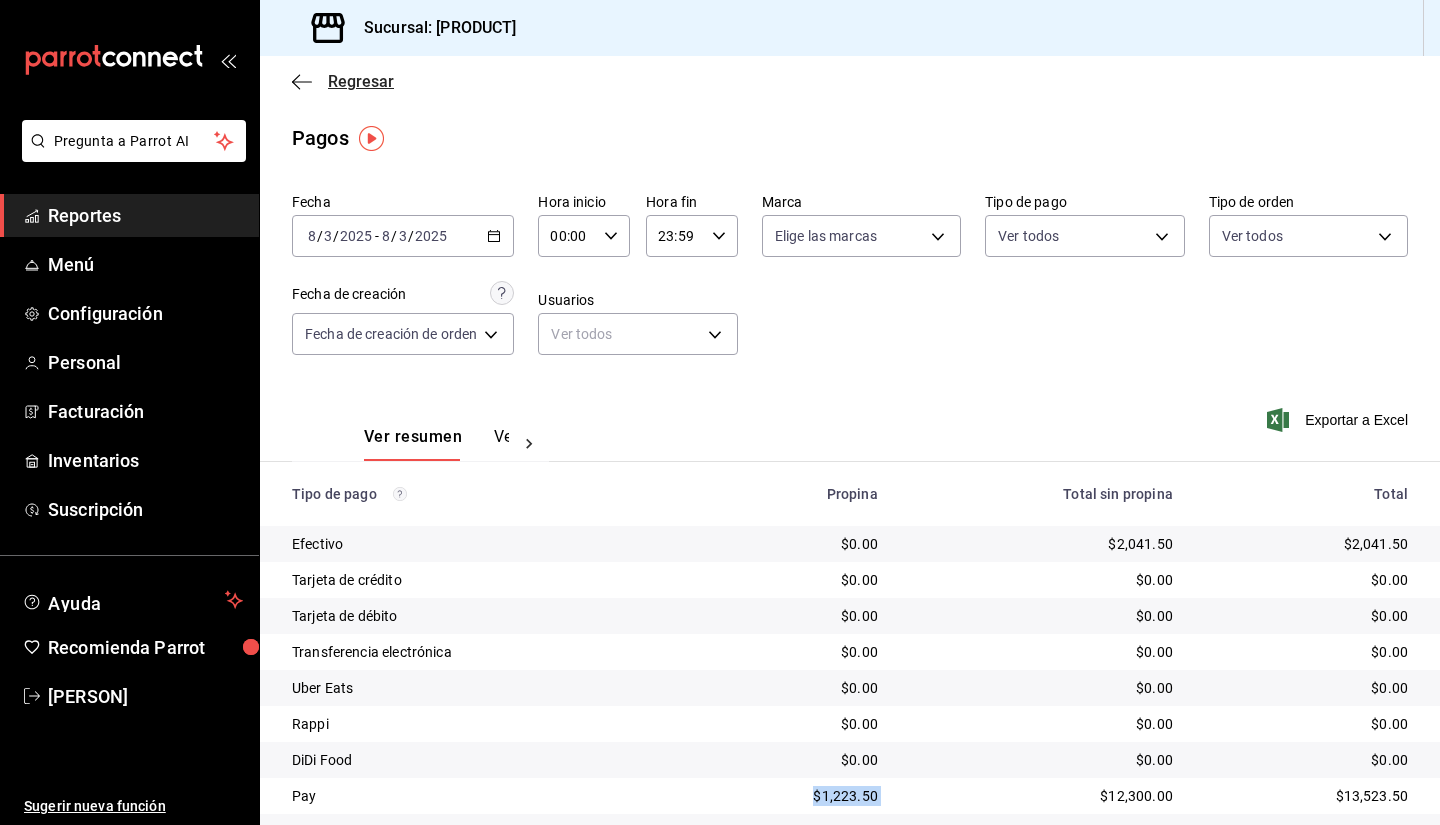 click on "Regresar" at bounding box center (343, 81) 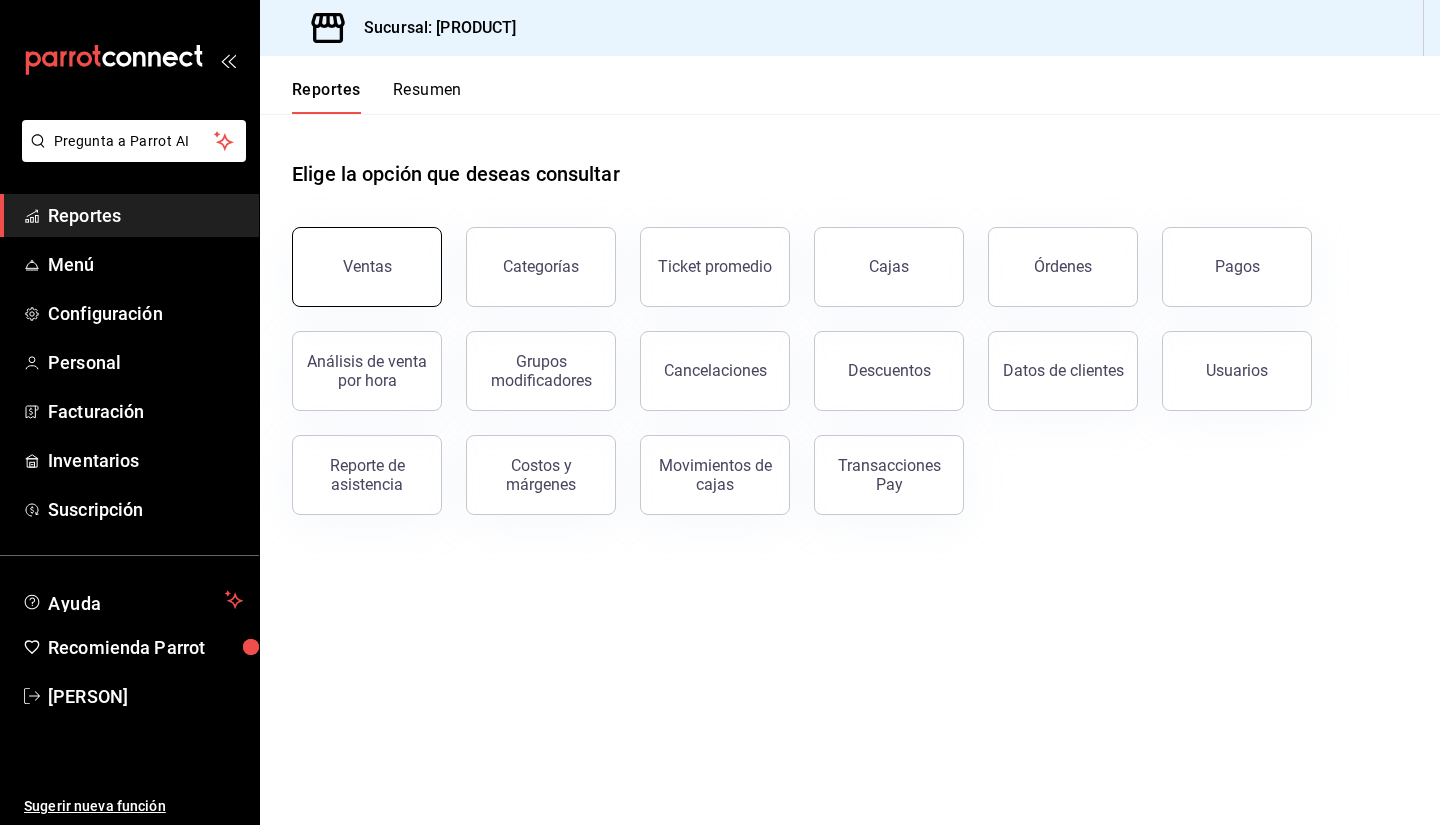 click on "Ventas" at bounding box center (367, 267) 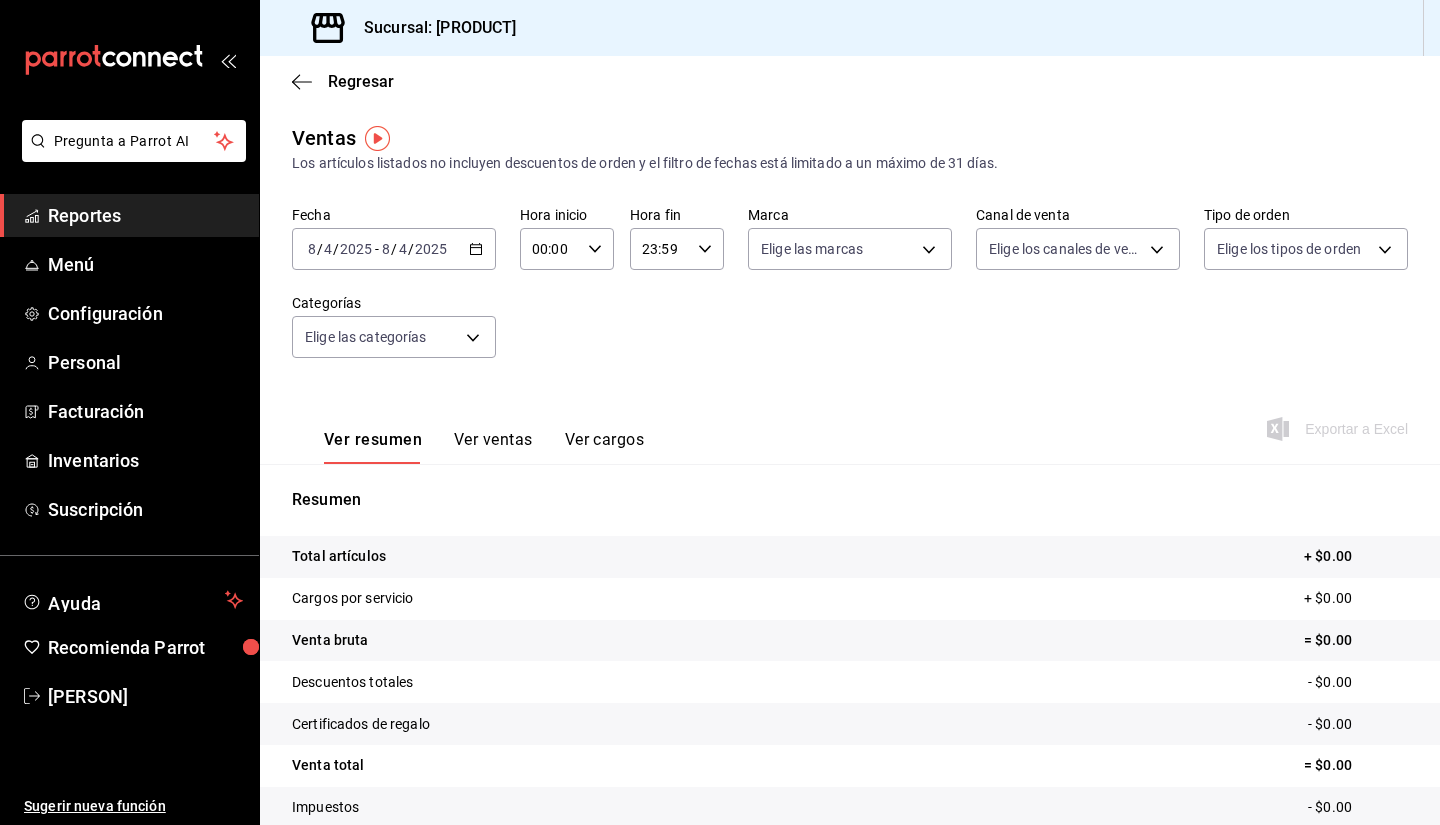 click on "2025-08-04 8 / 4 / 2025 - 2025-08-04 8 / 4 / 2025" at bounding box center (394, 249) 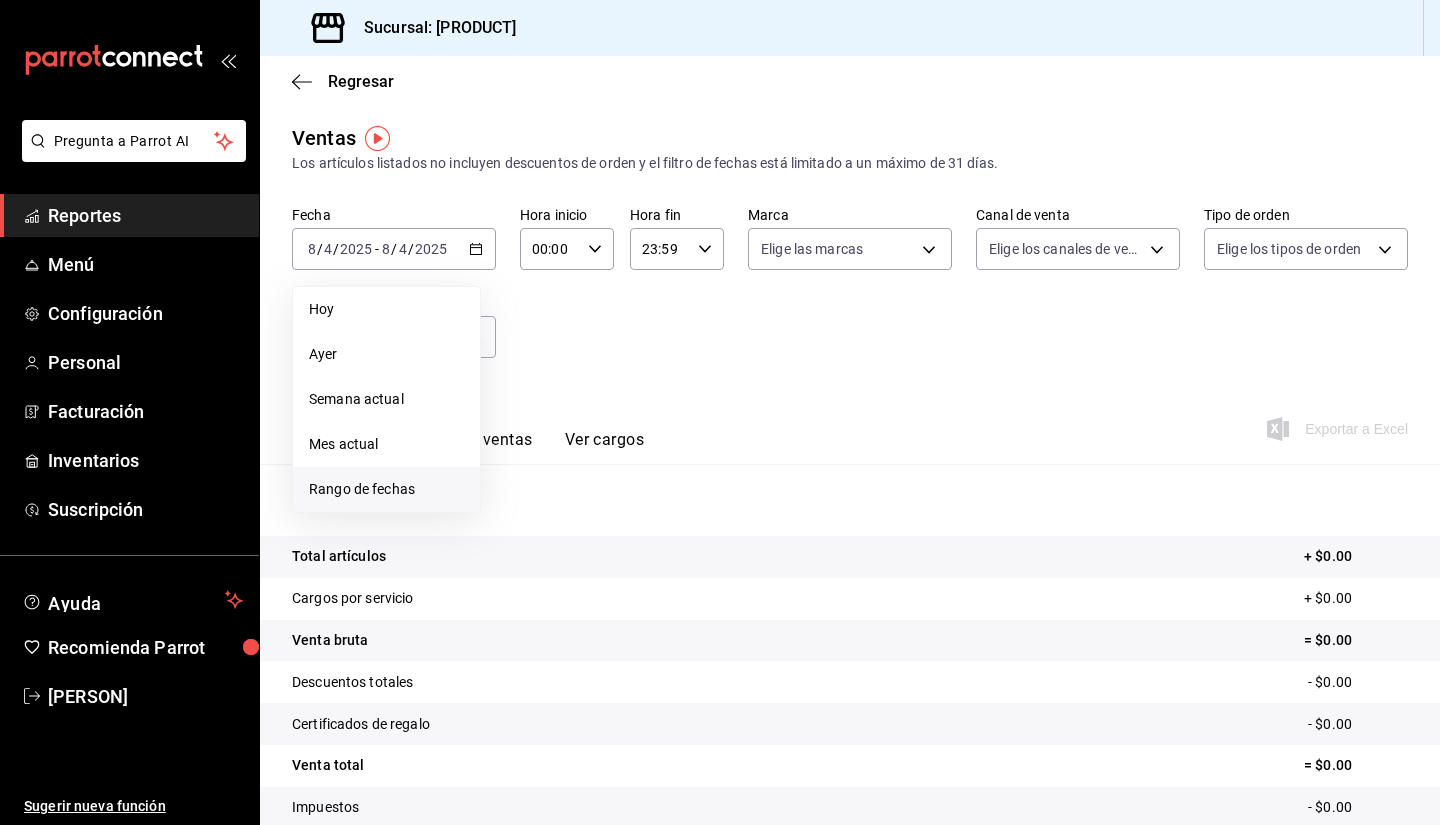 click on "Rango de fechas" at bounding box center (386, 489) 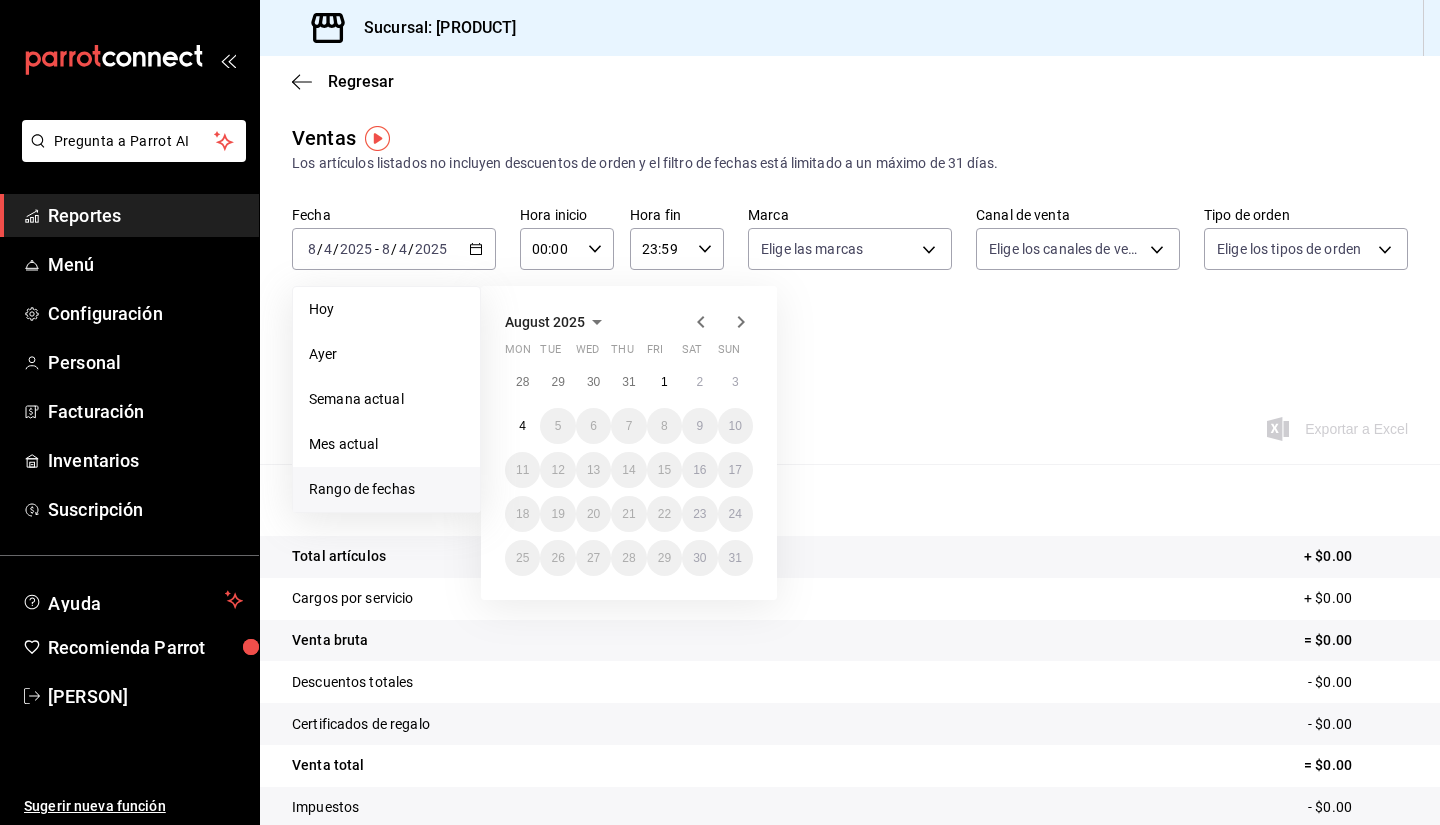 click 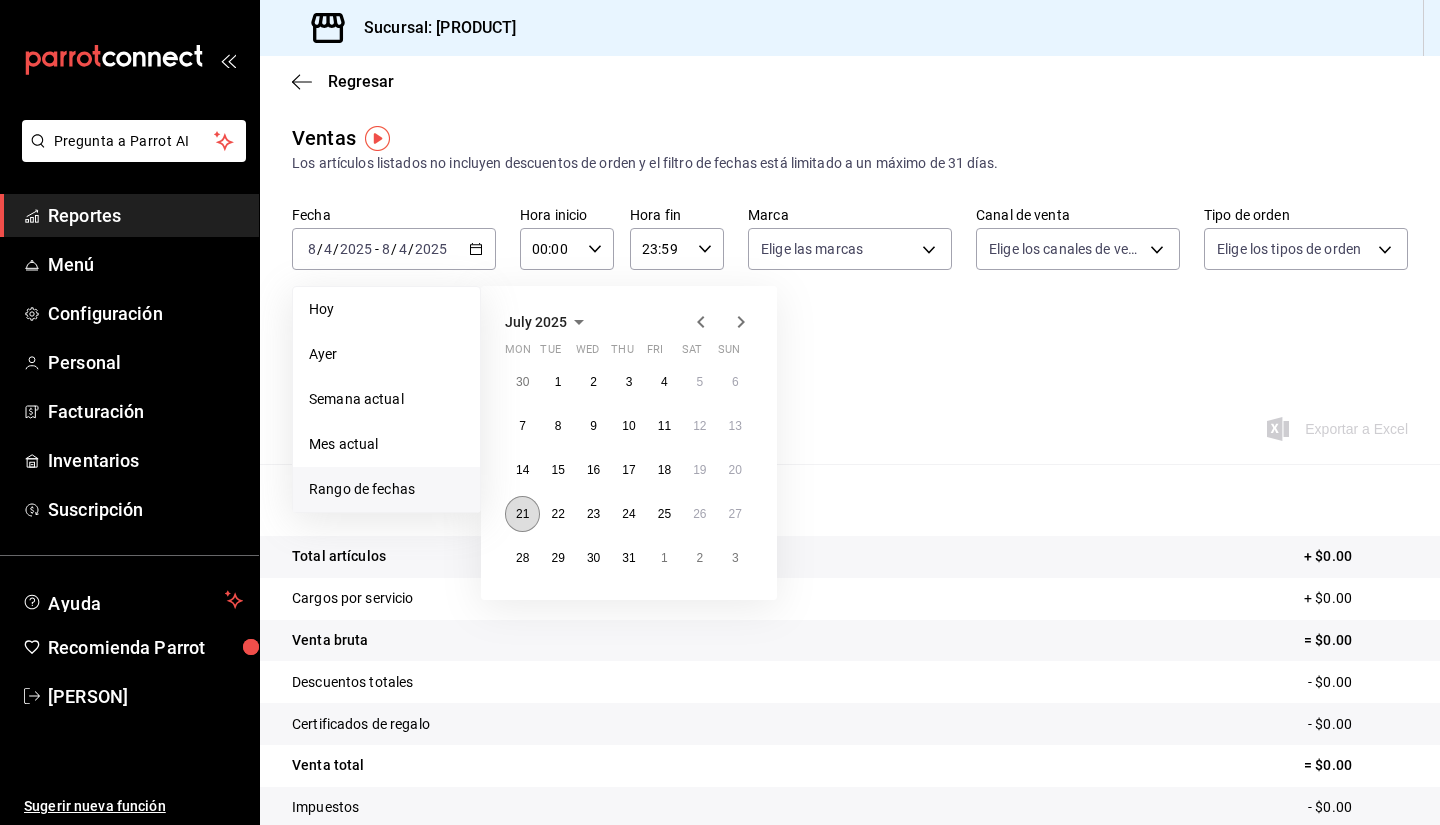 click on "21" at bounding box center (522, 514) 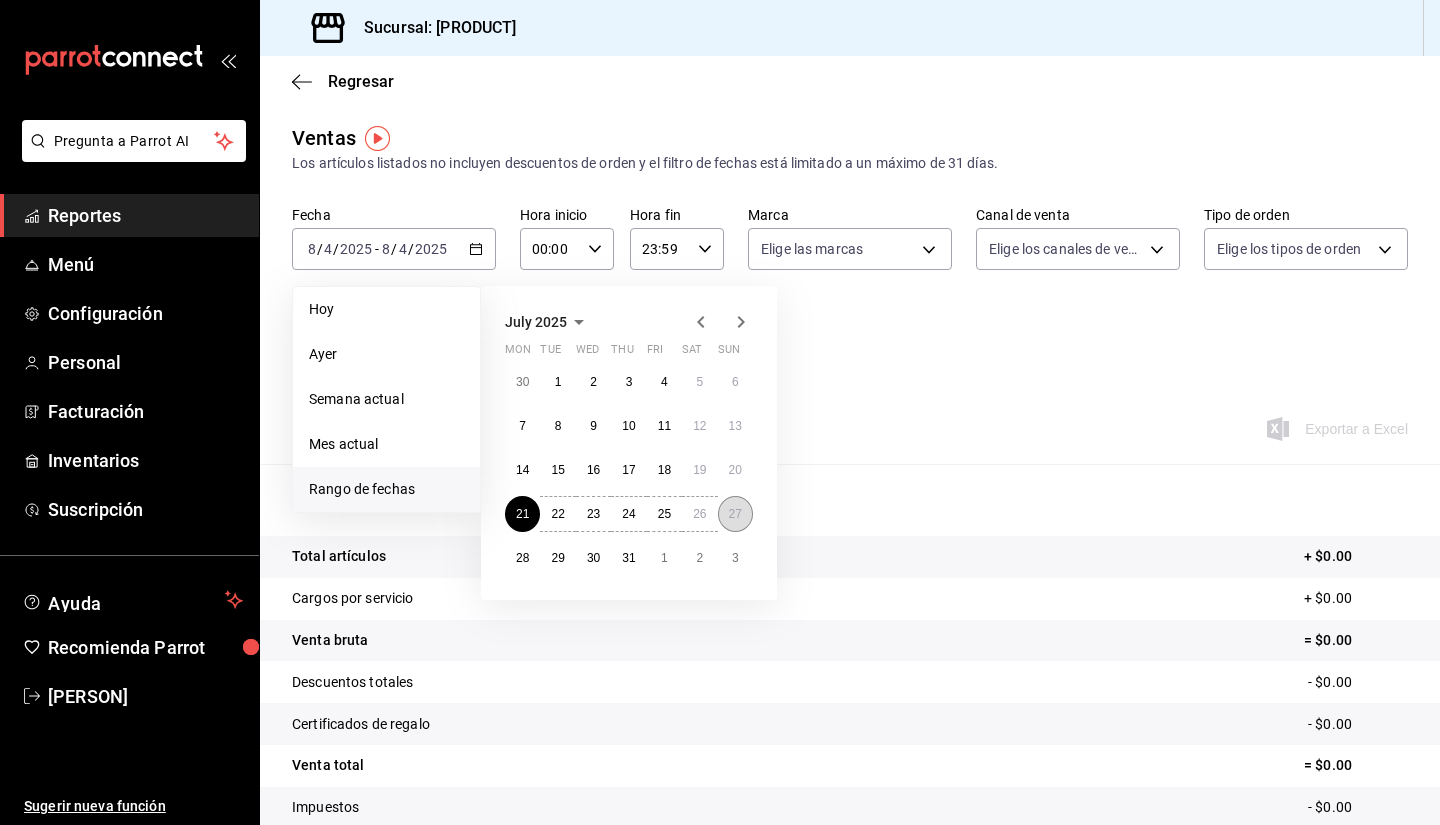 click on "27" at bounding box center (735, 514) 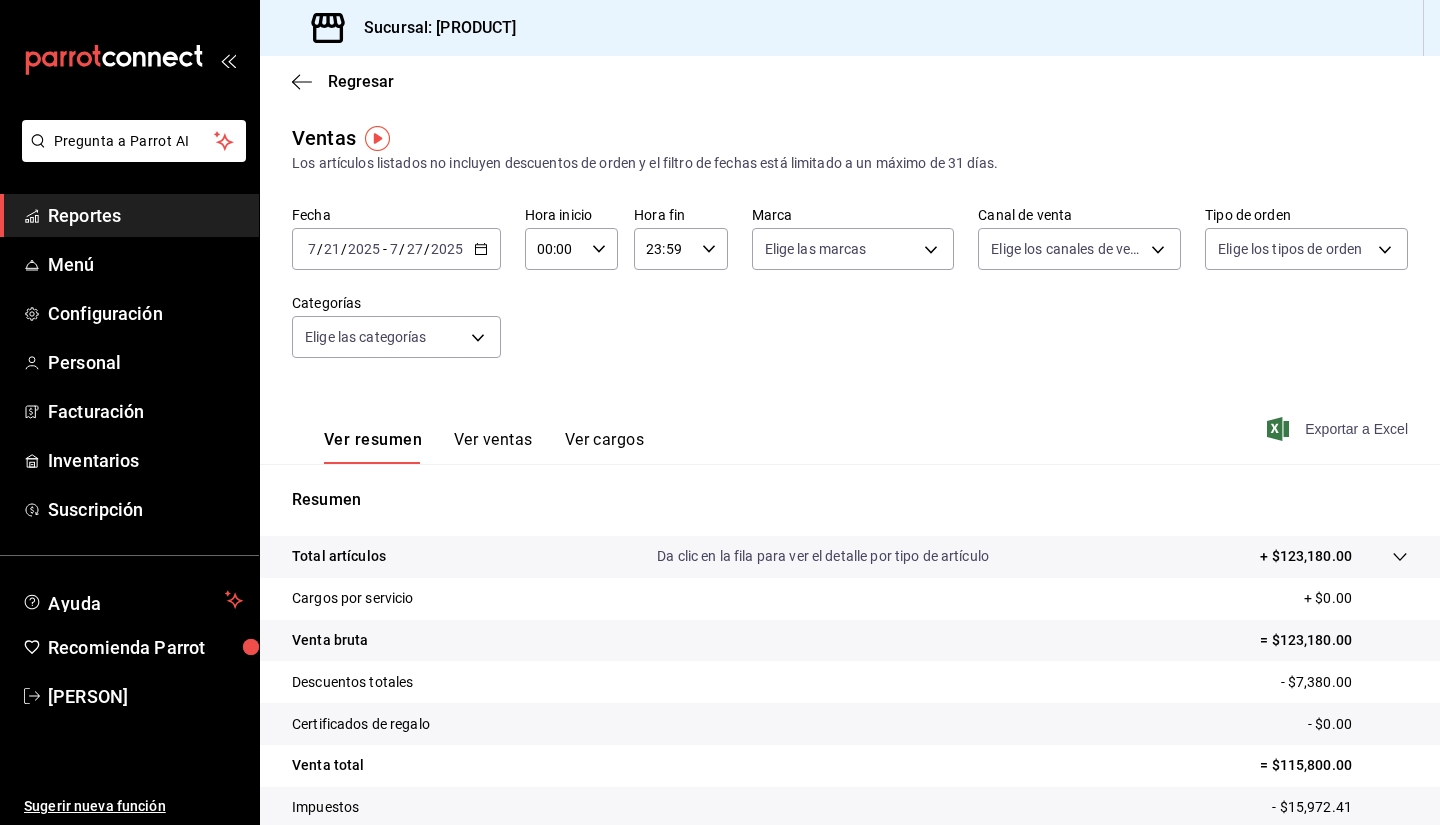 click on "Exportar a Excel" at bounding box center (1339, 429) 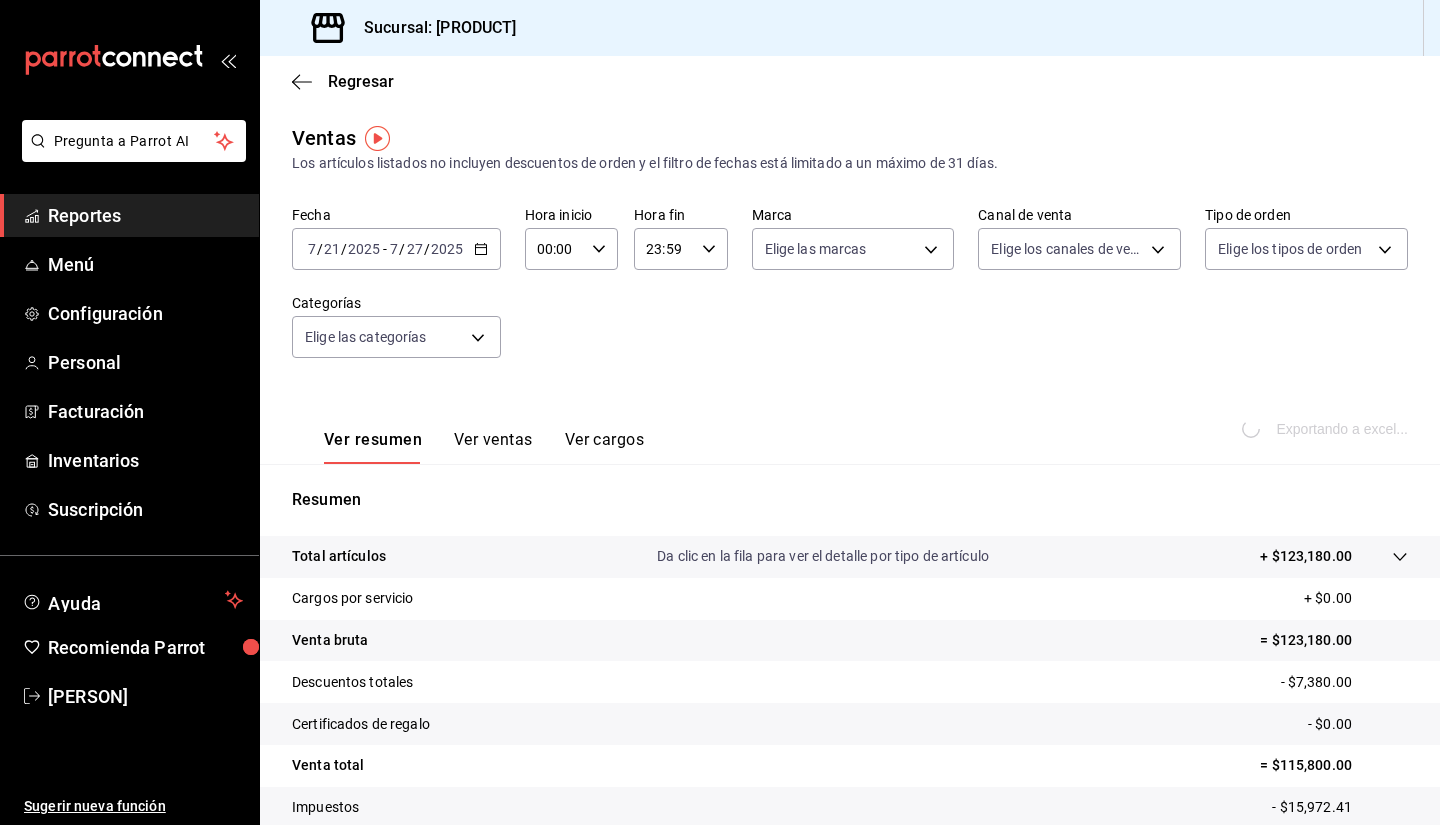 click on "[DATE] [DATE] - [DATE] [DATE]" at bounding box center (396, 249) 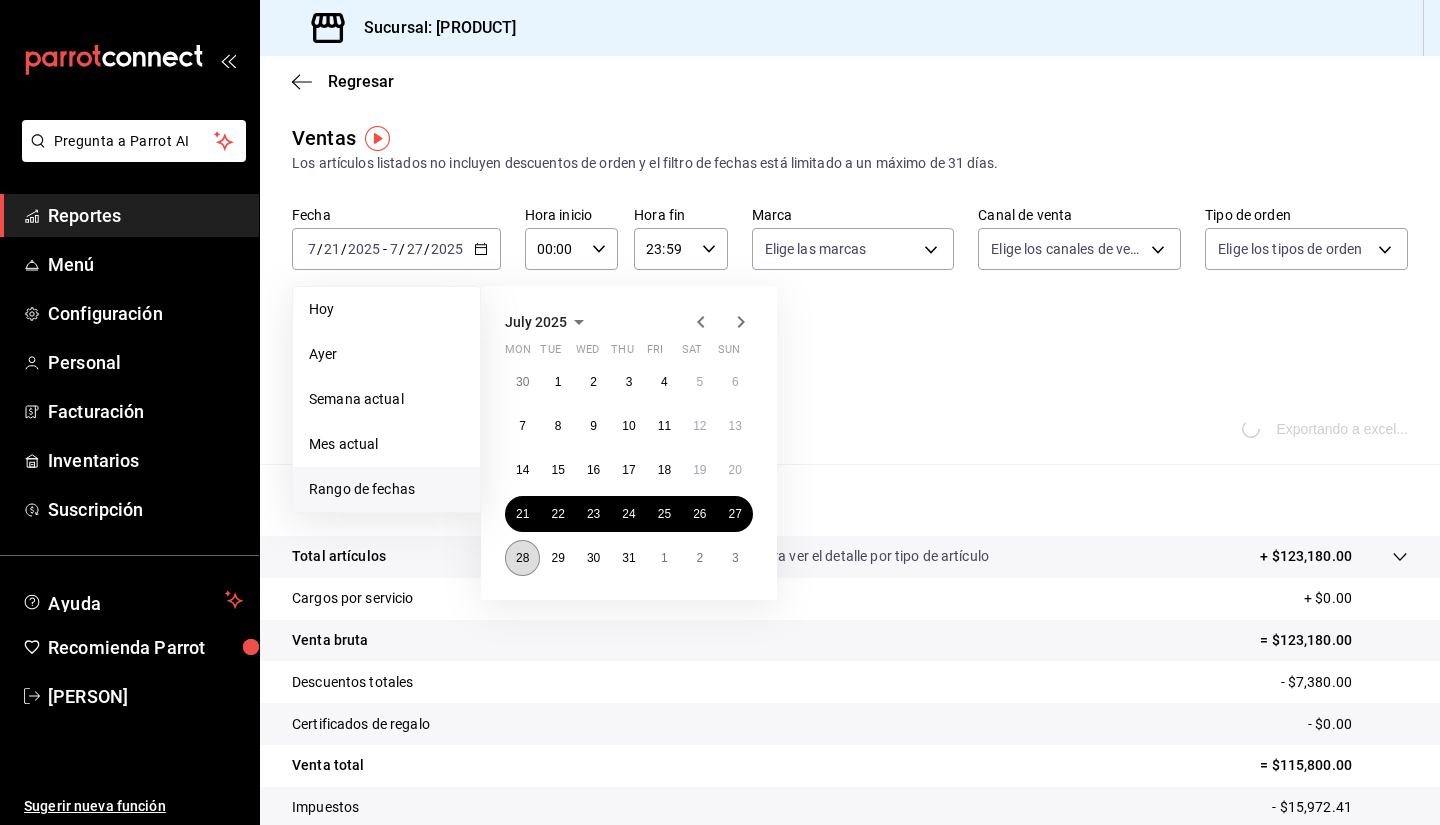 click on "28" at bounding box center (522, 558) 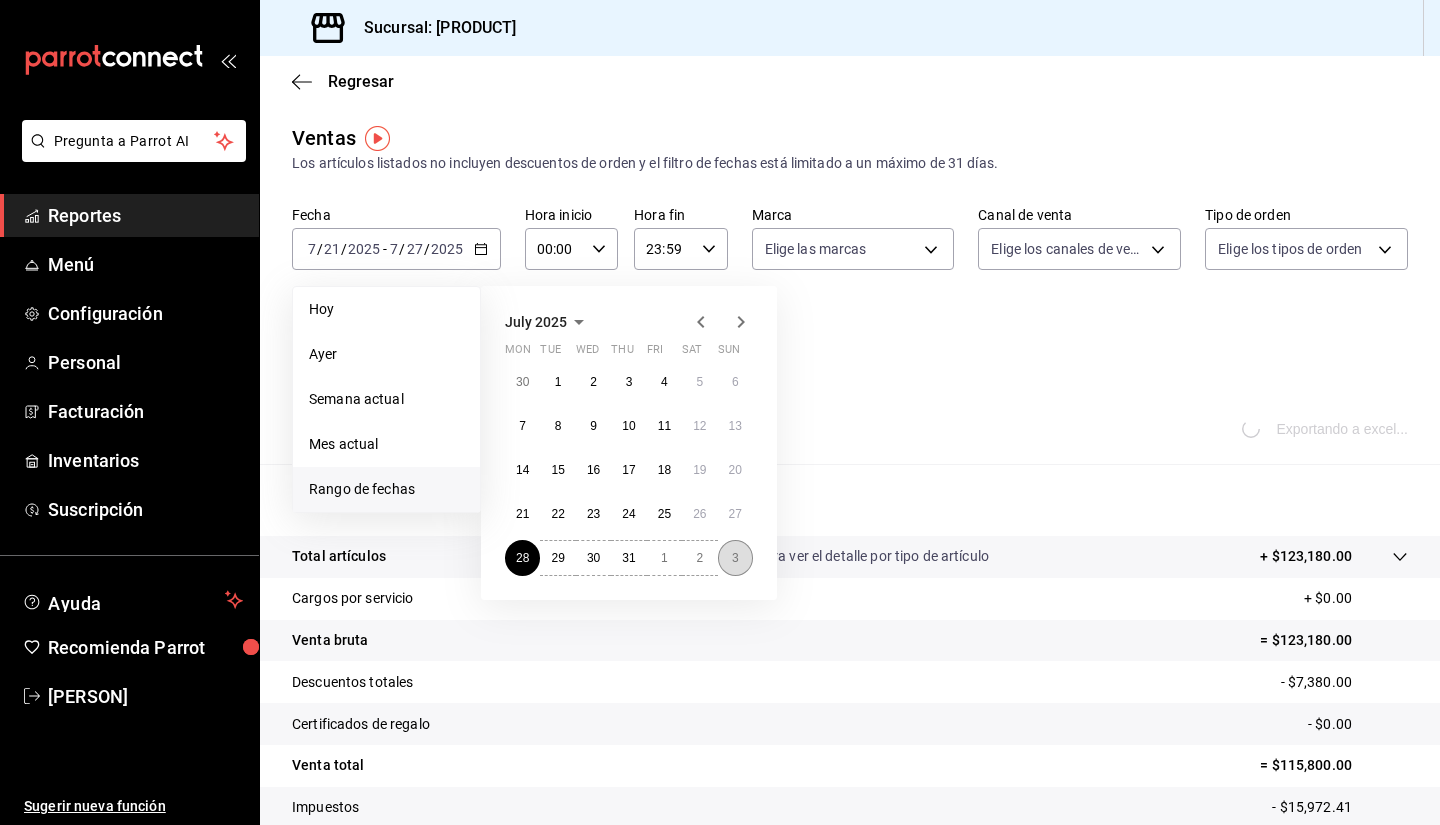drag, startPoint x: 730, startPoint y: 555, endPoint x: 807, endPoint y: 547, distance: 77.41447 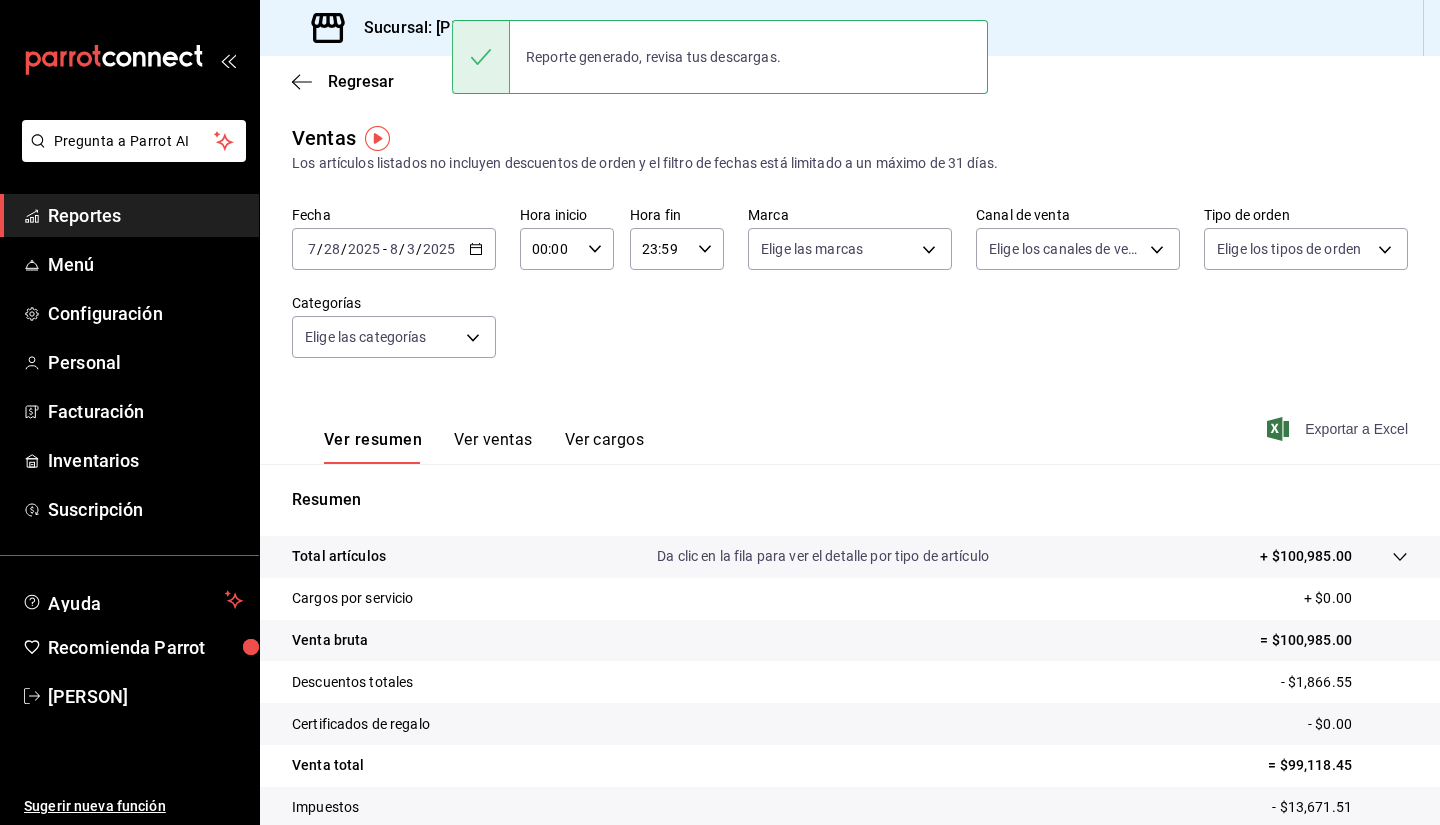 click on "Exportar a Excel" at bounding box center (1339, 429) 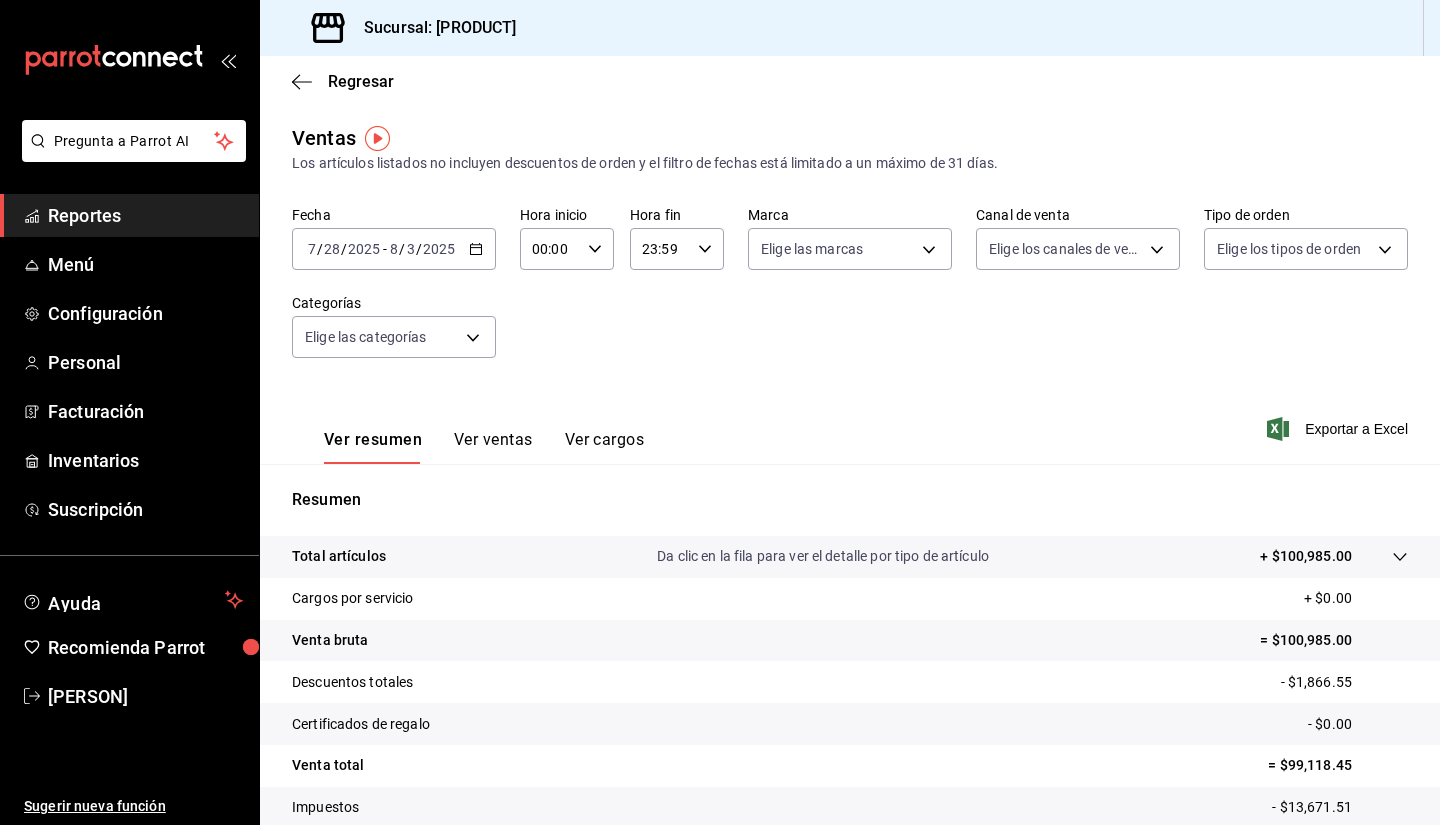 click 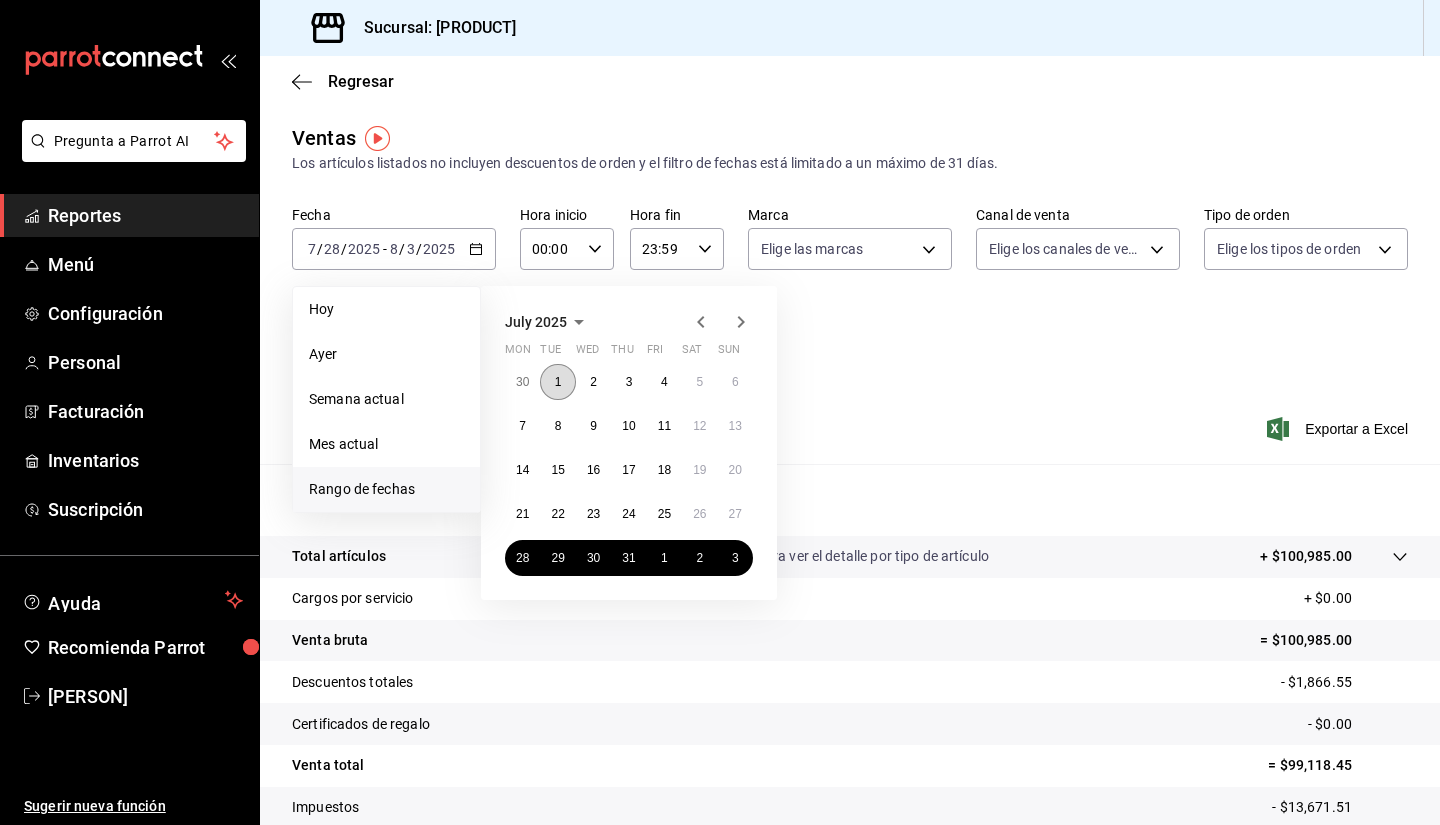 click on "1" at bounding box center [558, 382] 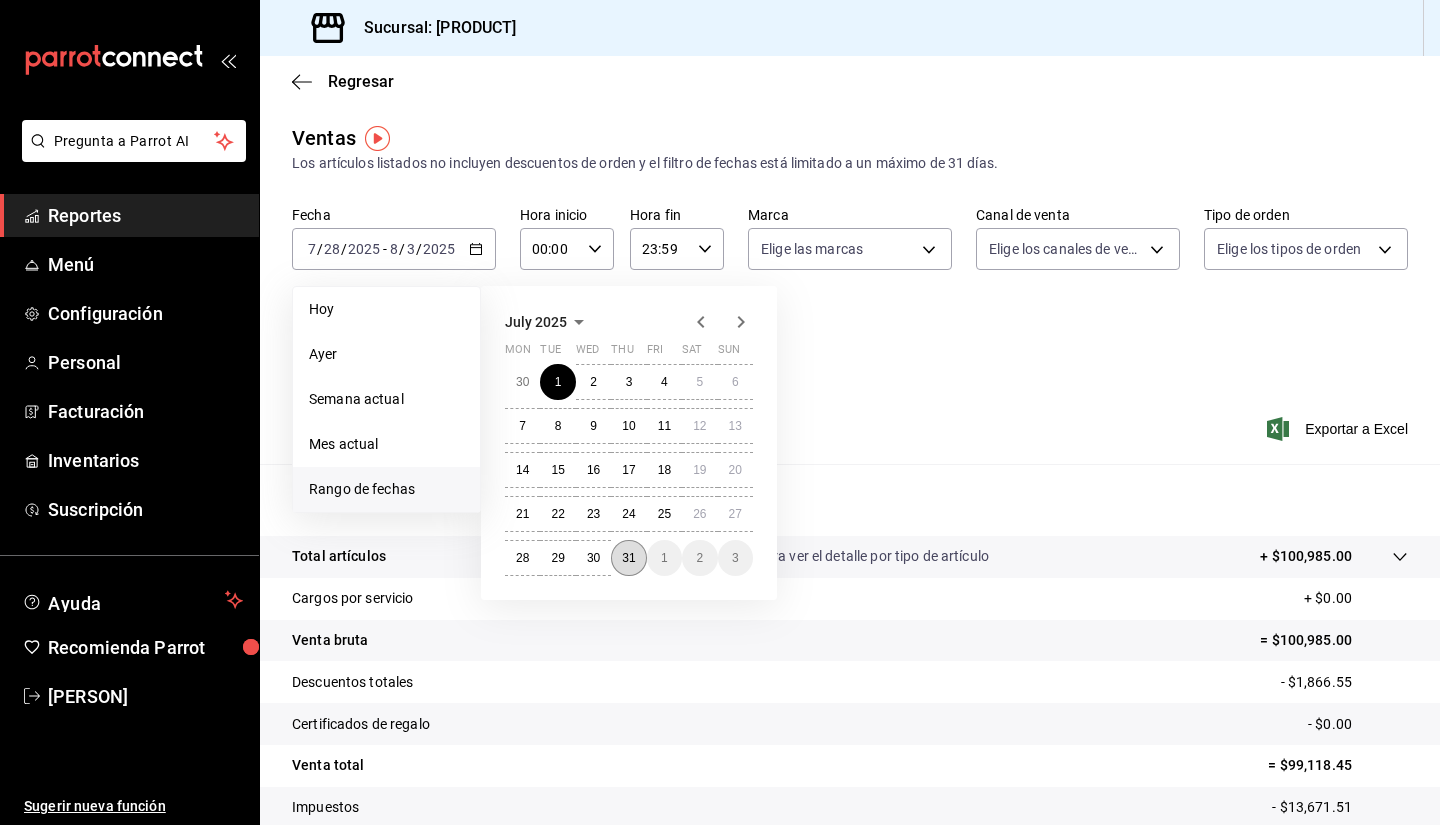 click on "31" at bounding box center (628, 558) 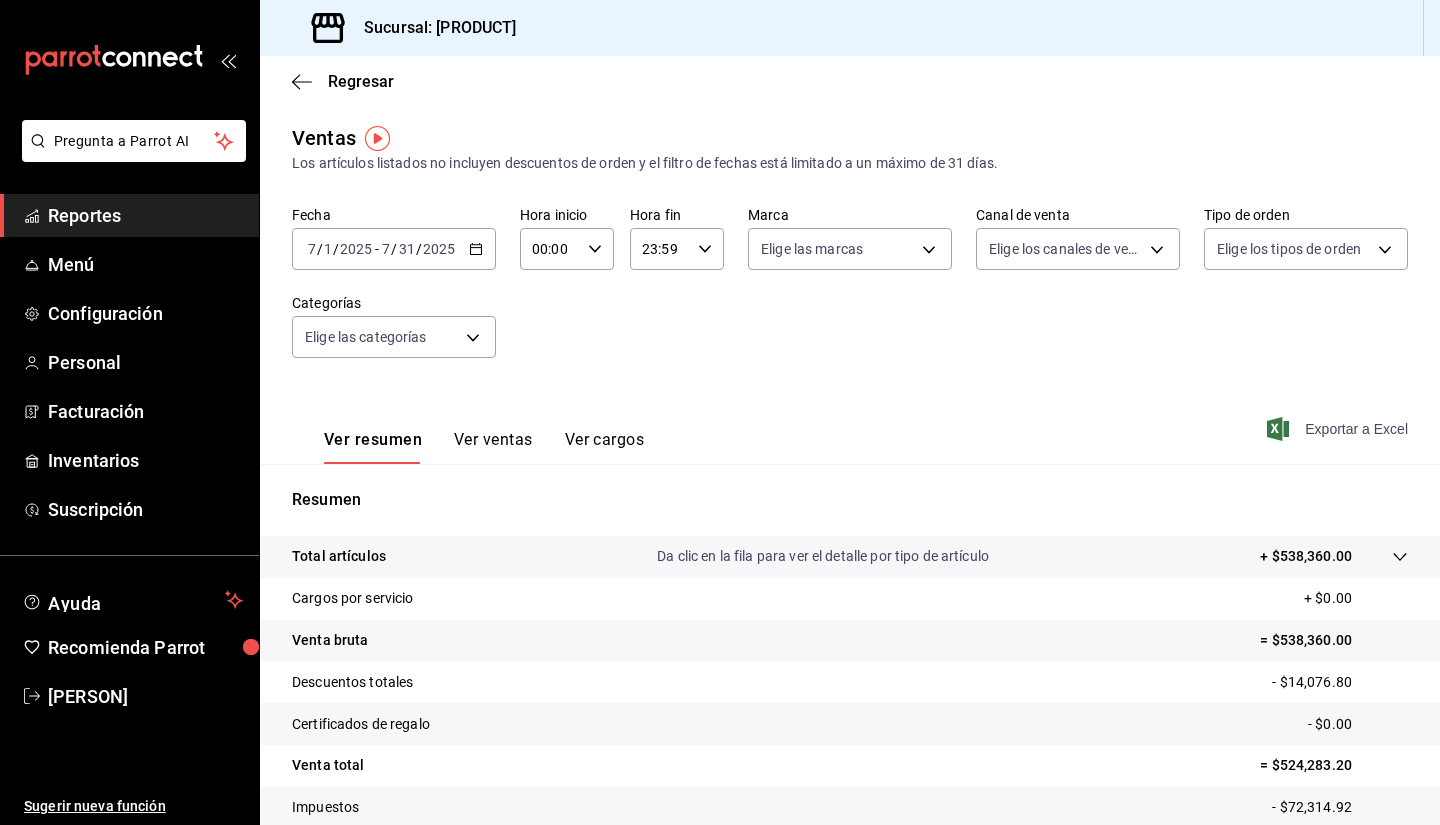 click on "Exportar a Excel" at bounding box center (1339, 429) 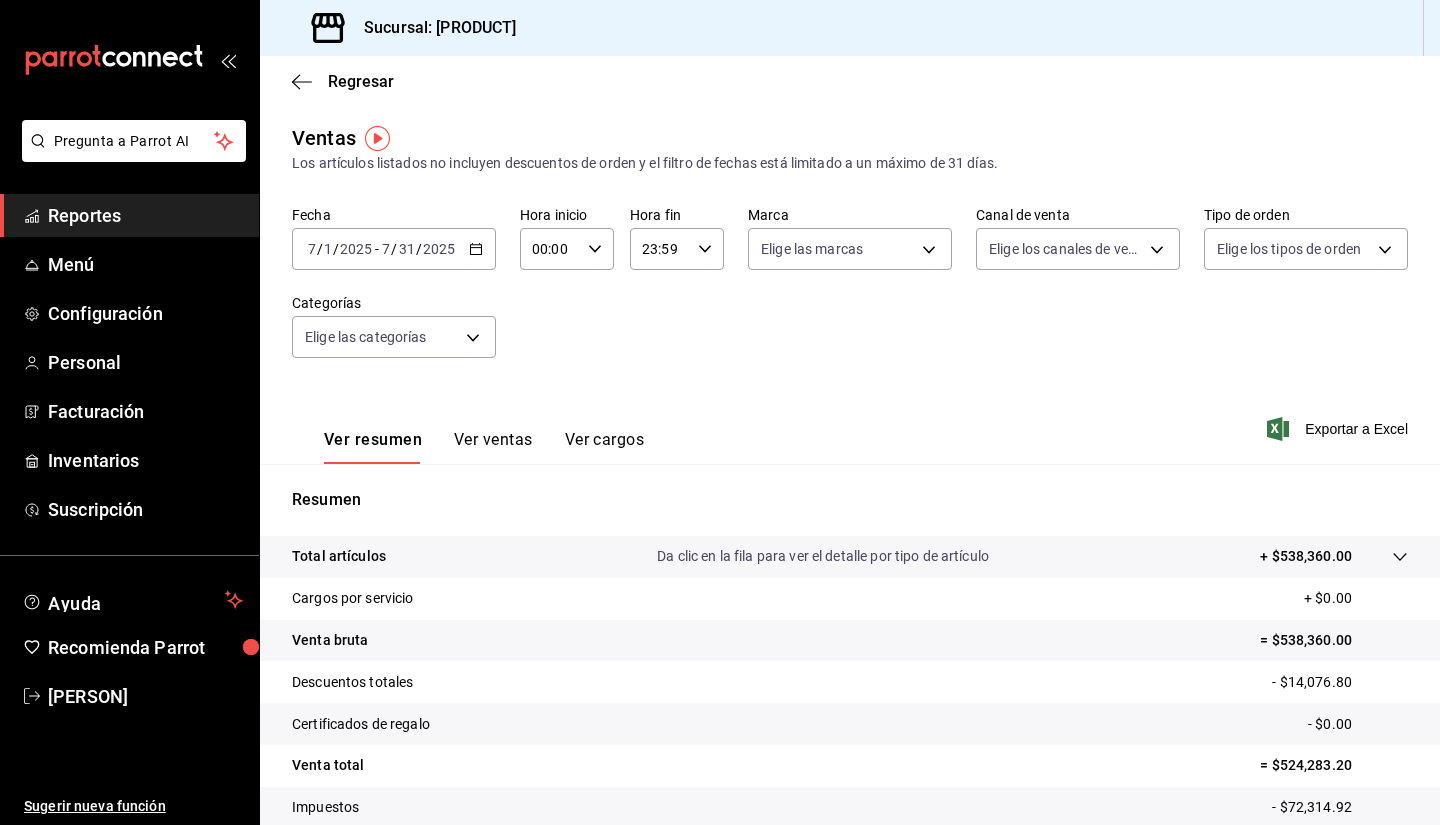click on "Regresar" at bounding box center (850, 81) 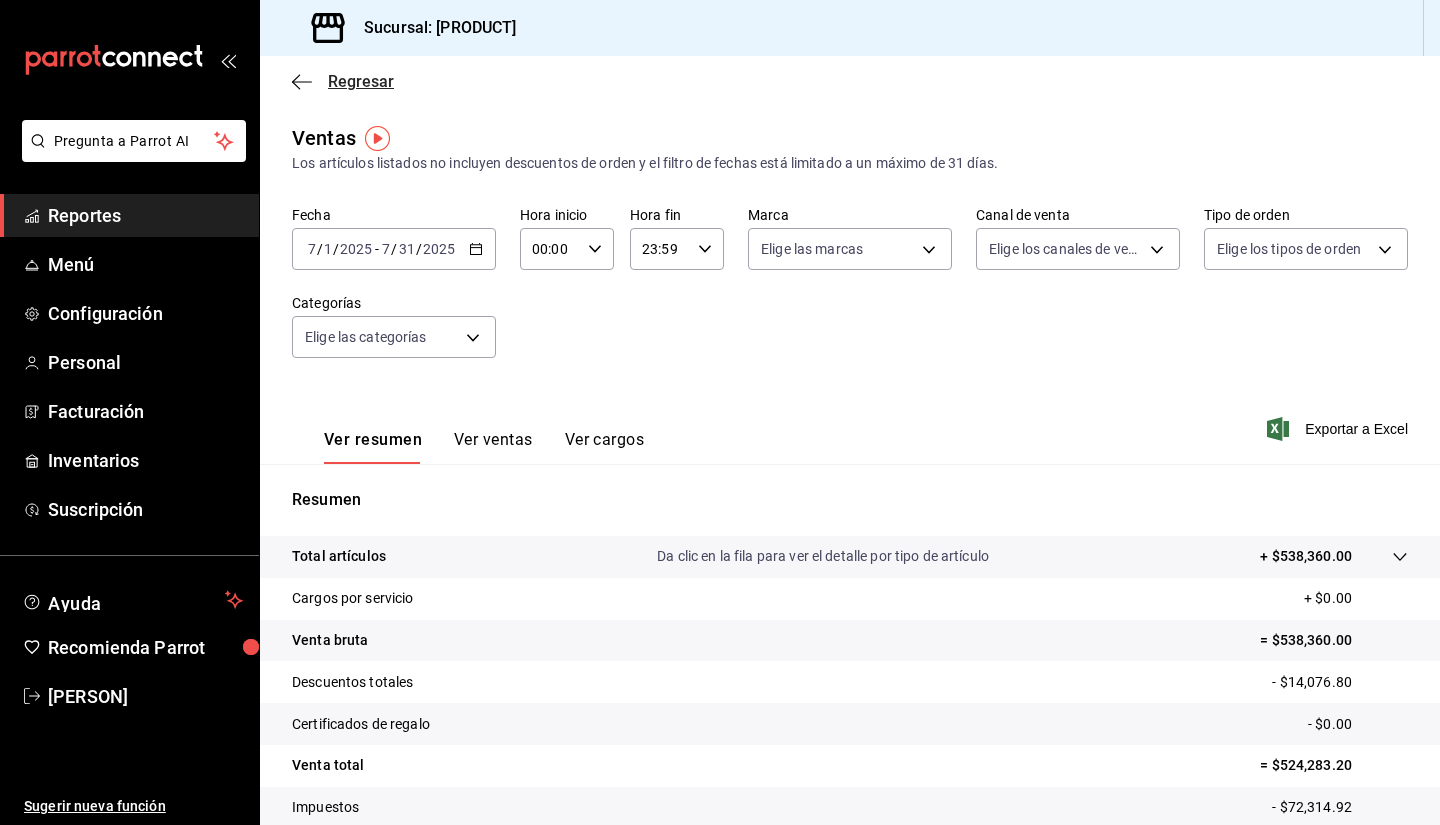 click 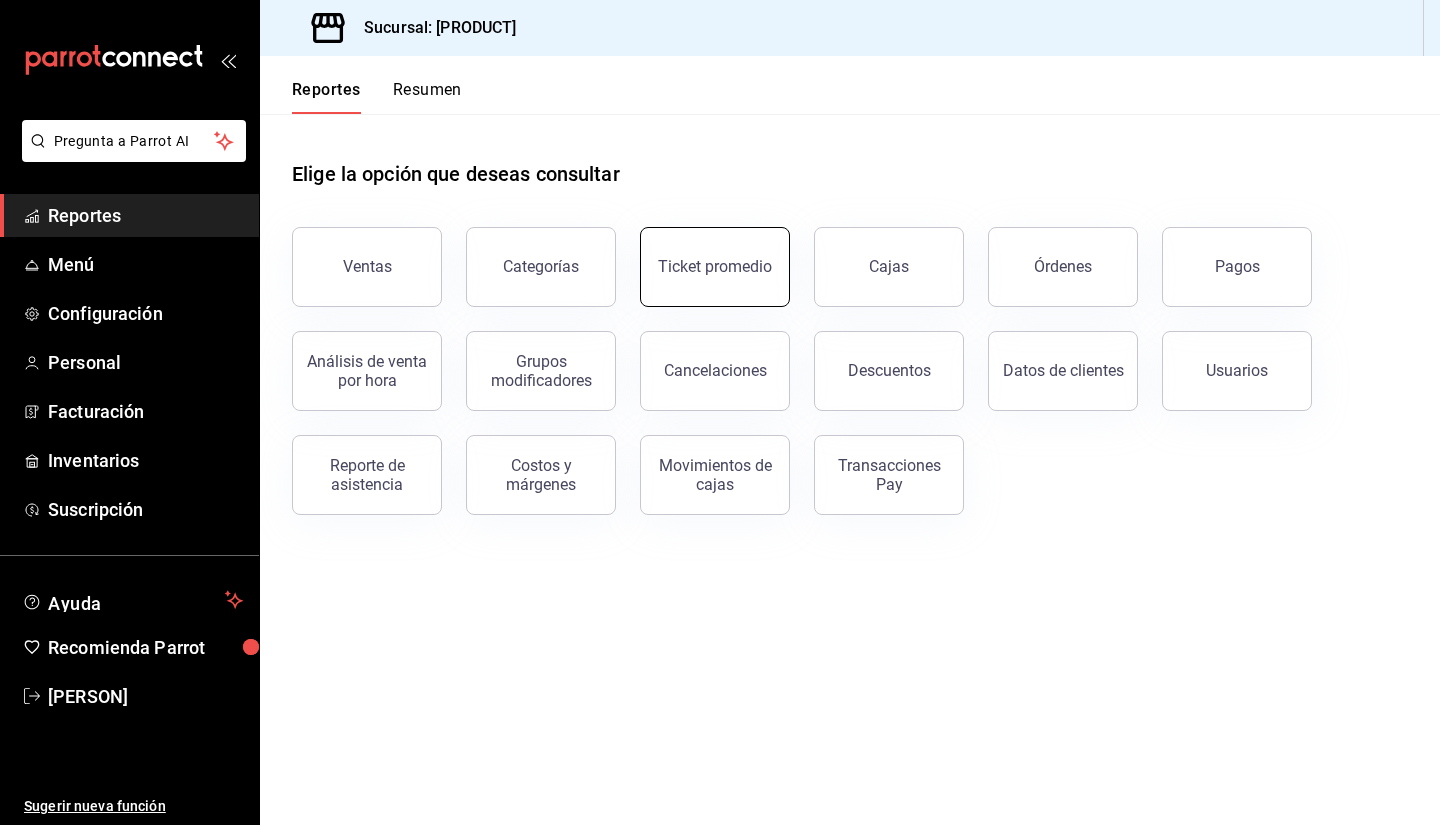 click on "Ticket promedio" at bounding box center [715, 267] 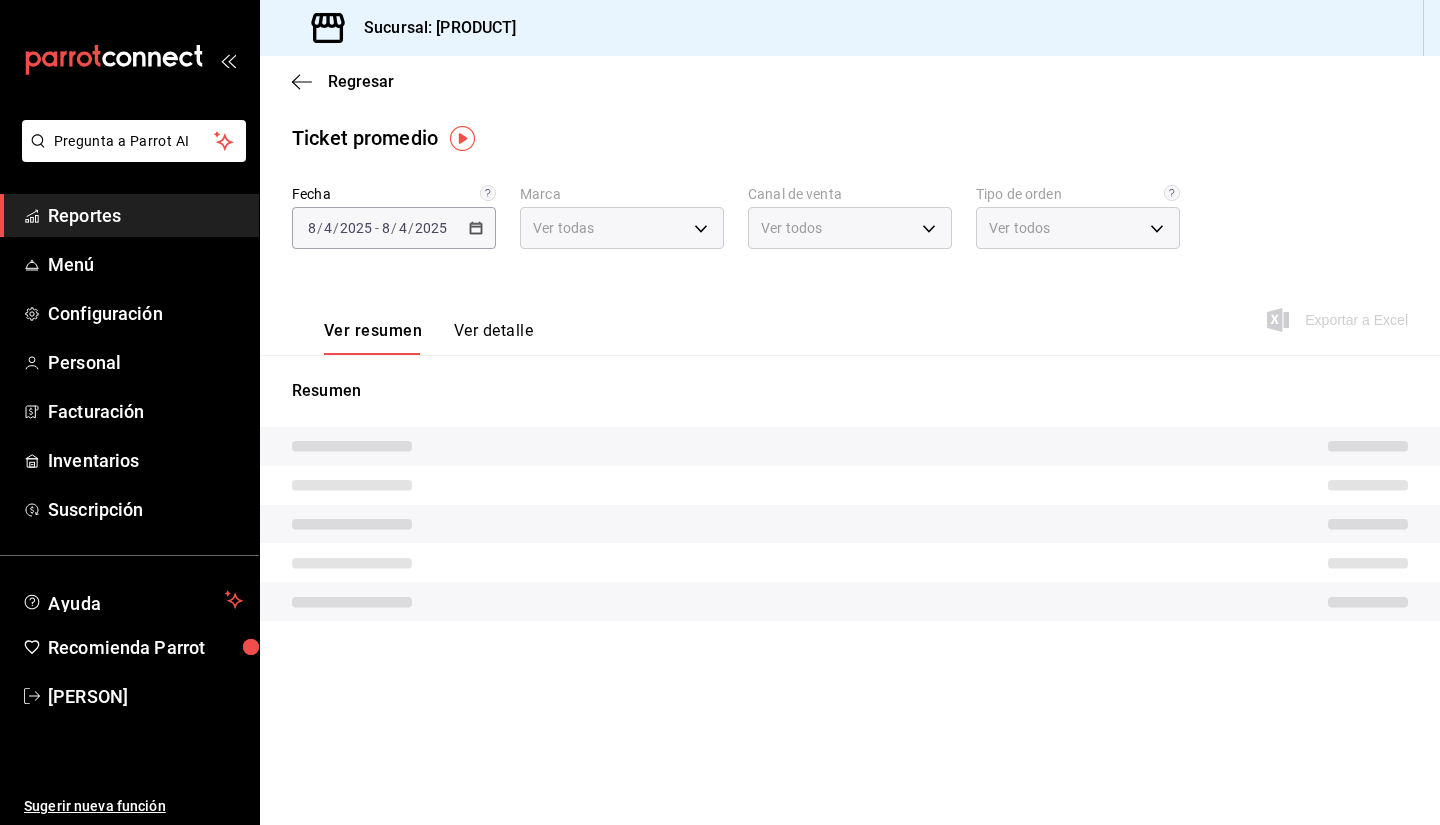 type on "[UUID]" 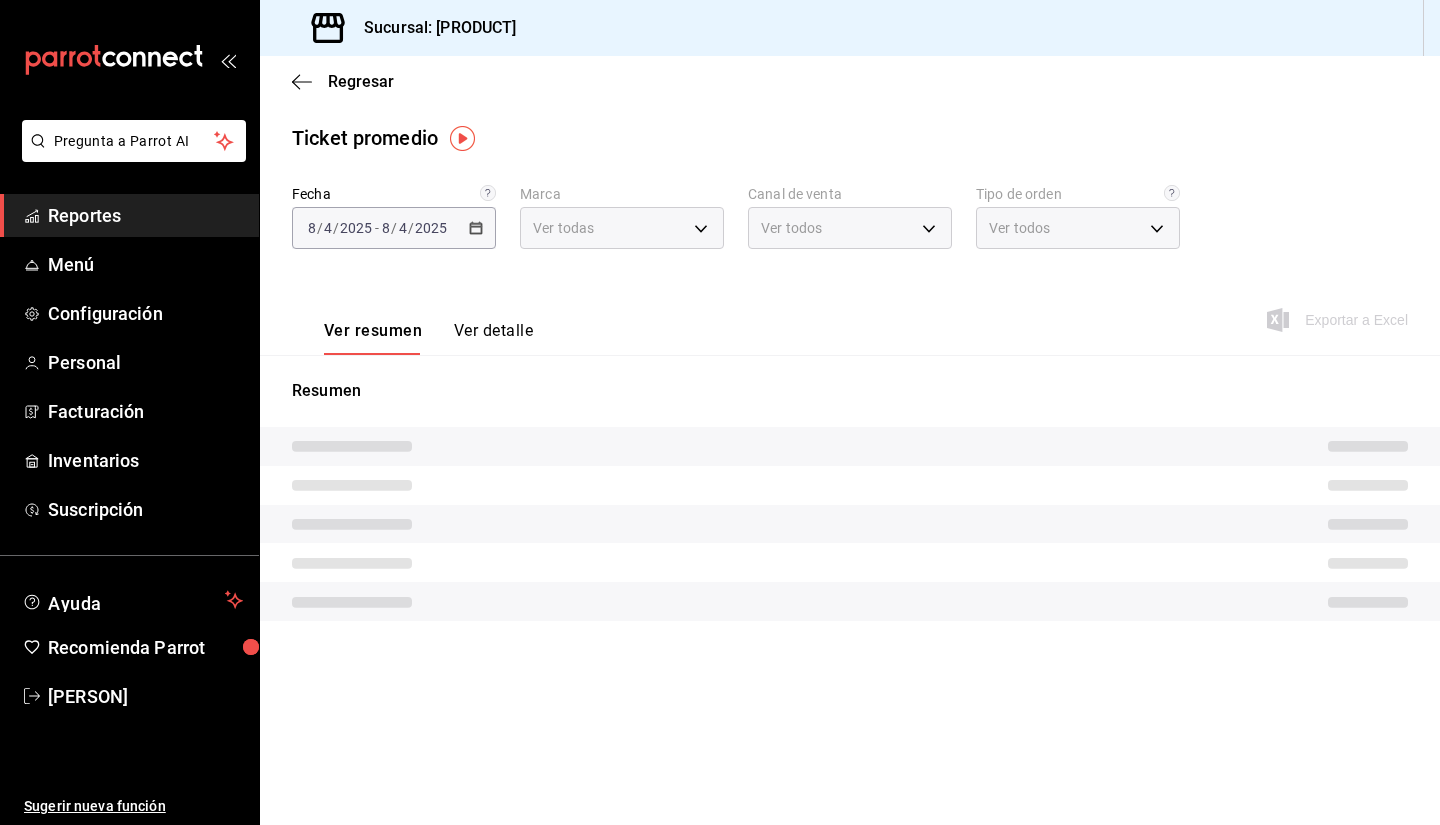 type on "PARROT,UBER_EATS,RAPPI,DIDI_FOOD,ONLINE" 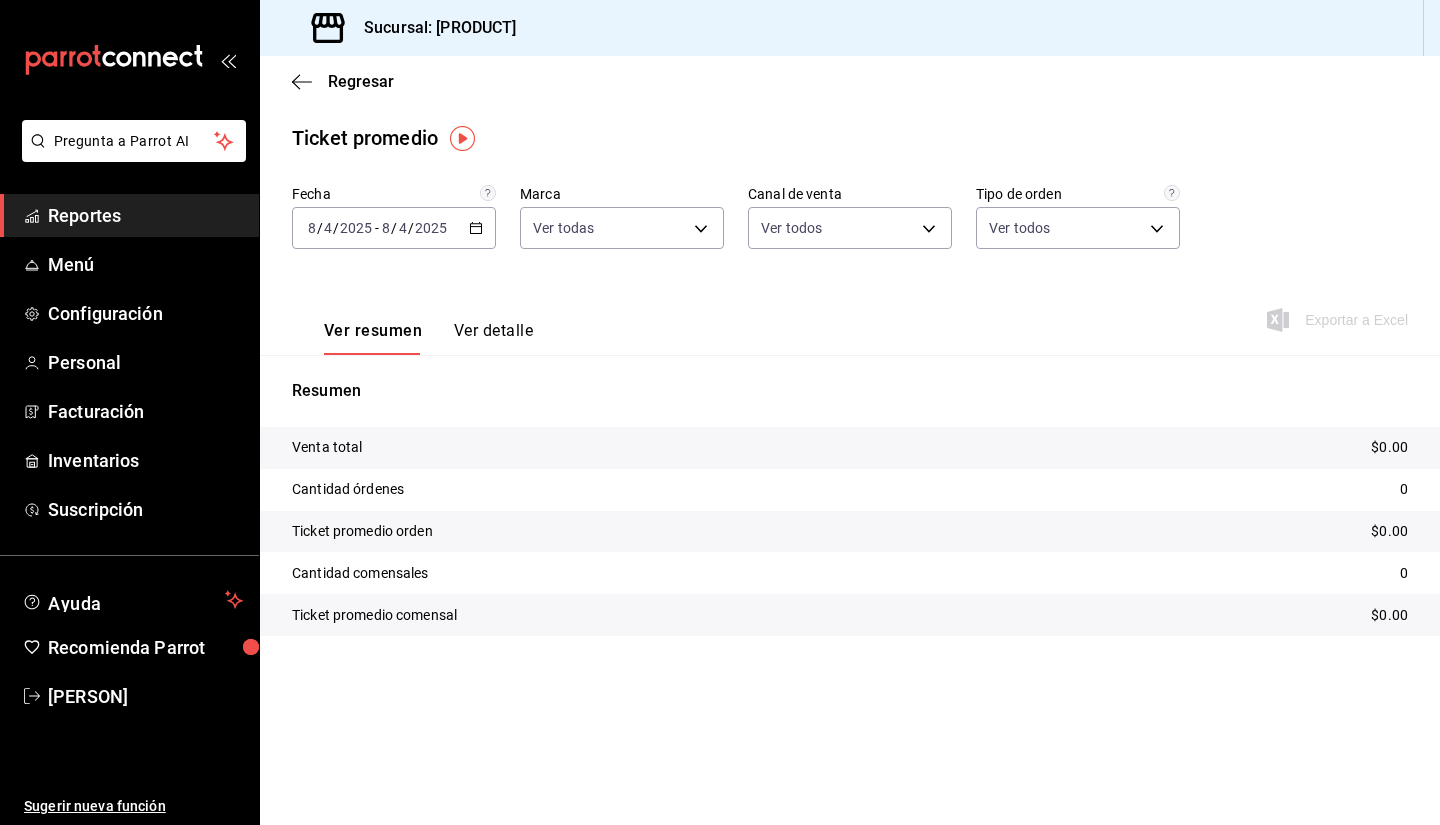 click 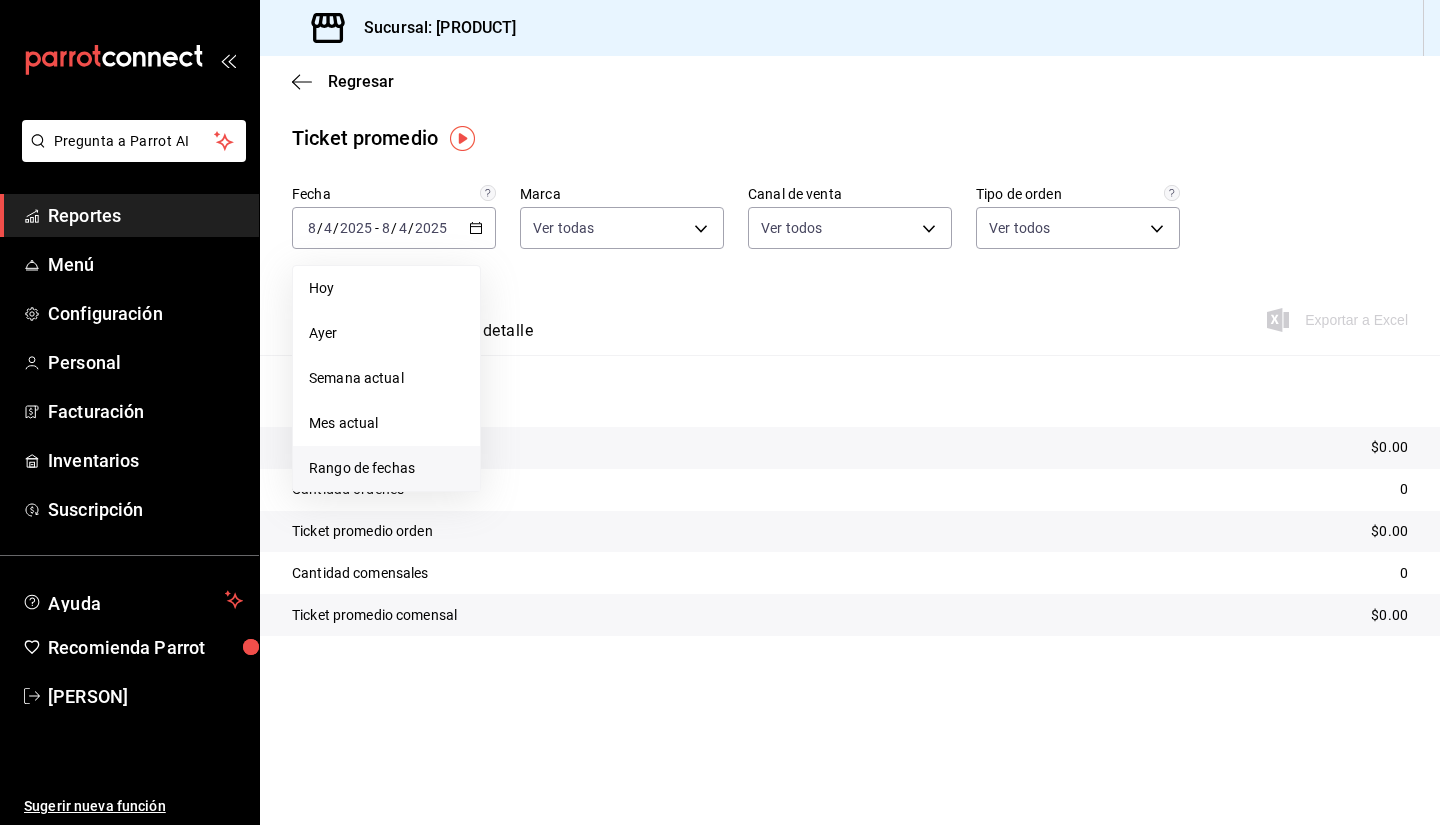 click on "Rango de fechas" at bounding box center (386, 468) 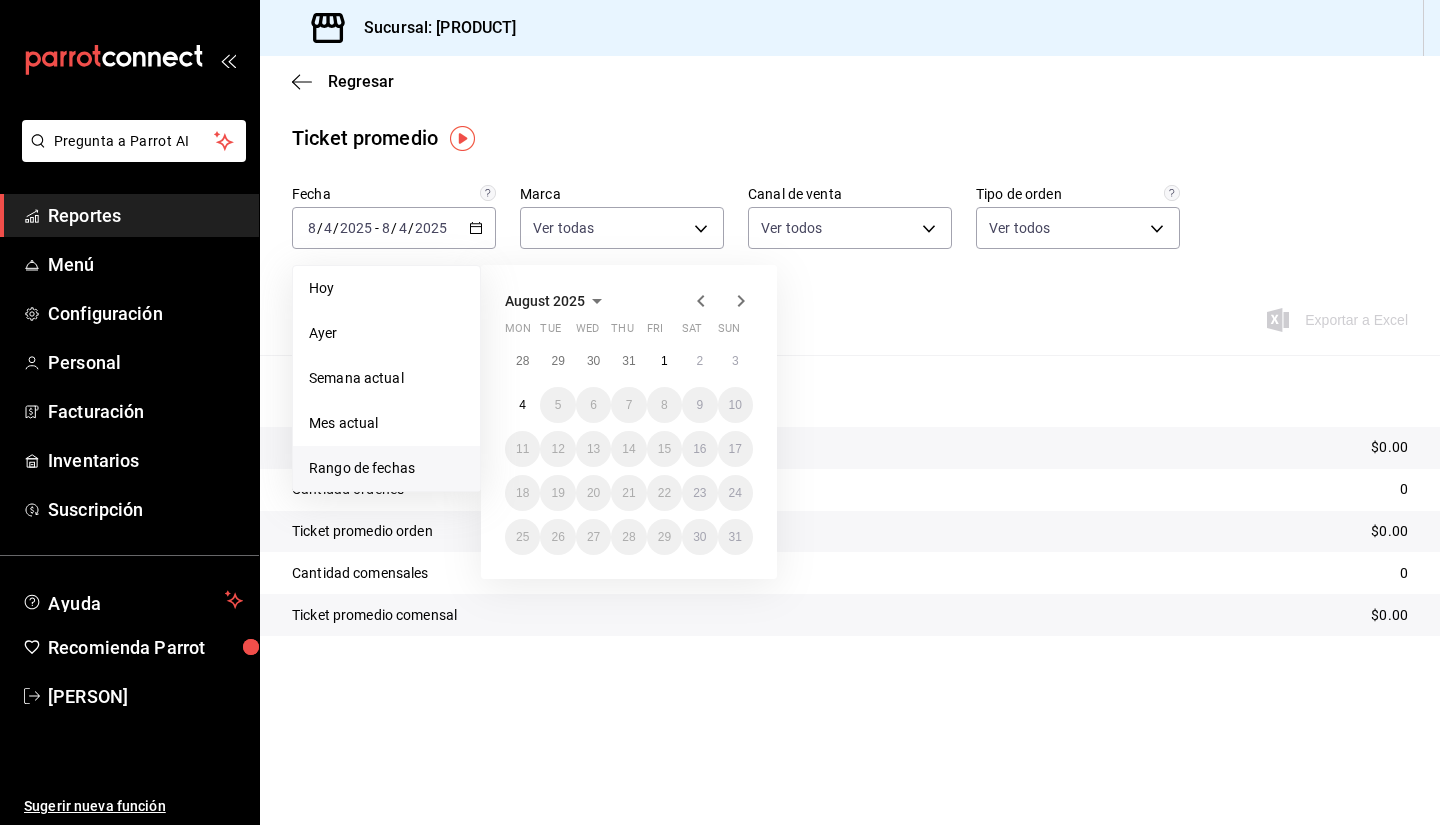 click 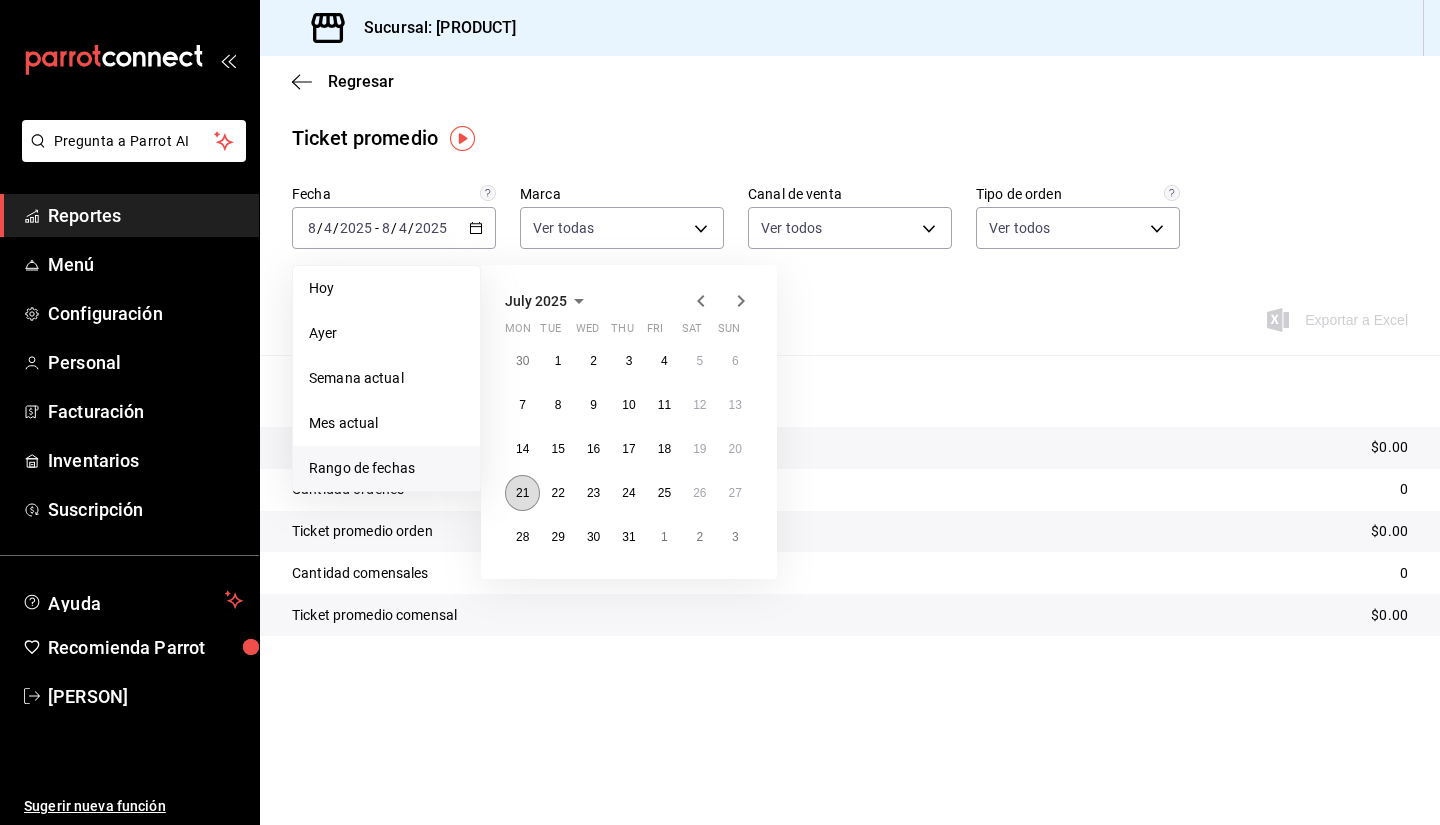click on "21" at bounding box center (522, 493) 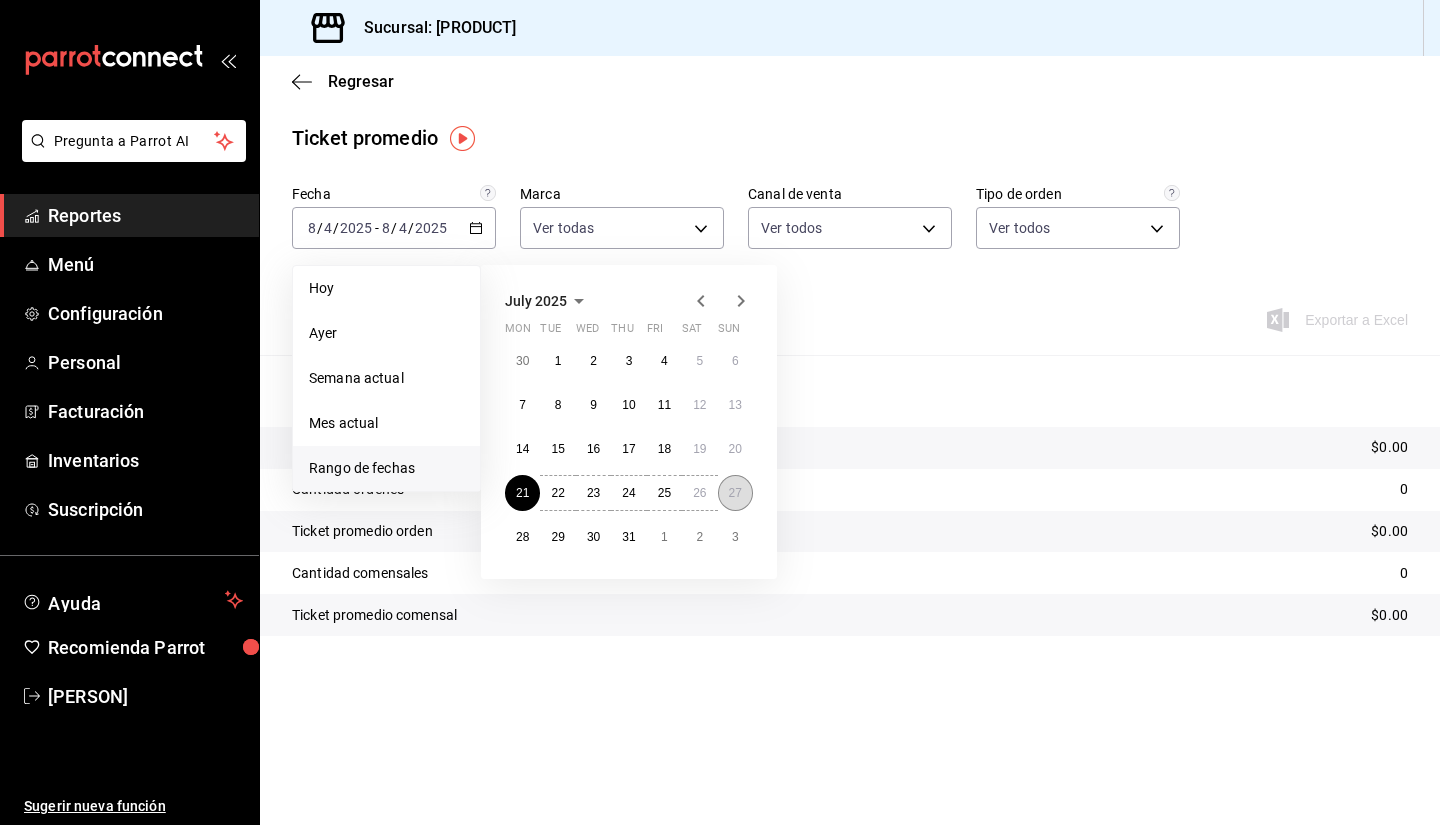 click on "27" at bounding box center (735, 493) 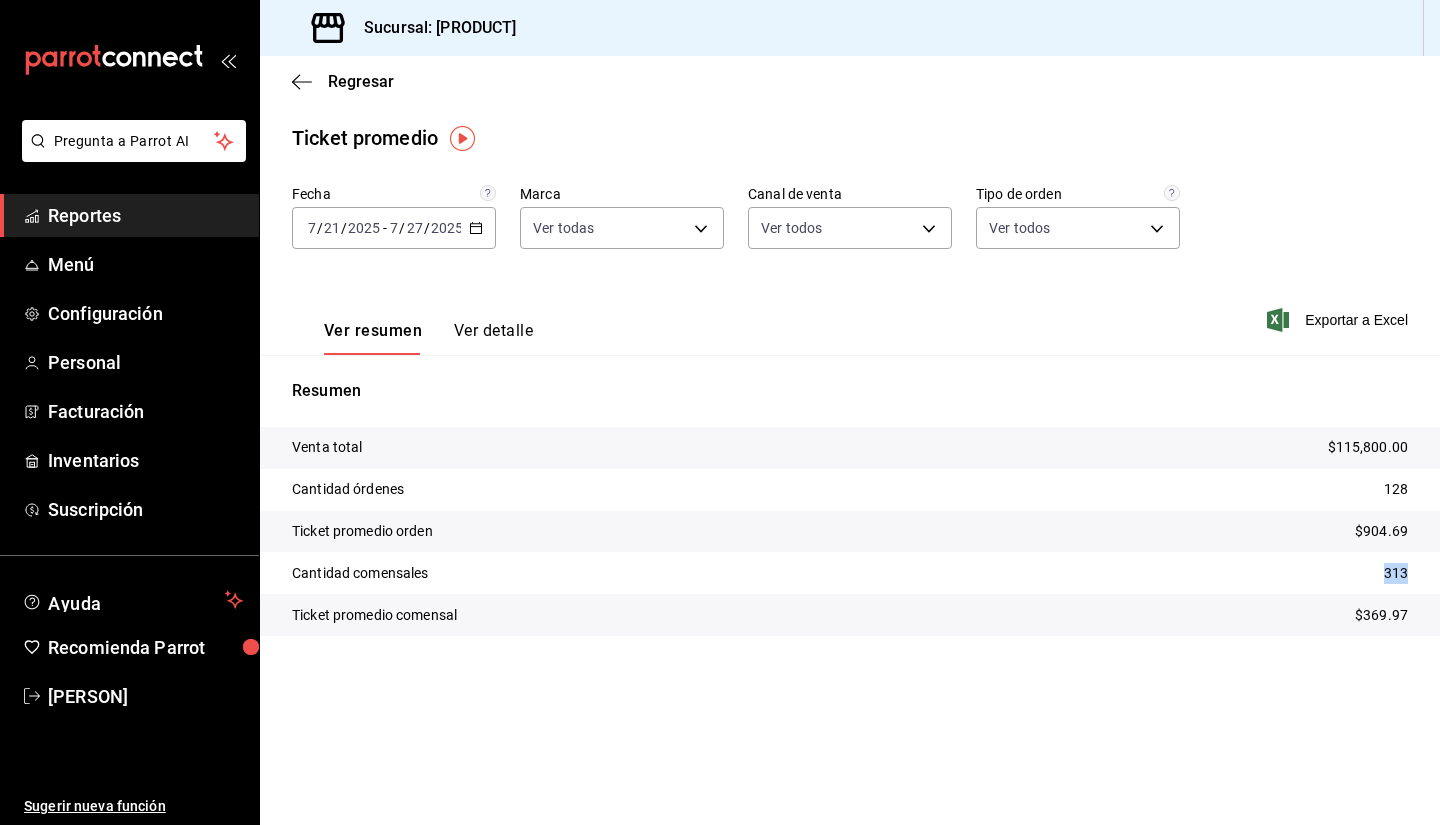drag, startPoint x: 1352, startPoint y: 574, endPoint x: 1423, endPoint y: 566, distance: 71.44928 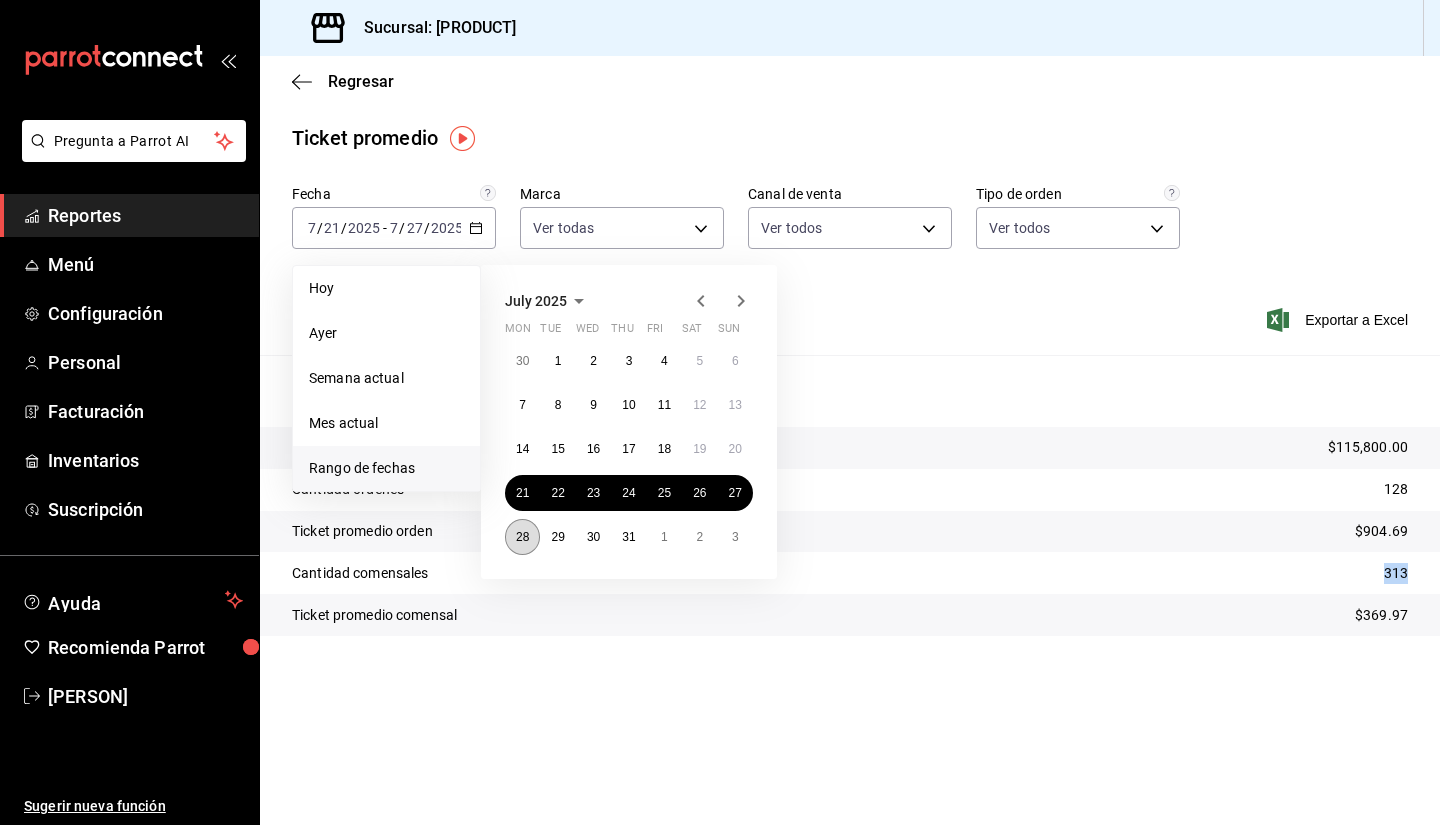 click on "28" at bounding box center (522, 537) 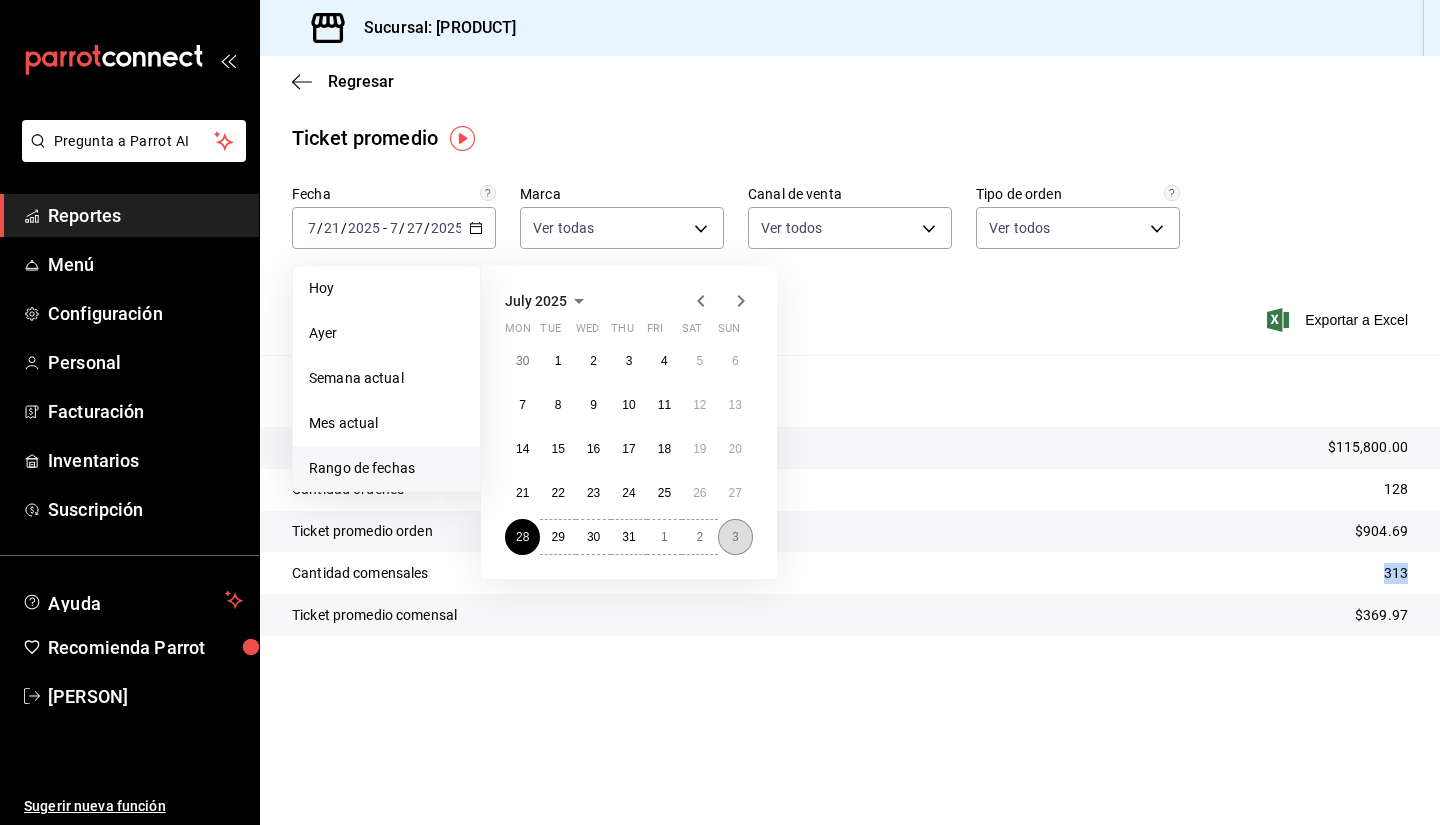 click on "3" at bounding box center (735, 537) 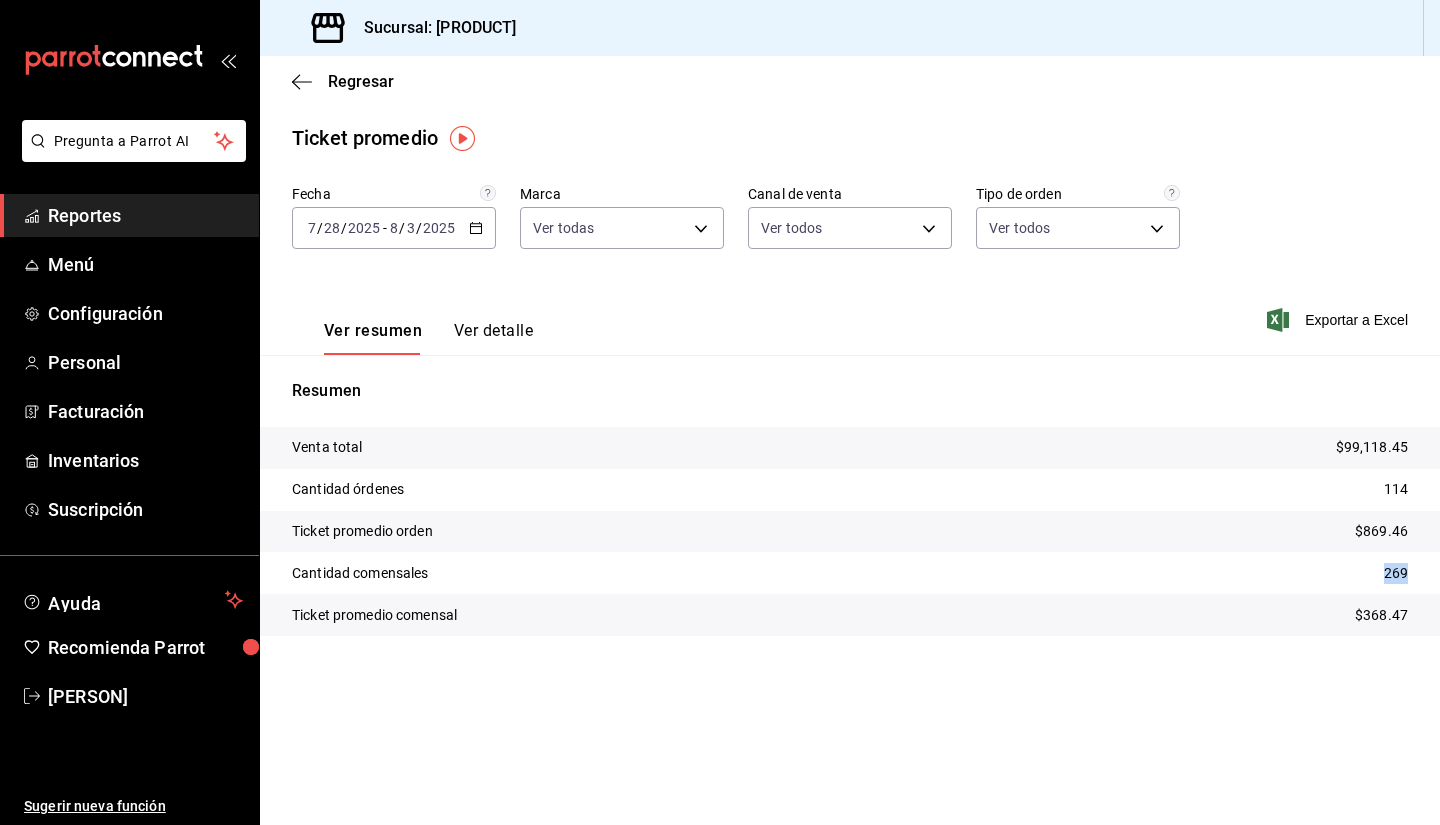 drag, startPoint x: 1380, startPoint y: 575, endPoint x: 1435, endPoint y: 577, distance: 55.03635 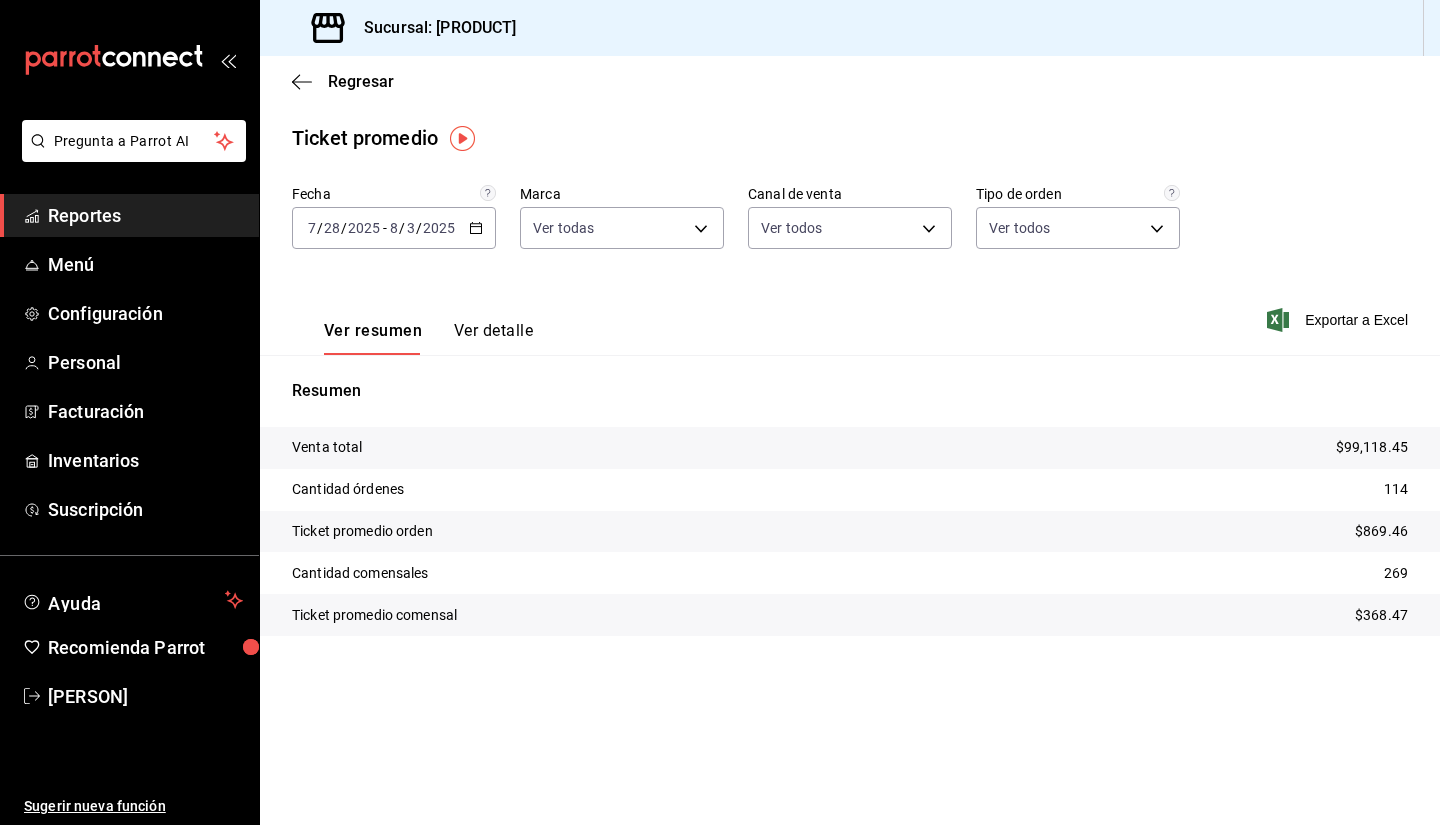 click on "[DATE] [DATE]" at bounding box center (394, 228) 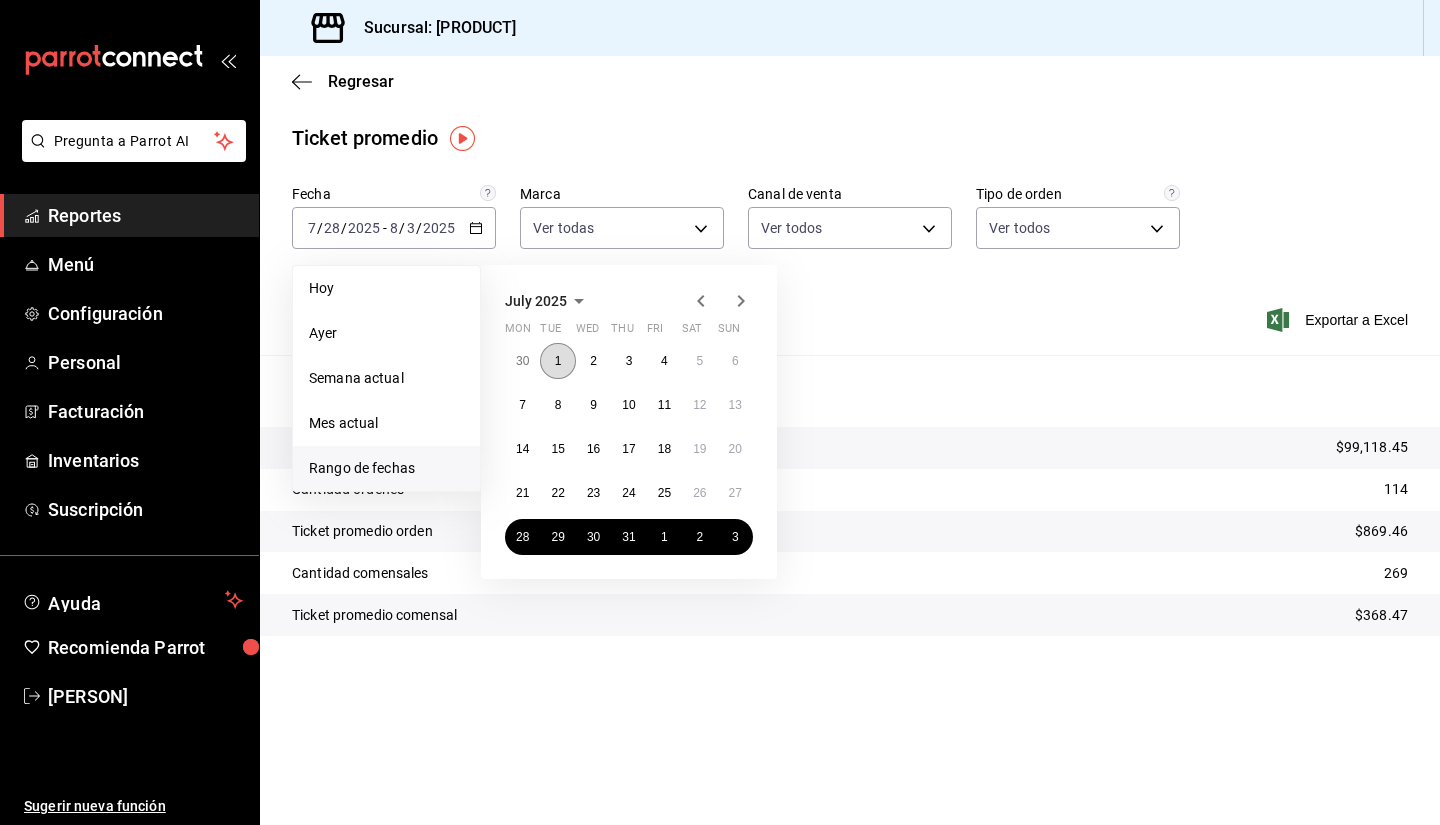 click on "1" at bounding box center [557, 361] 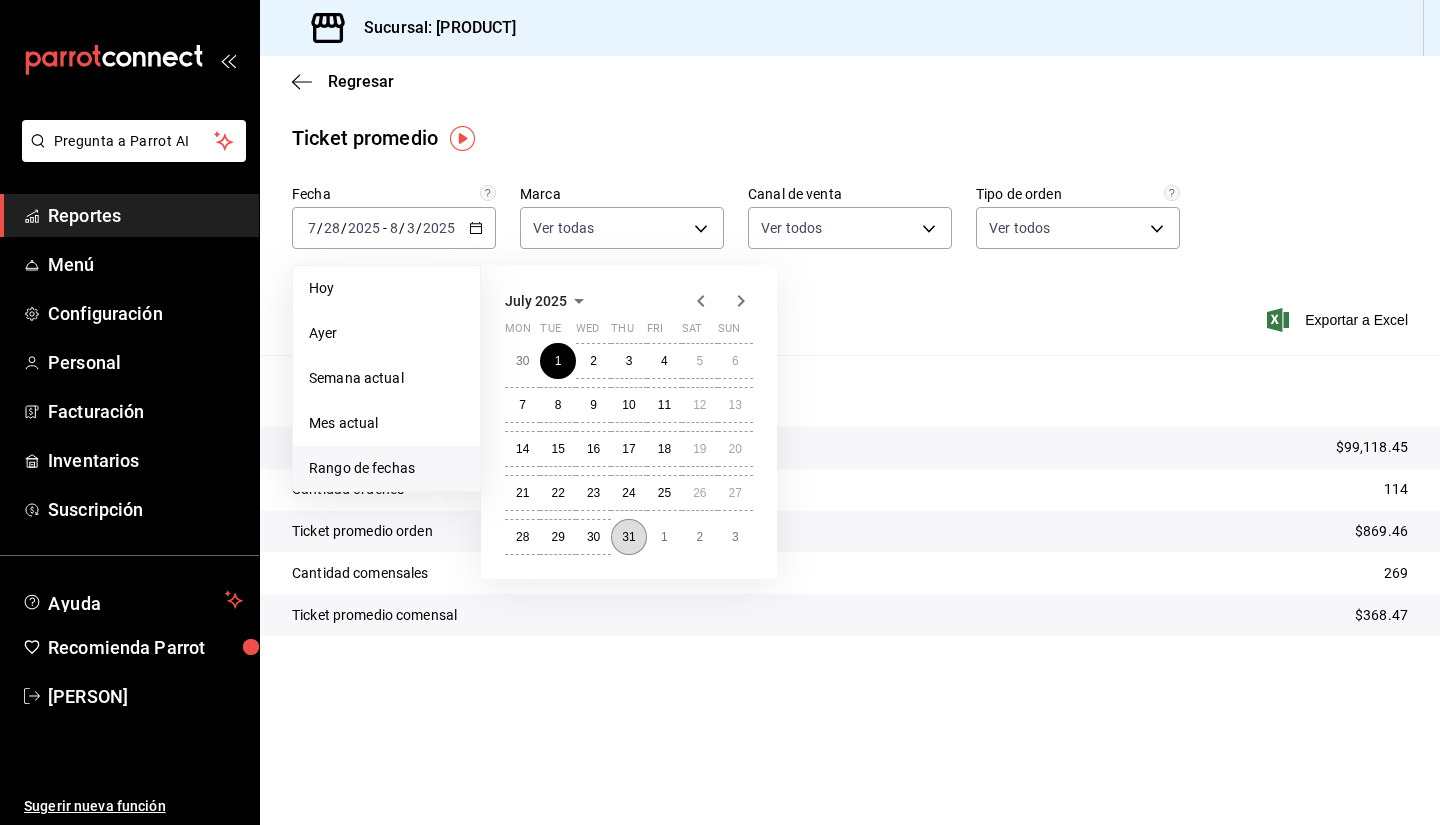 click on "31" at bounding box center (628, 537) 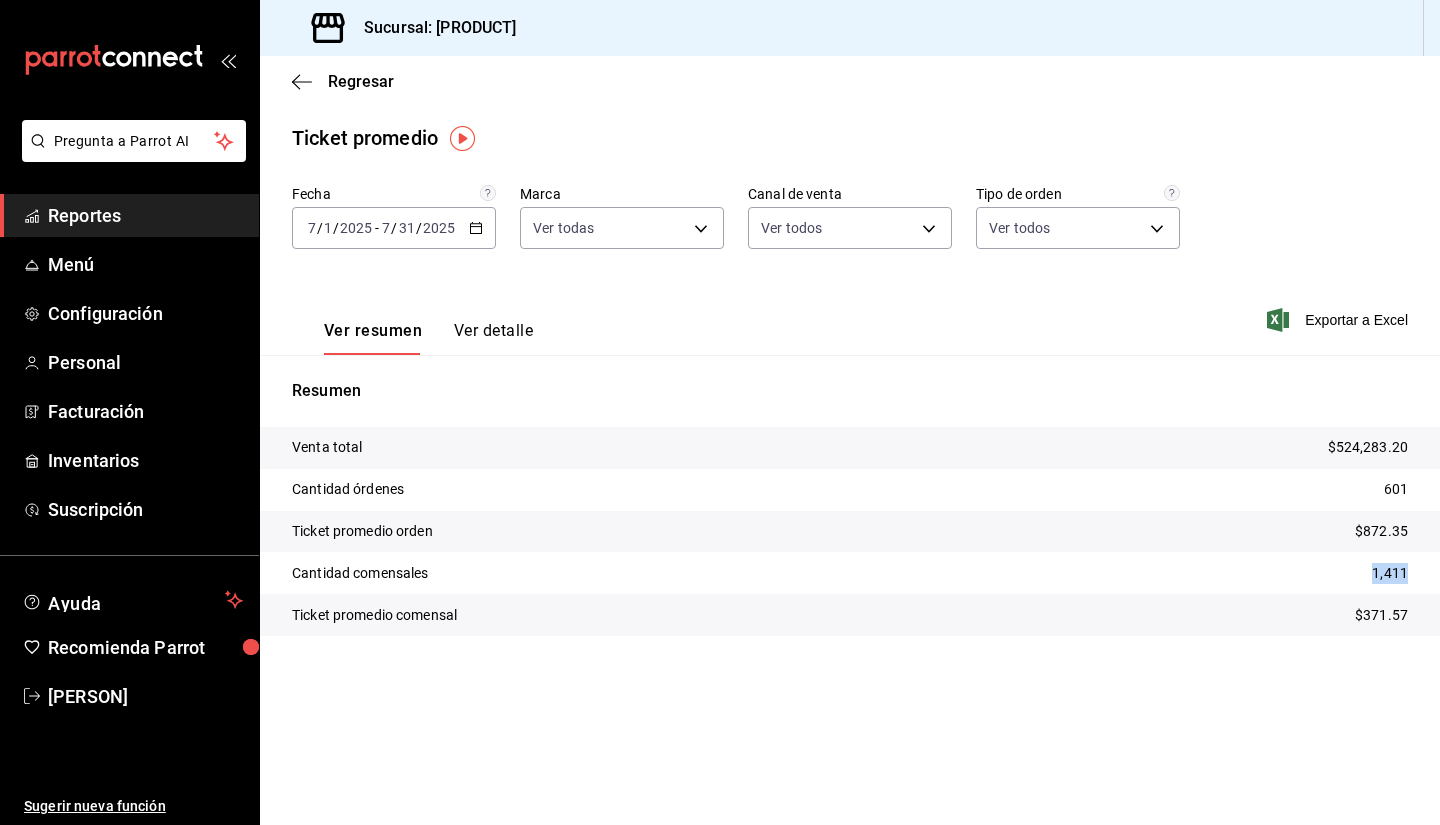 drag, startPoint x: 1359, startPoint y: 576, endPoint x: 1410, endPoint y: 576, distance: 51 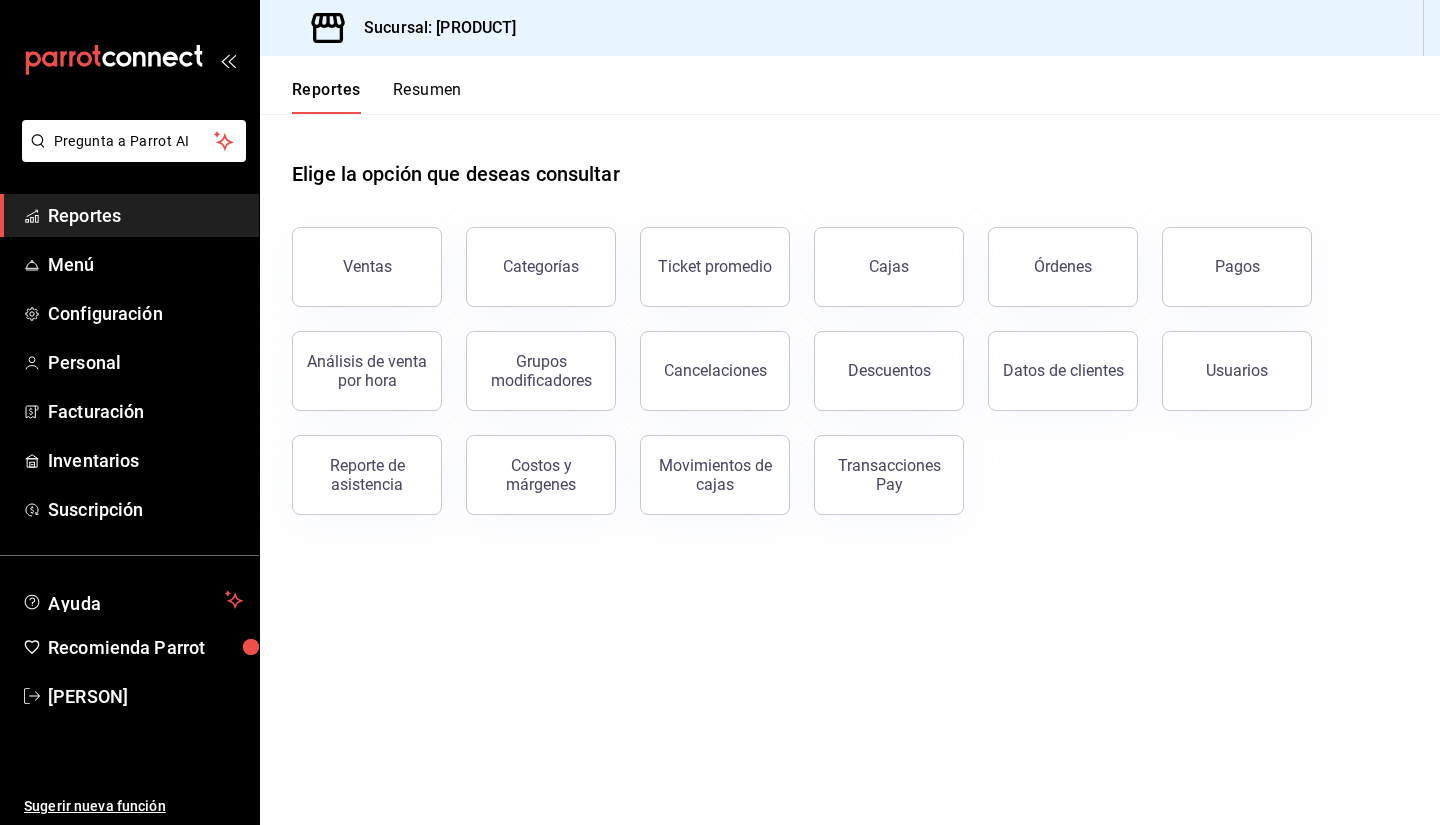 click on "Resumen" at bounding box center (427, 97) 